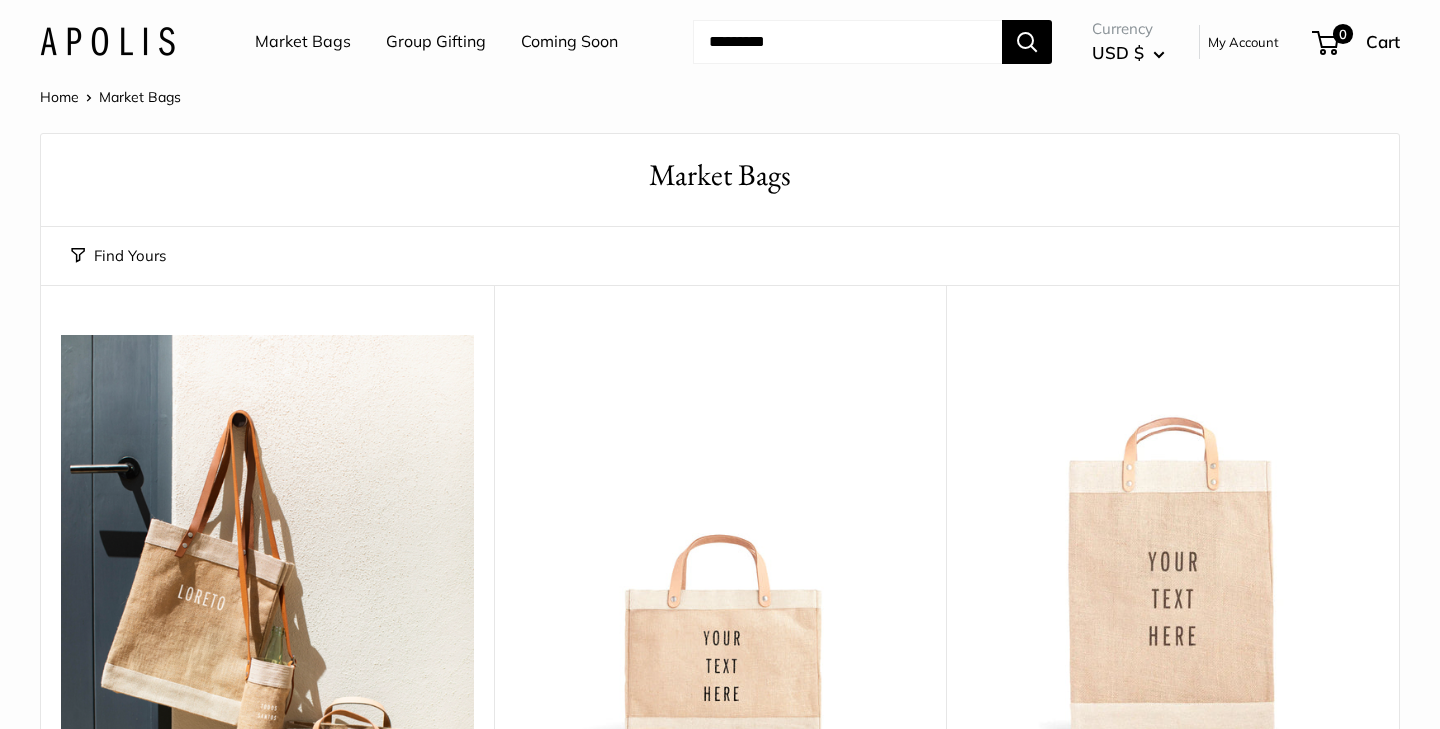 scroll, scrollTop: 0, scrollLeft: 0, axis: both 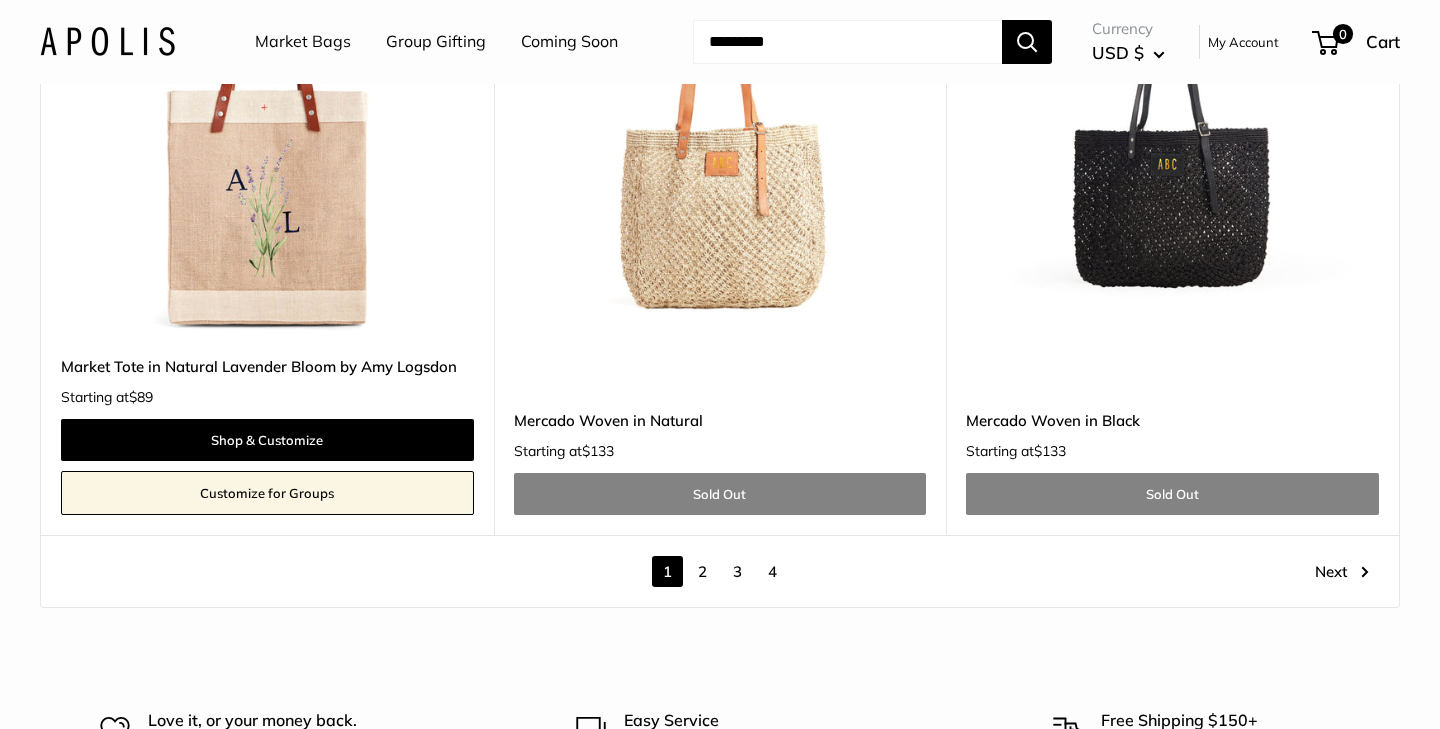 click on "2" at bounding box center (702, 571) 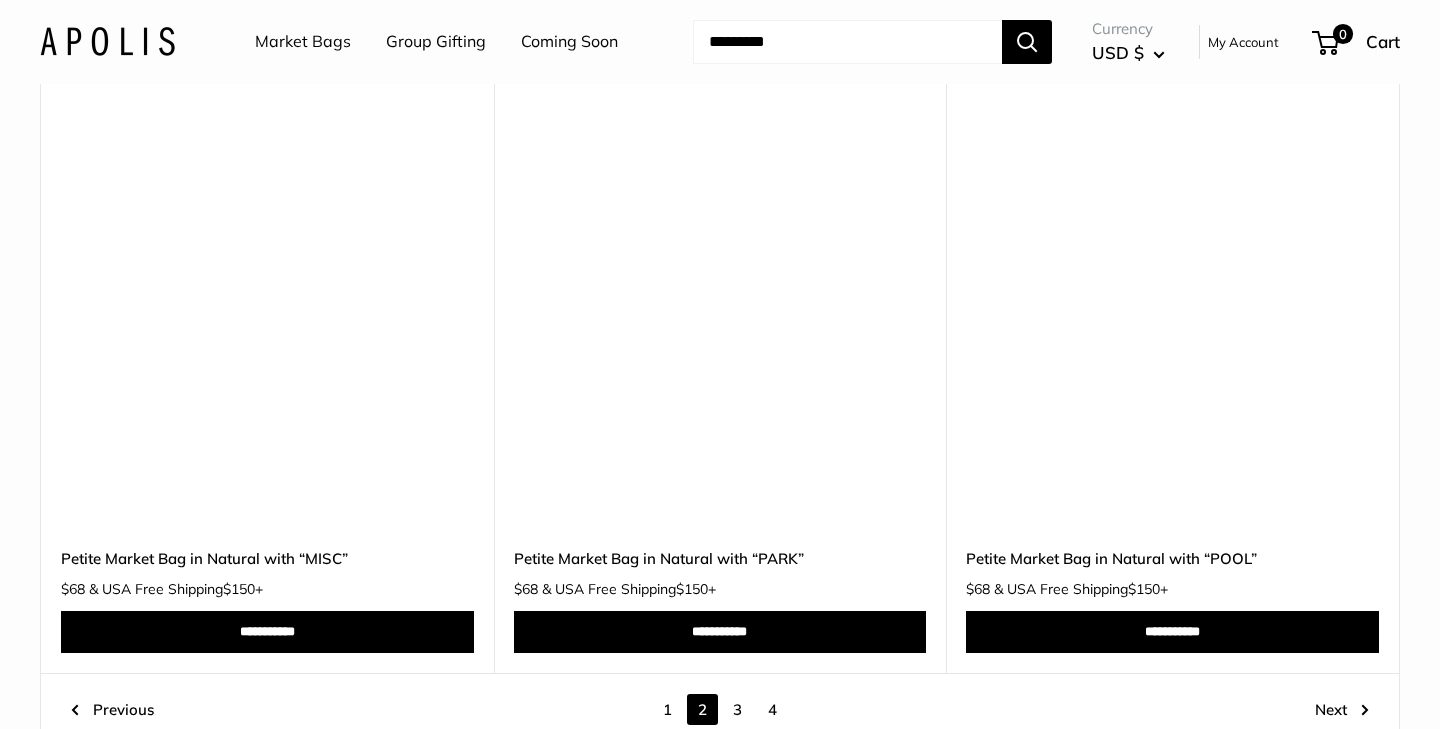 scroll, scrollTop: 10604, scrollLeft: 0, axis: vertical 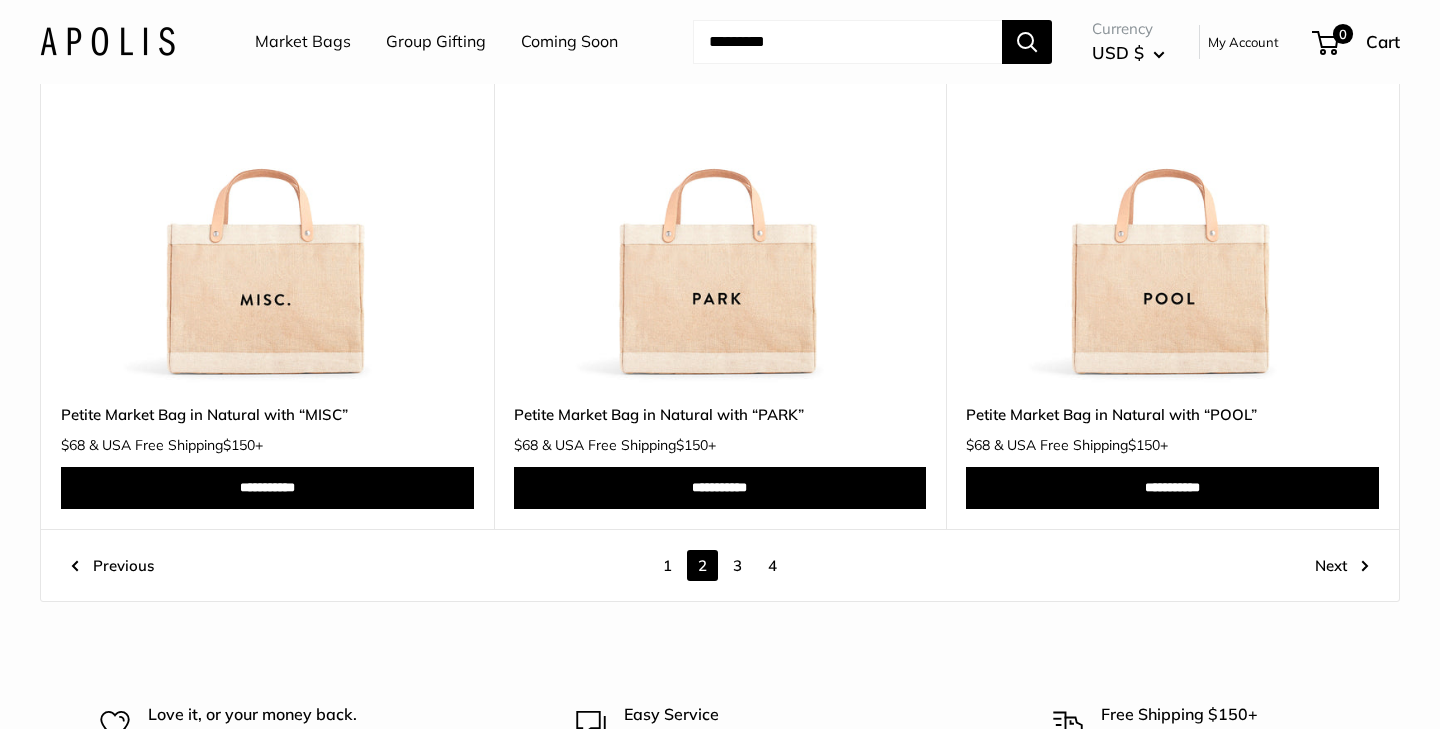 click on "3" at bounding box center (737, 565) 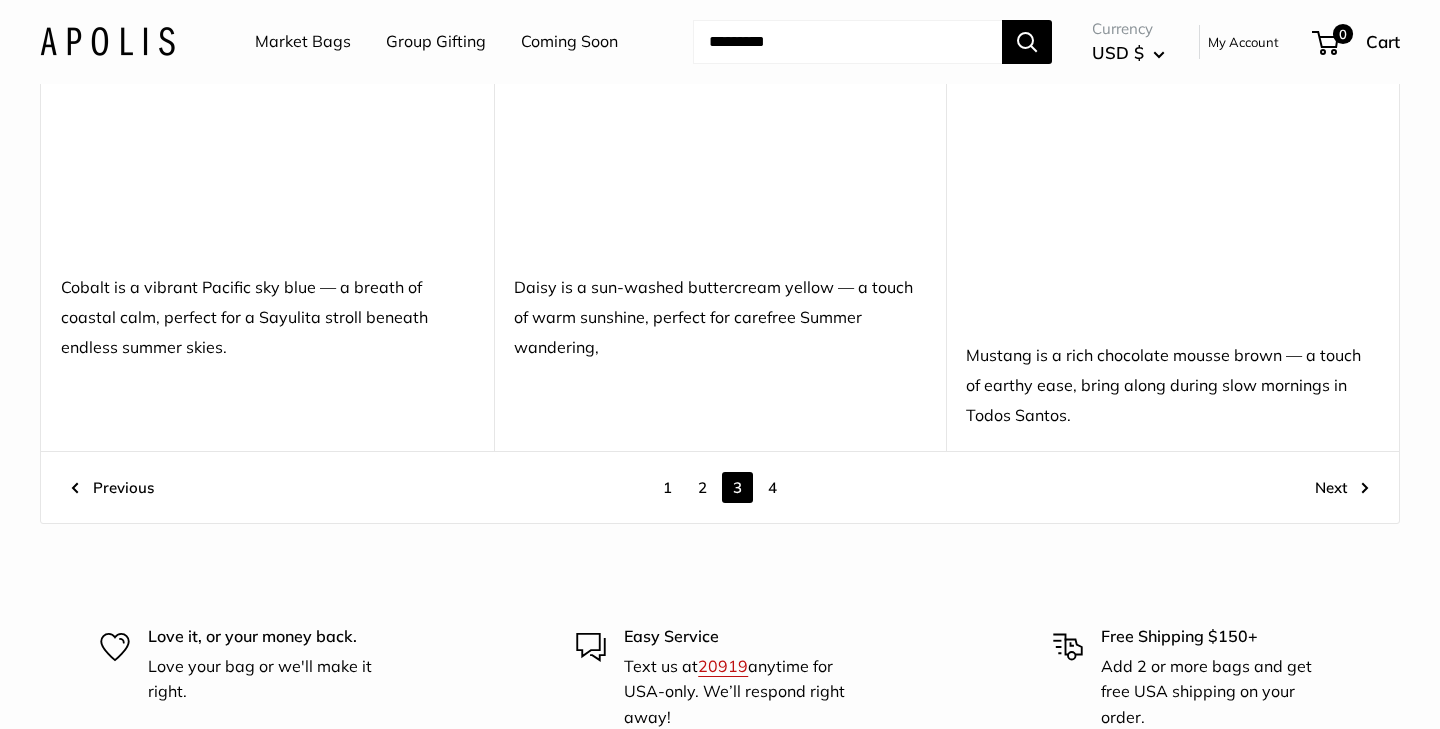 scroll, scrollTop: 11021, scrollLeft: 0, axis: vertical 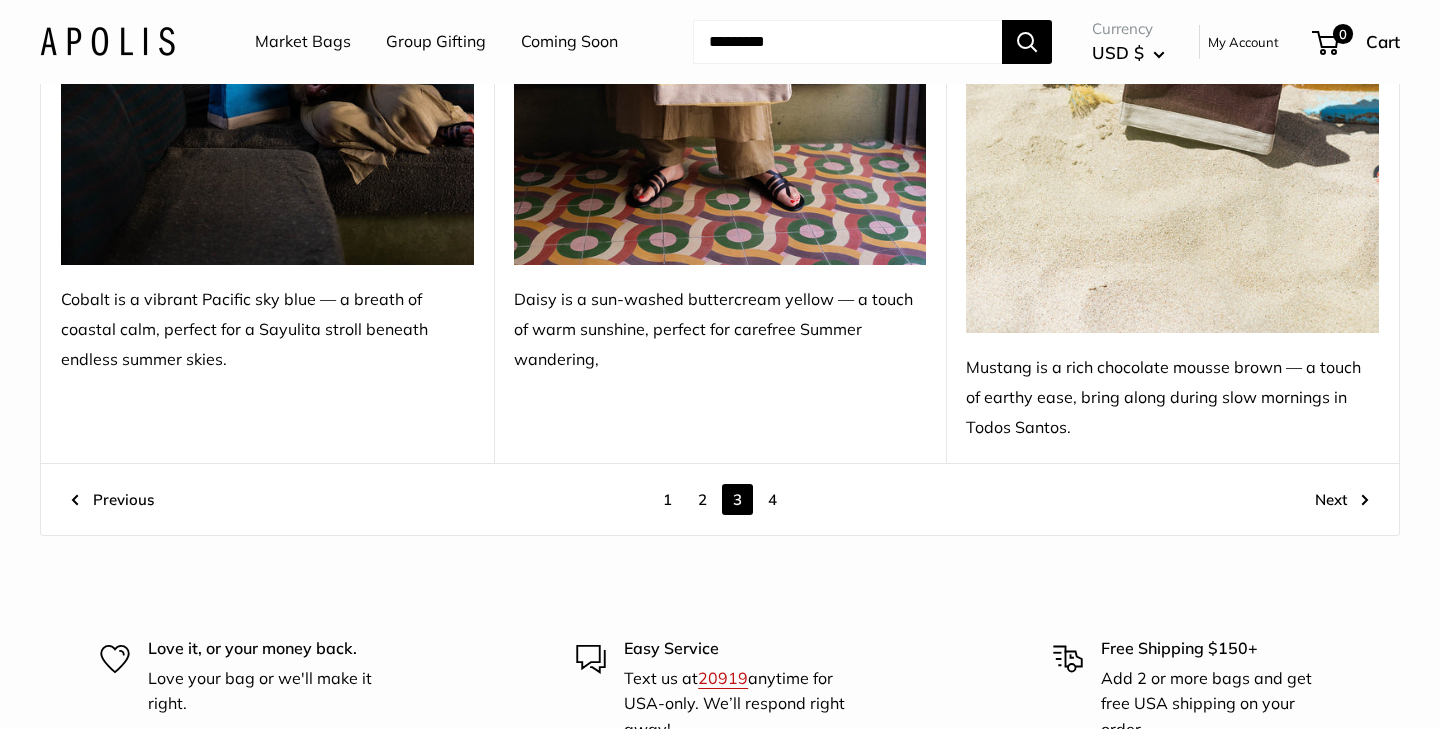 click on "4" at bounding box center (772, 499) 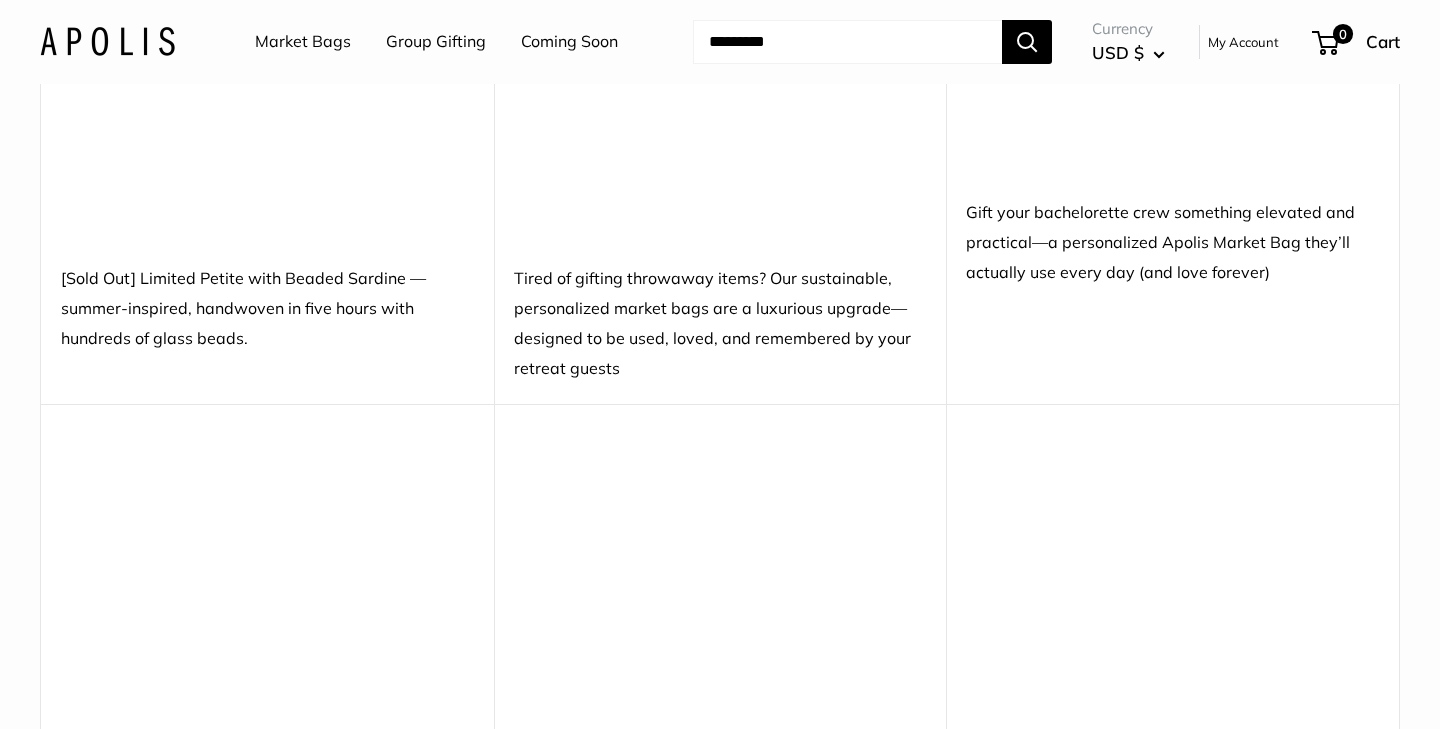 scroll, scrollTop: 0, scrollLeft: 0, axis: both 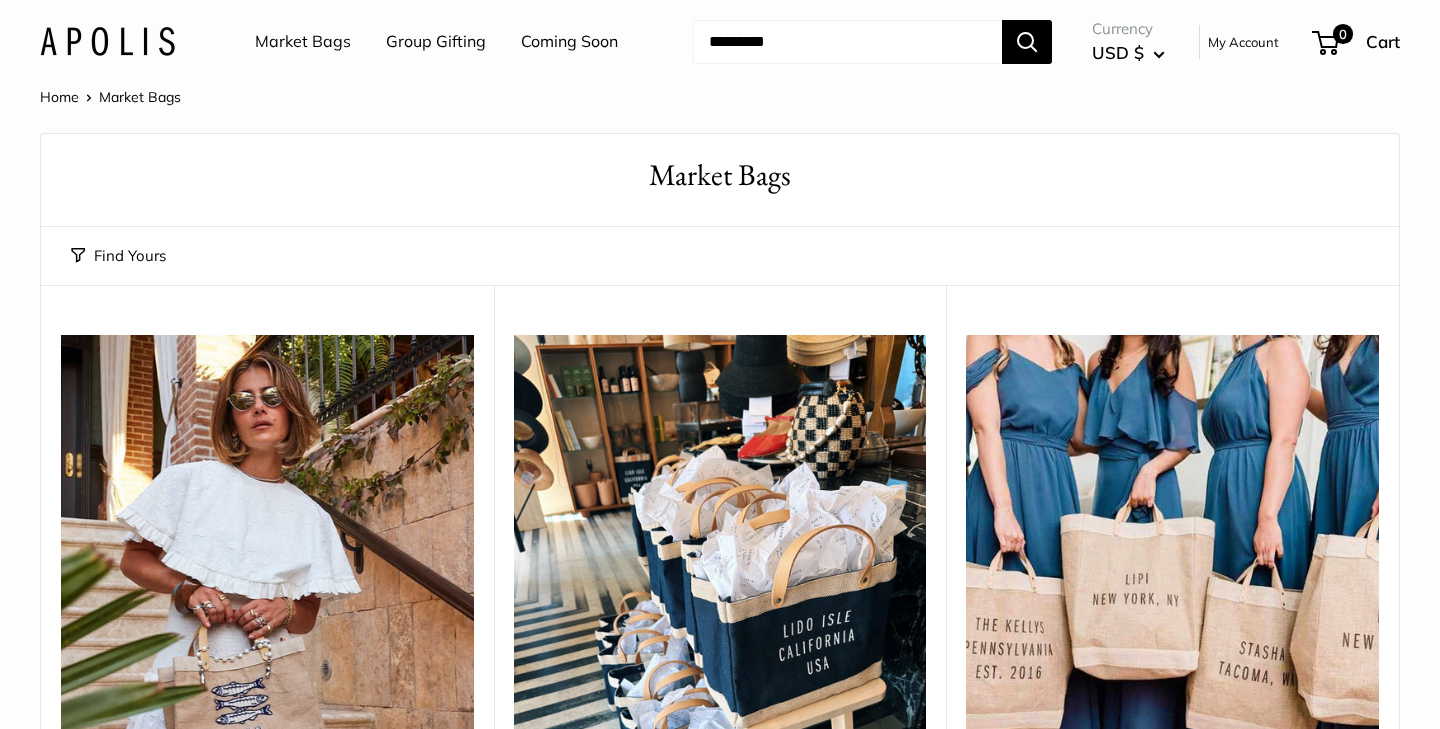 click on "Market Bags" at bounding box center (303, 42) 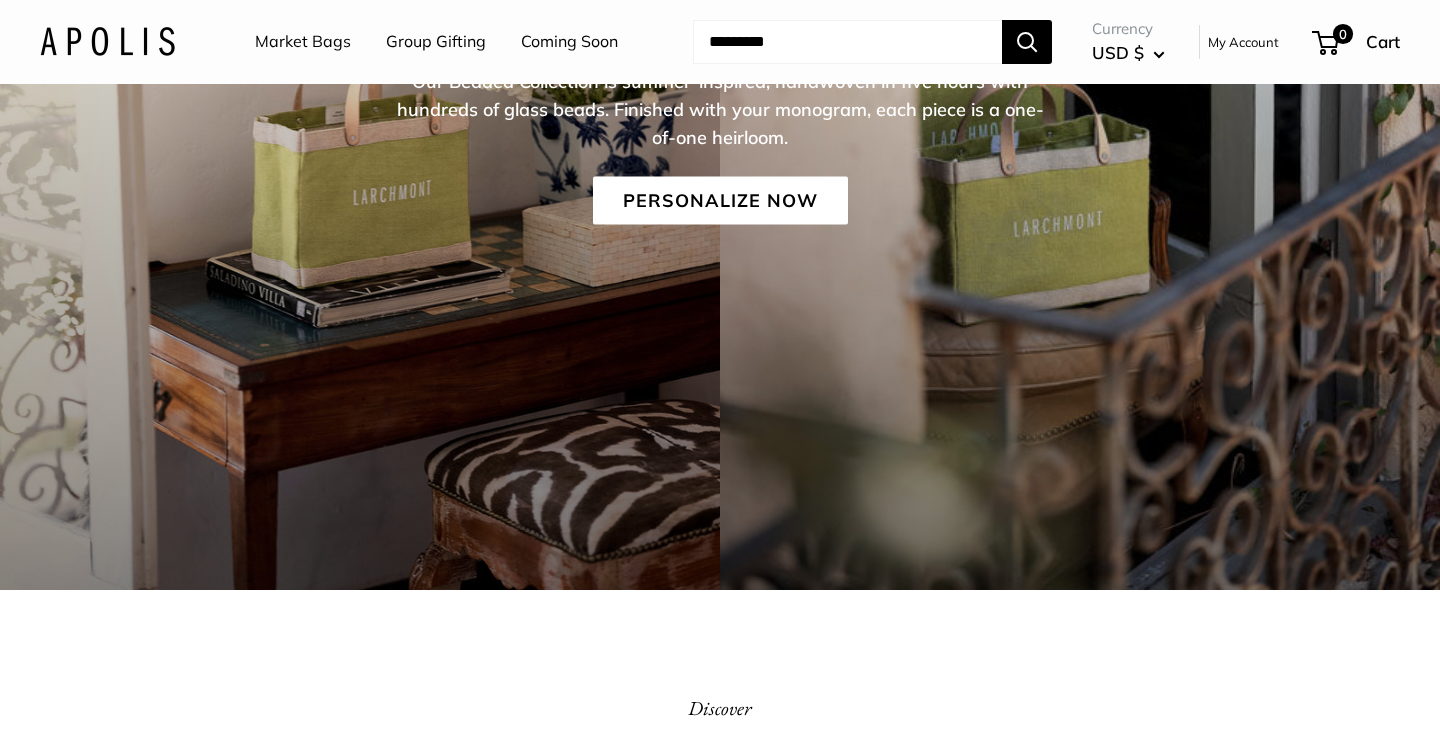 scroll, scrollTop: 893, scrollLeft: 0, axis: vertical 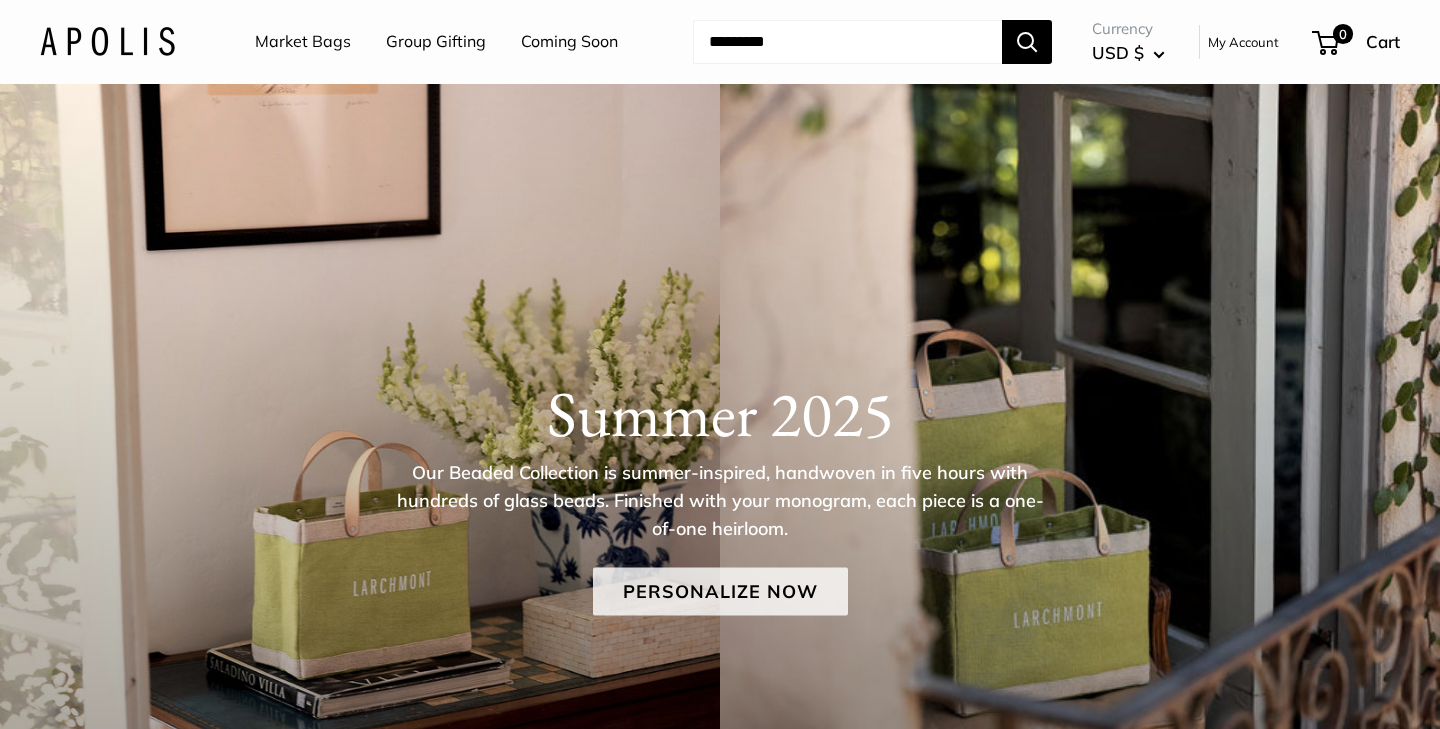 click on "Personalize Now" at bounding box center [720, 591] 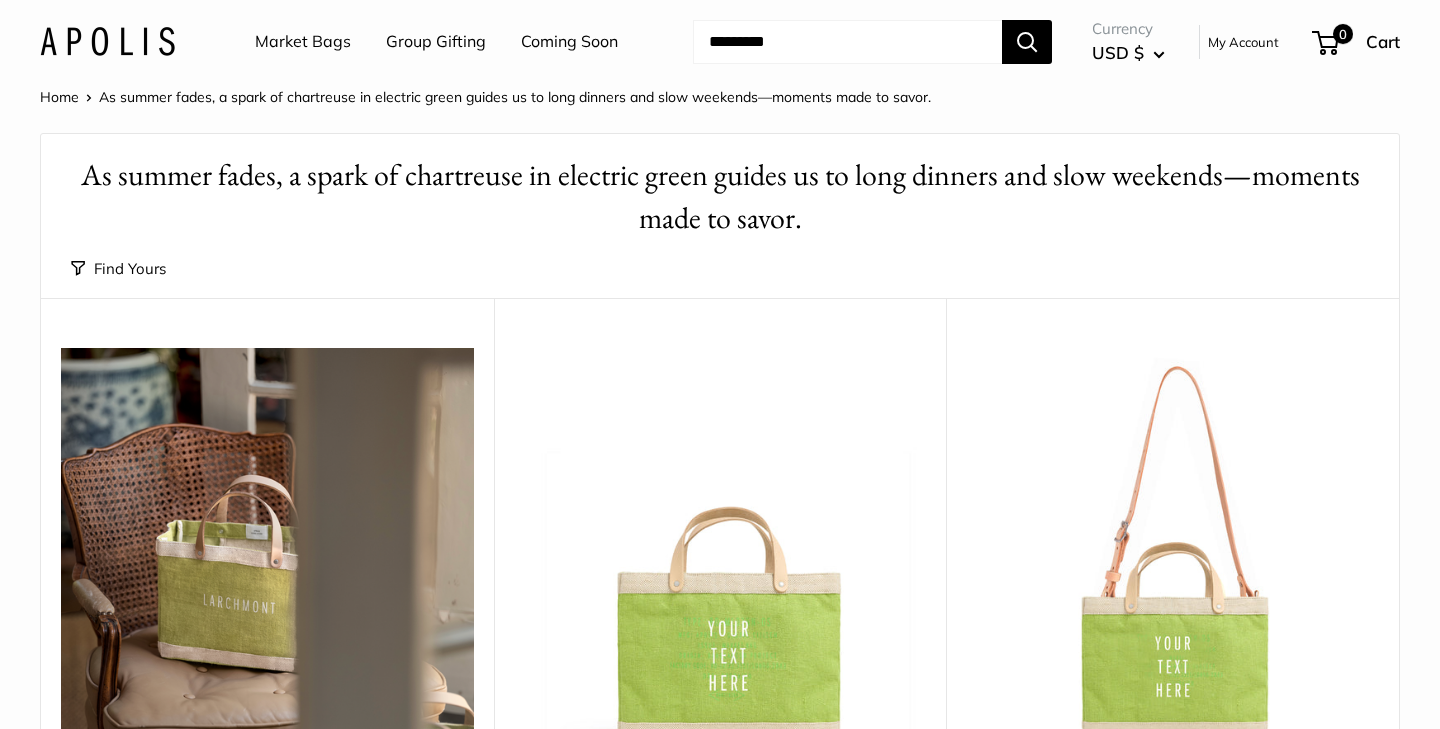 scroll, scrollTop: 0, scrollLeft: 0, axis: both 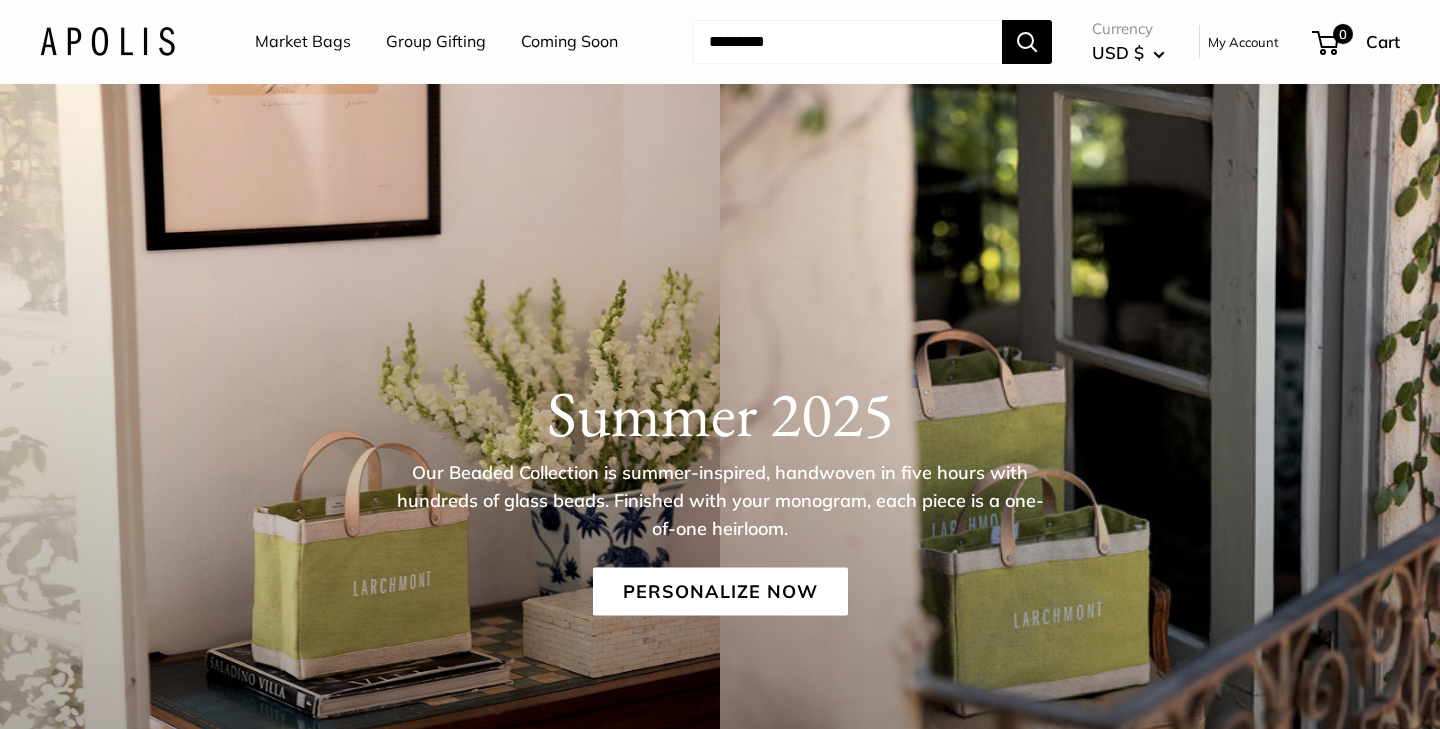 click at bounding box center [847, 42] 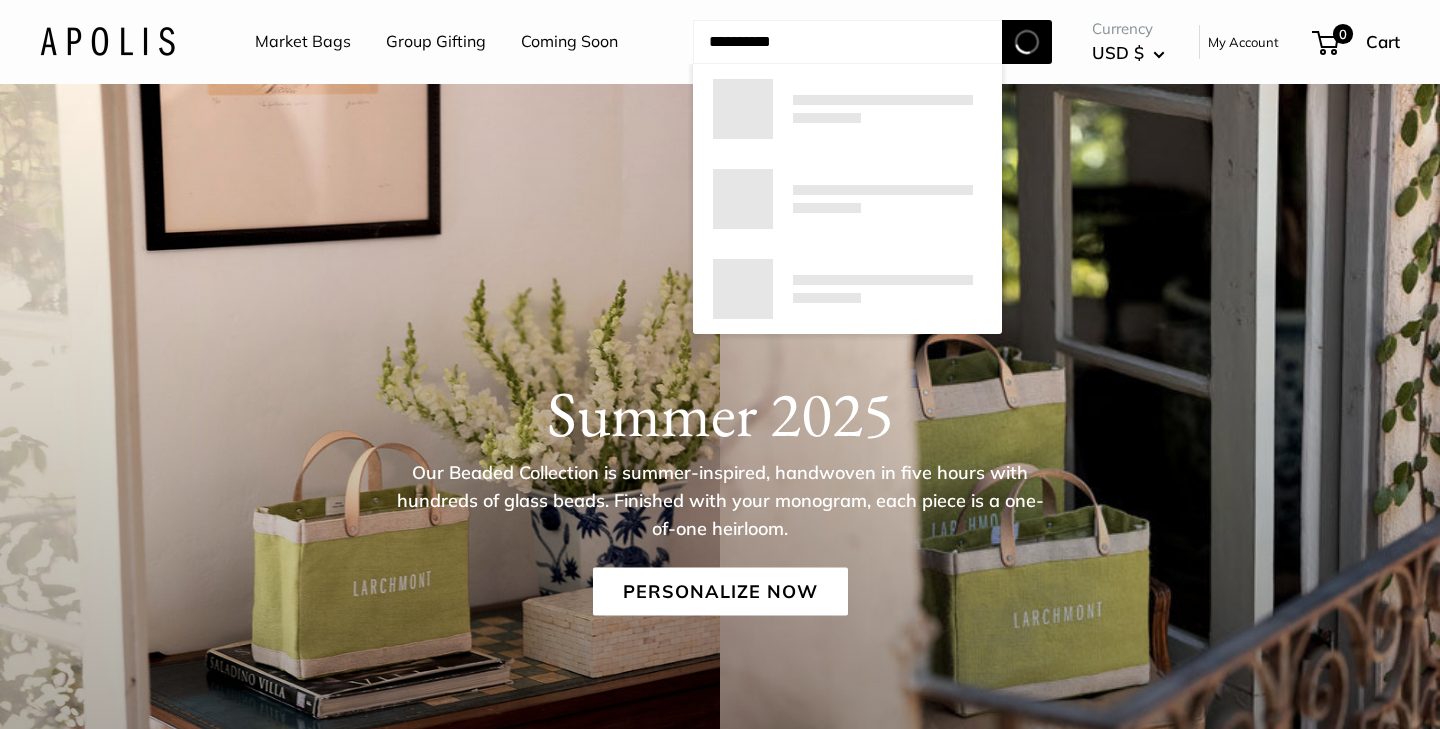 type on "**********" 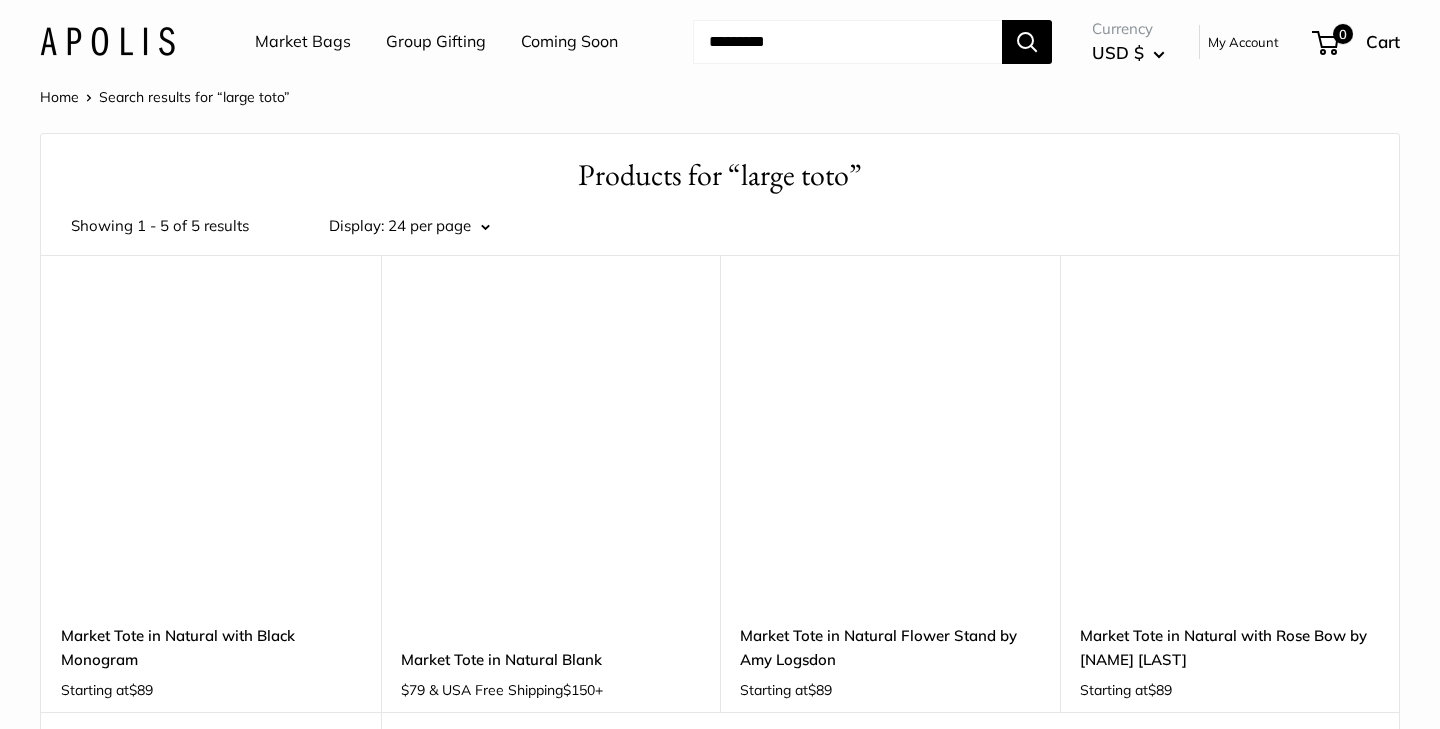 scroll, scrollTop: 0, scrollLeft: 0, axis: both 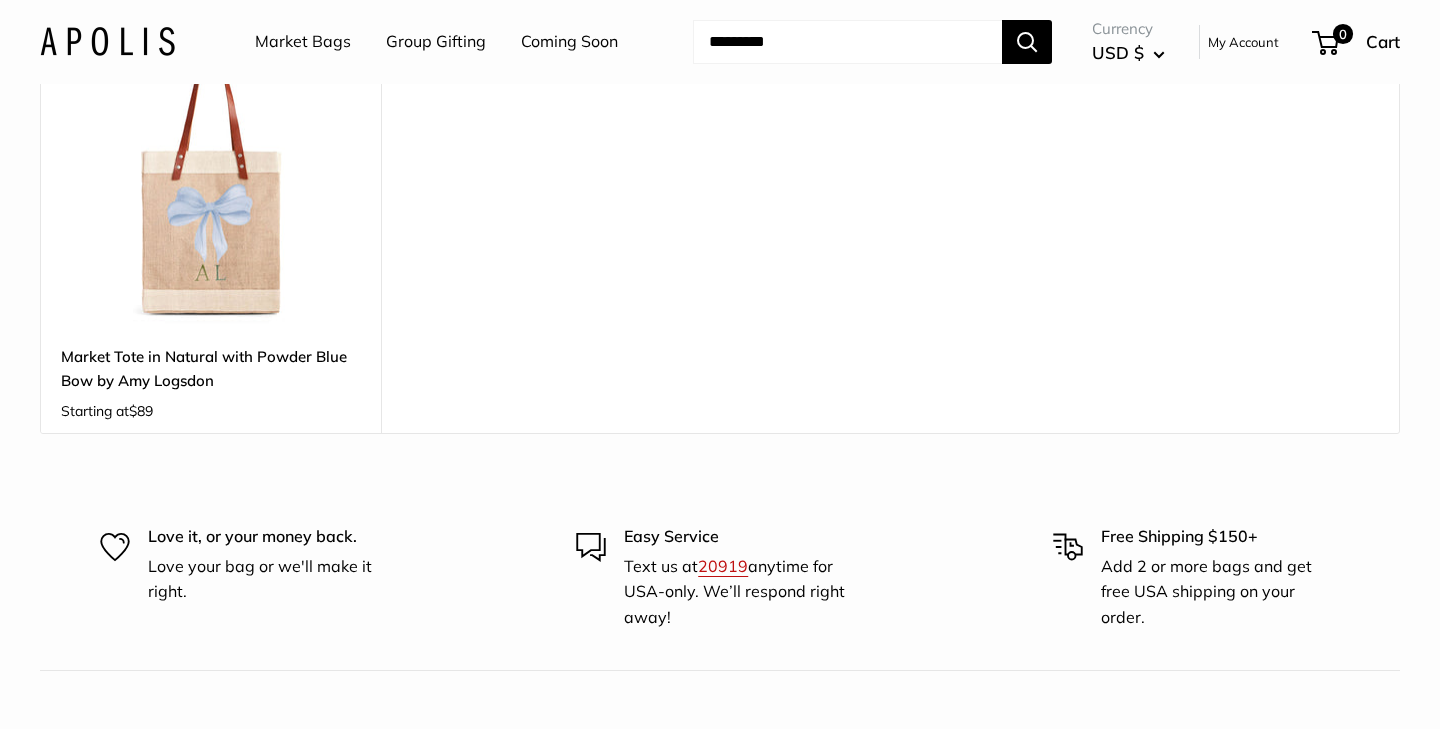 click at bounding box center [847, 42] 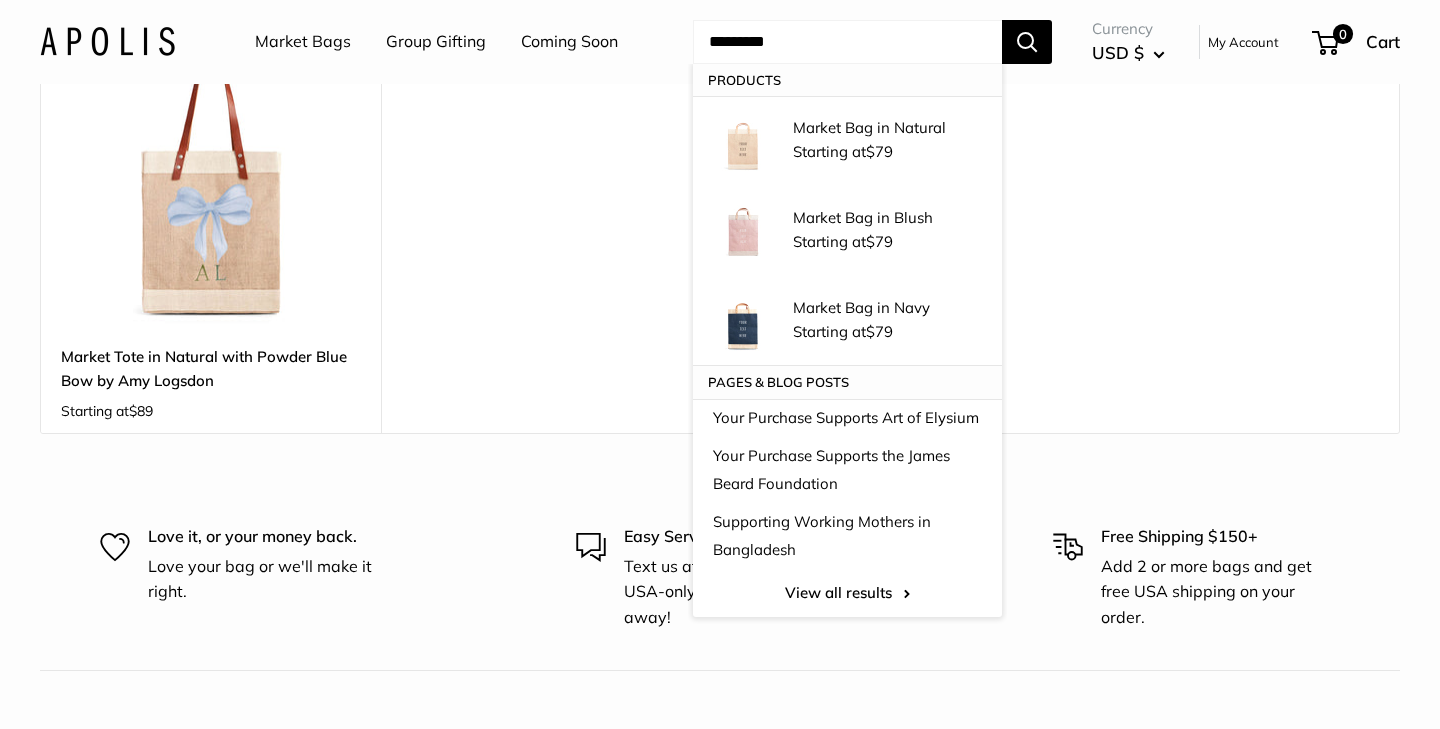 type on "*********" 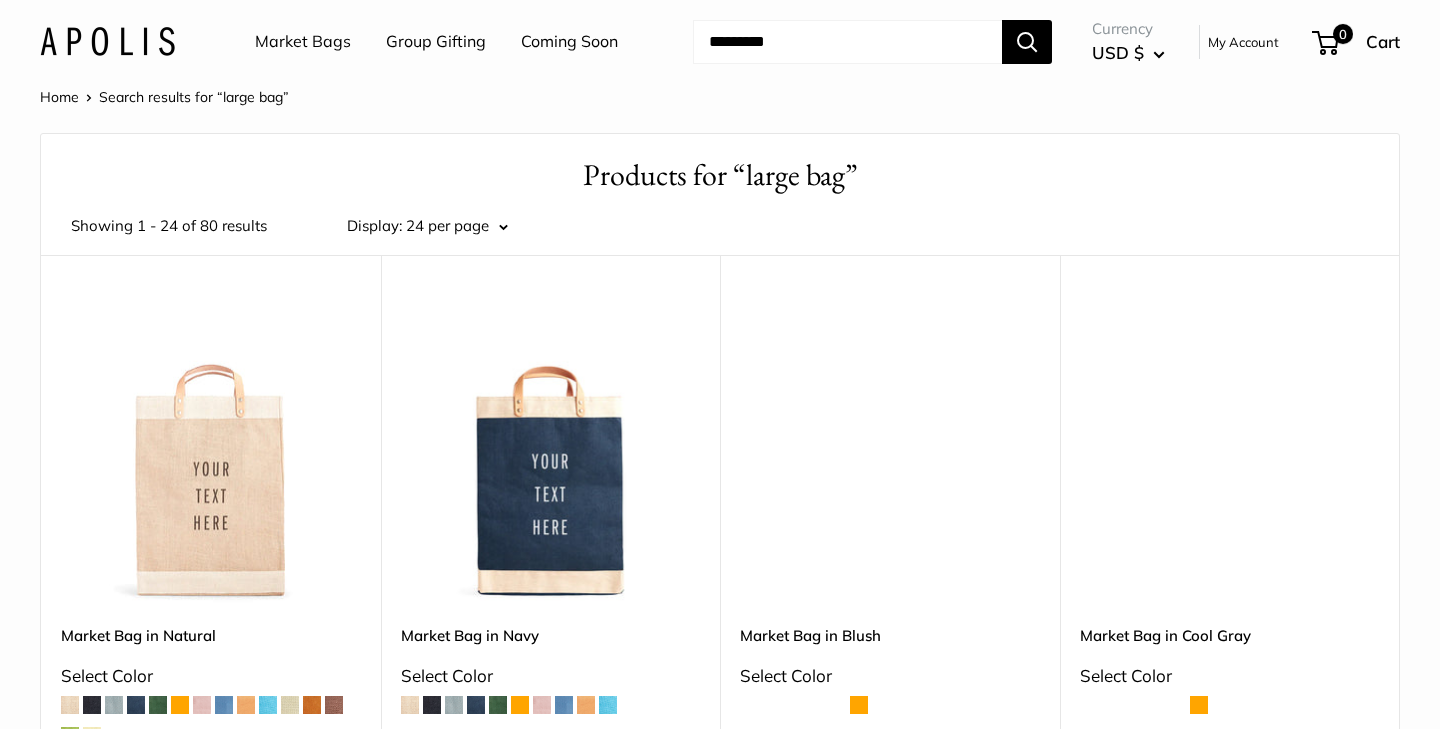 scroll, scrollTop: 43, scrollLeft: 0, axis: vertical 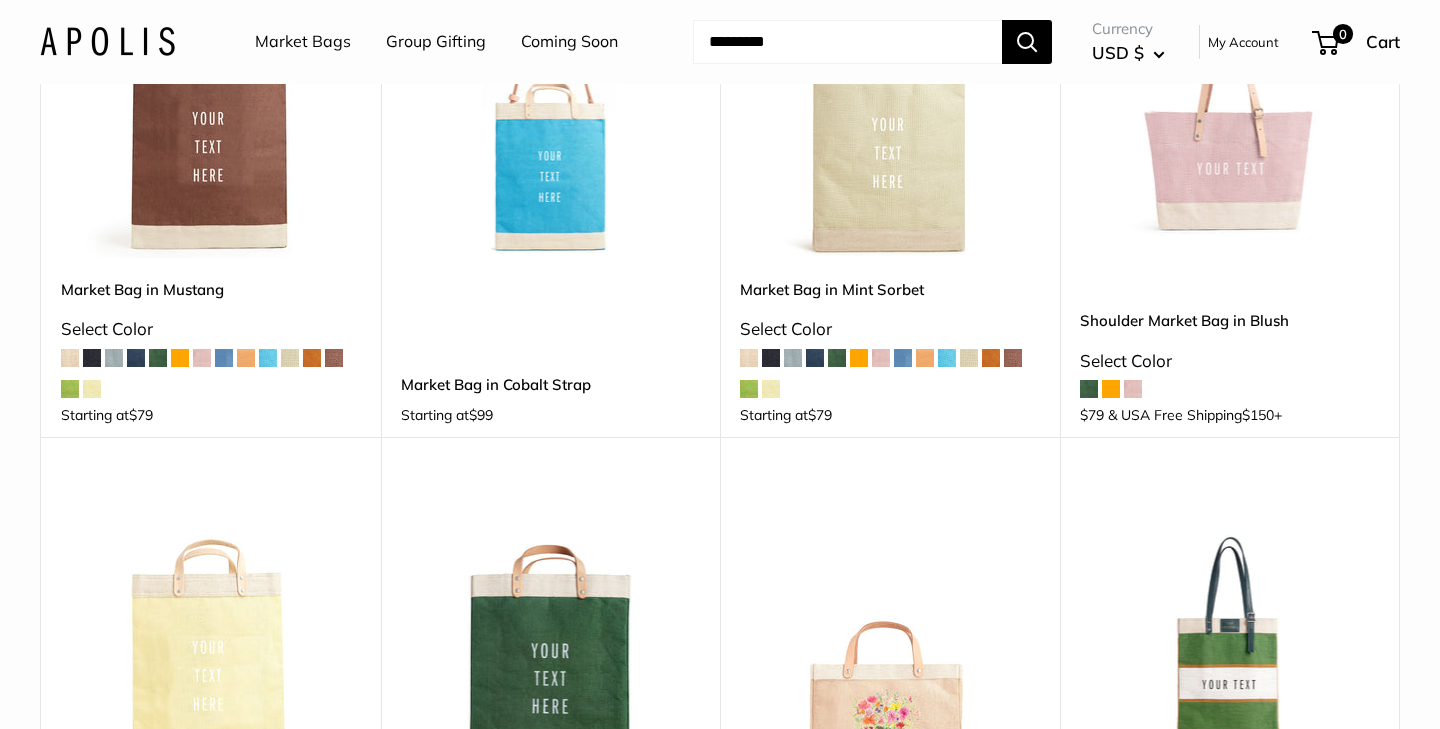 click at bounding box center (0, 0) 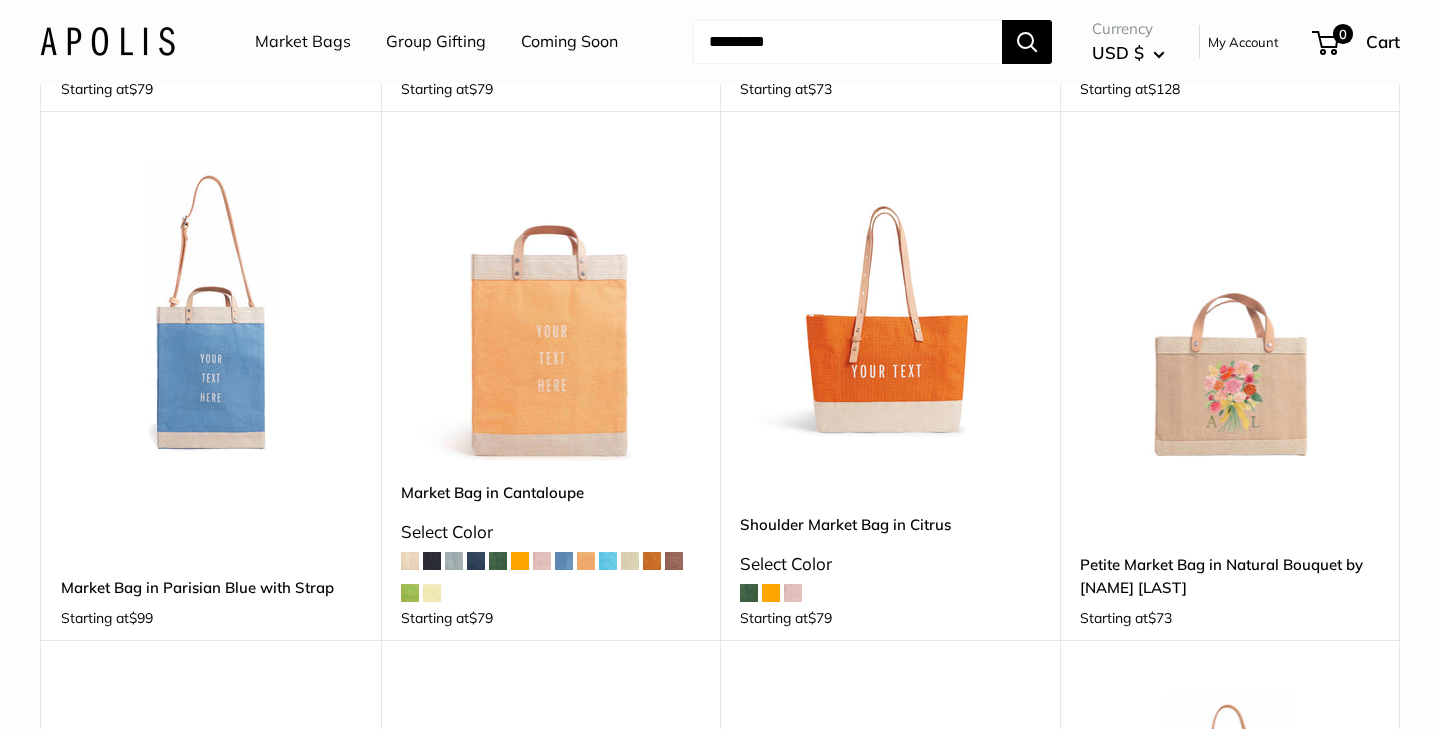 scroll, scrollTop: 2262, scrollLeft: 0, axis: vertical 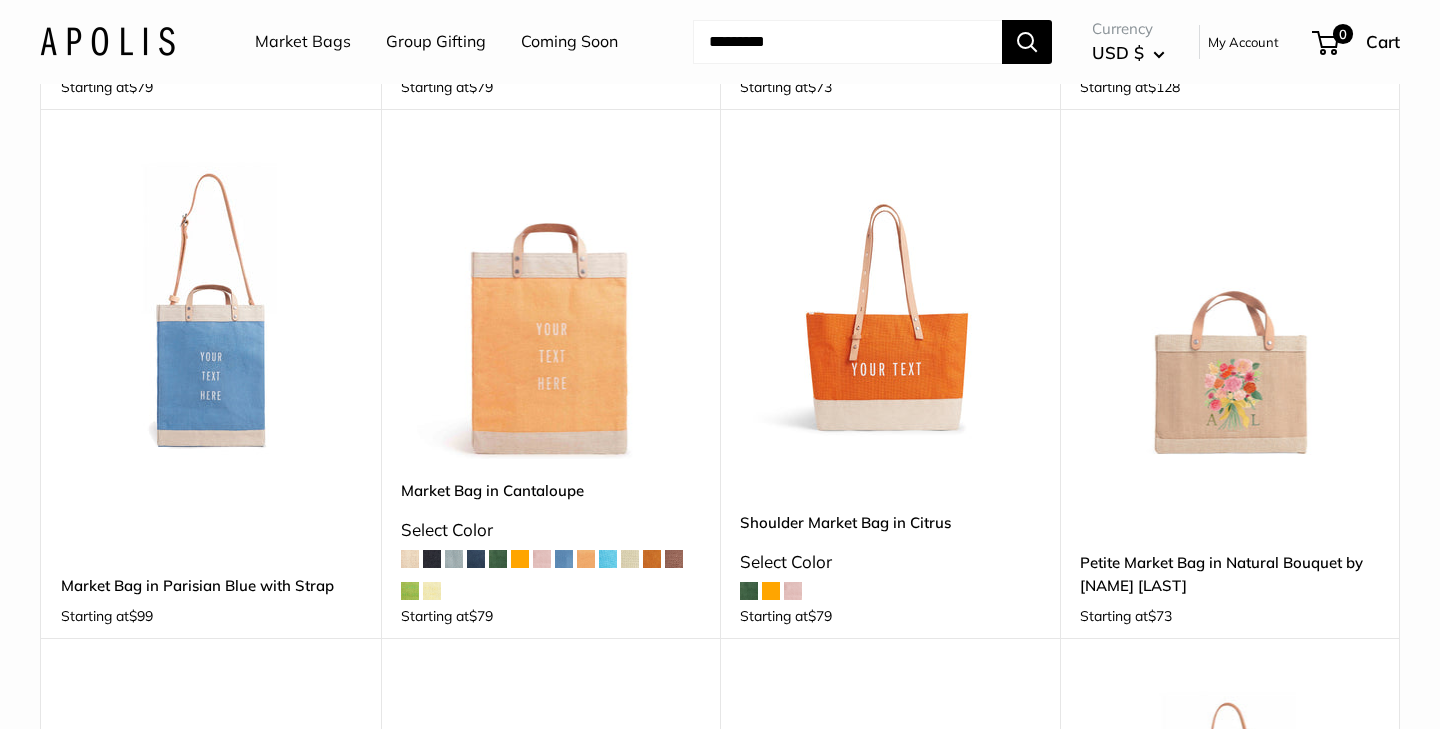 click at bounding box center [0, 0] 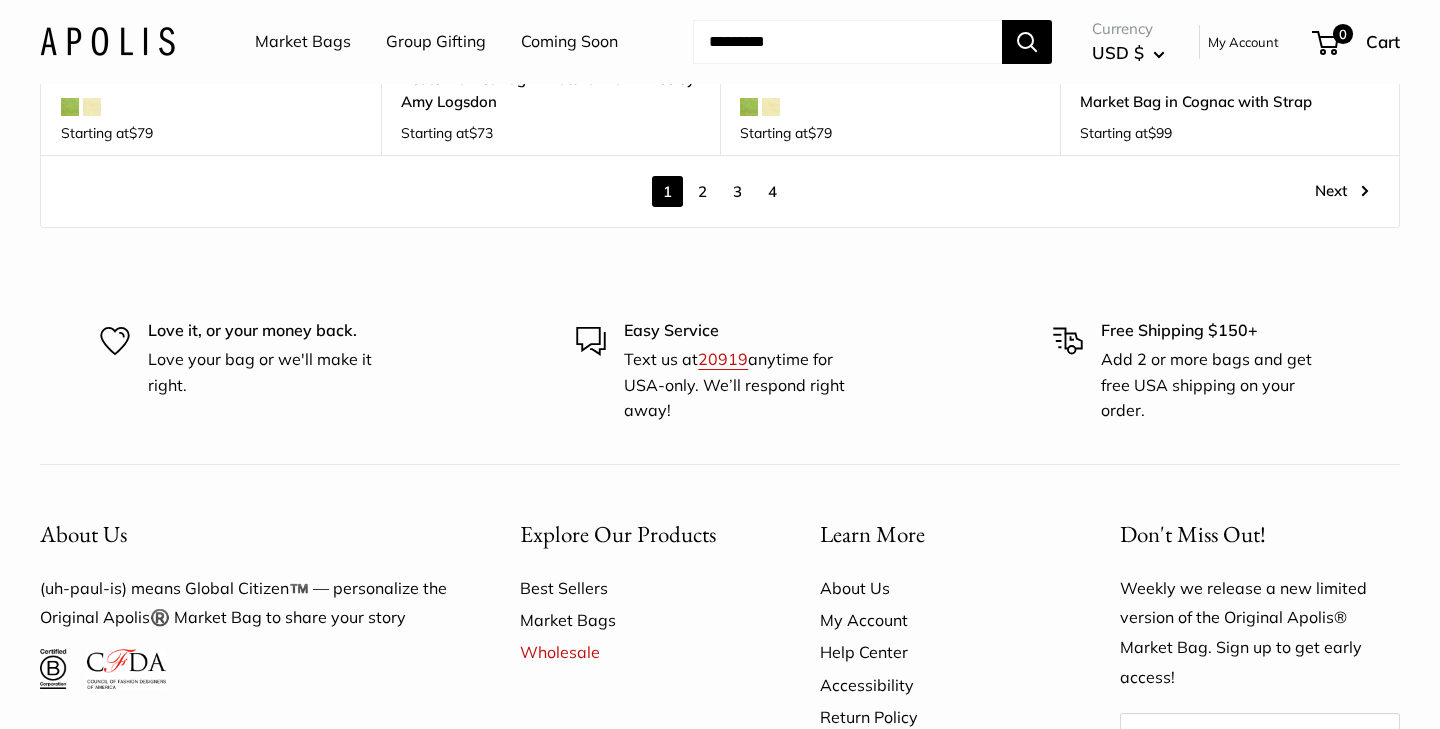 scroll, scrollTop: 3266, scrollLeft: 0, axis: vertical 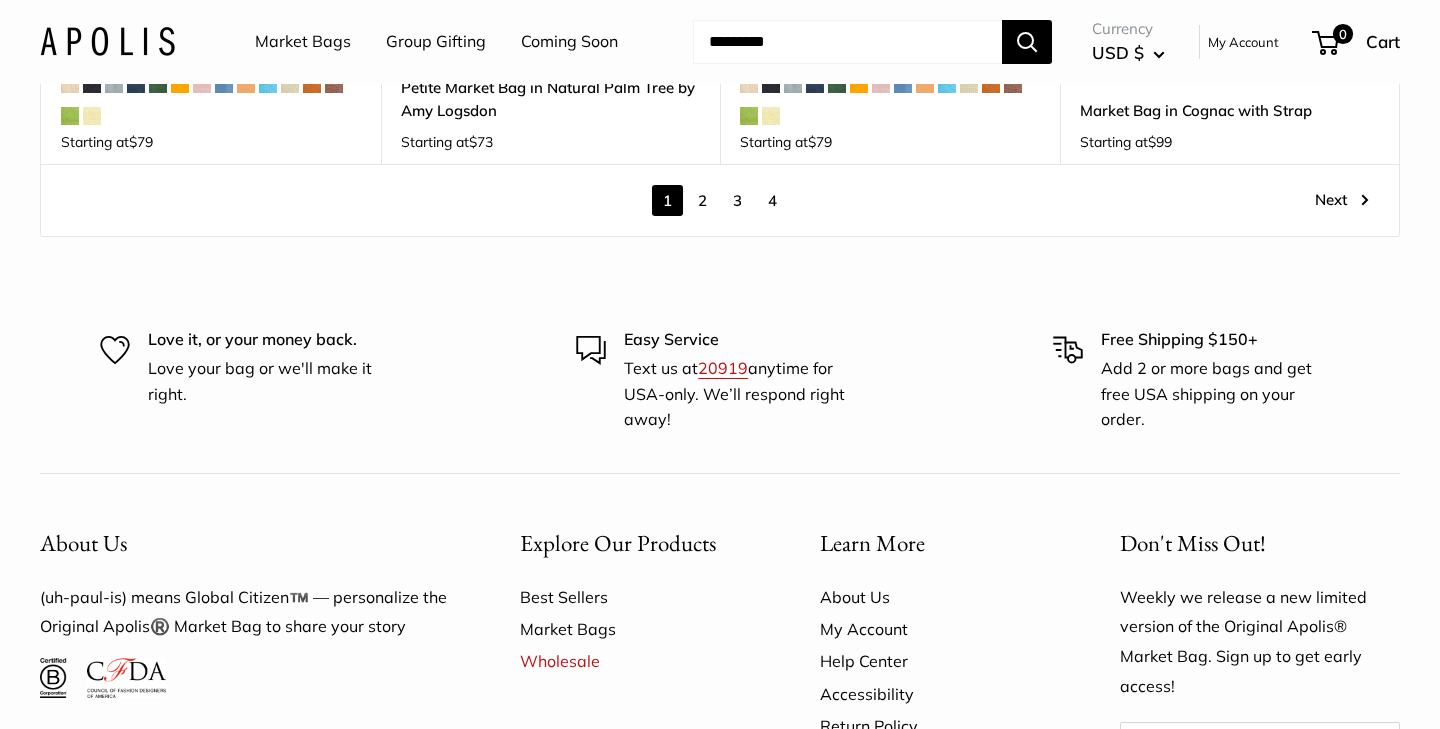 click on "Next" at bounding box center (1342, 200) 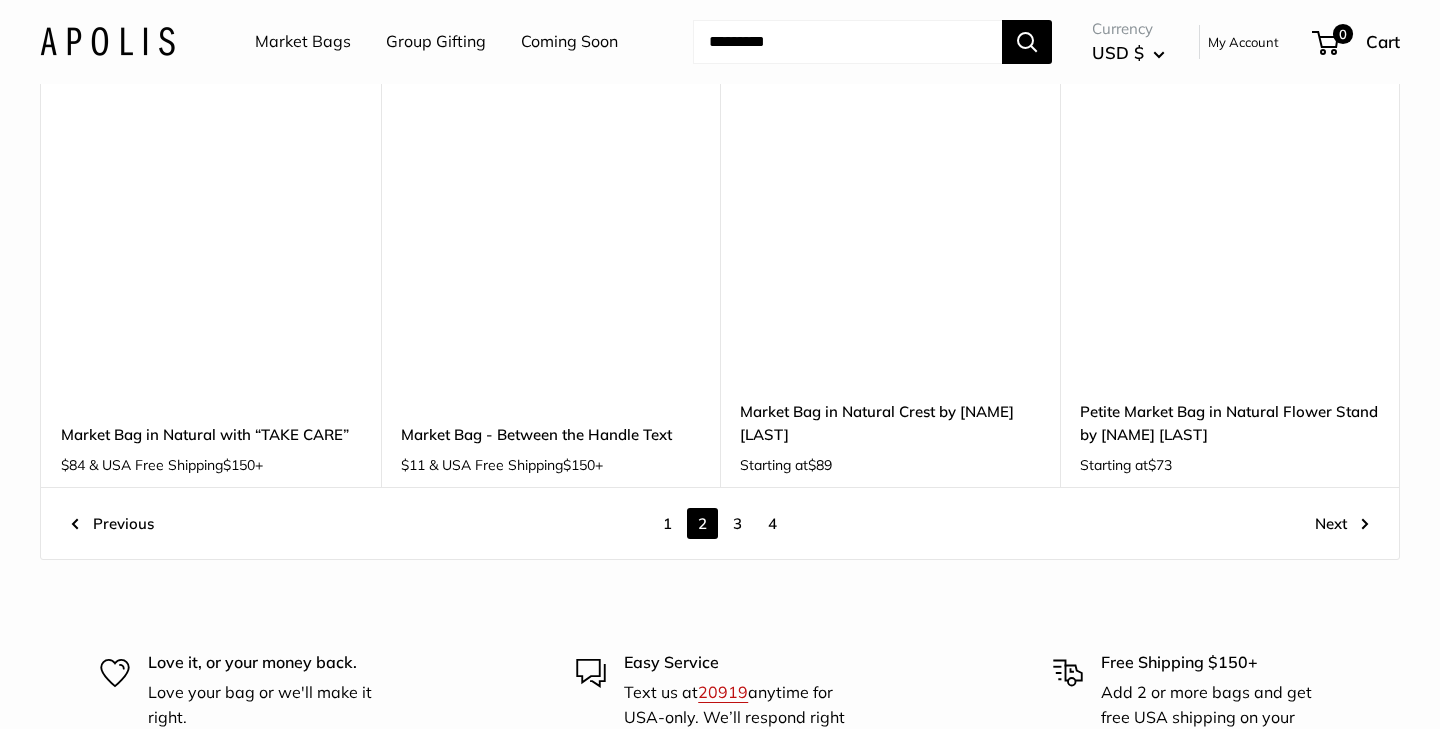 scroll, scrollTop: 2580, scrollLeft: 0, axis: vertical 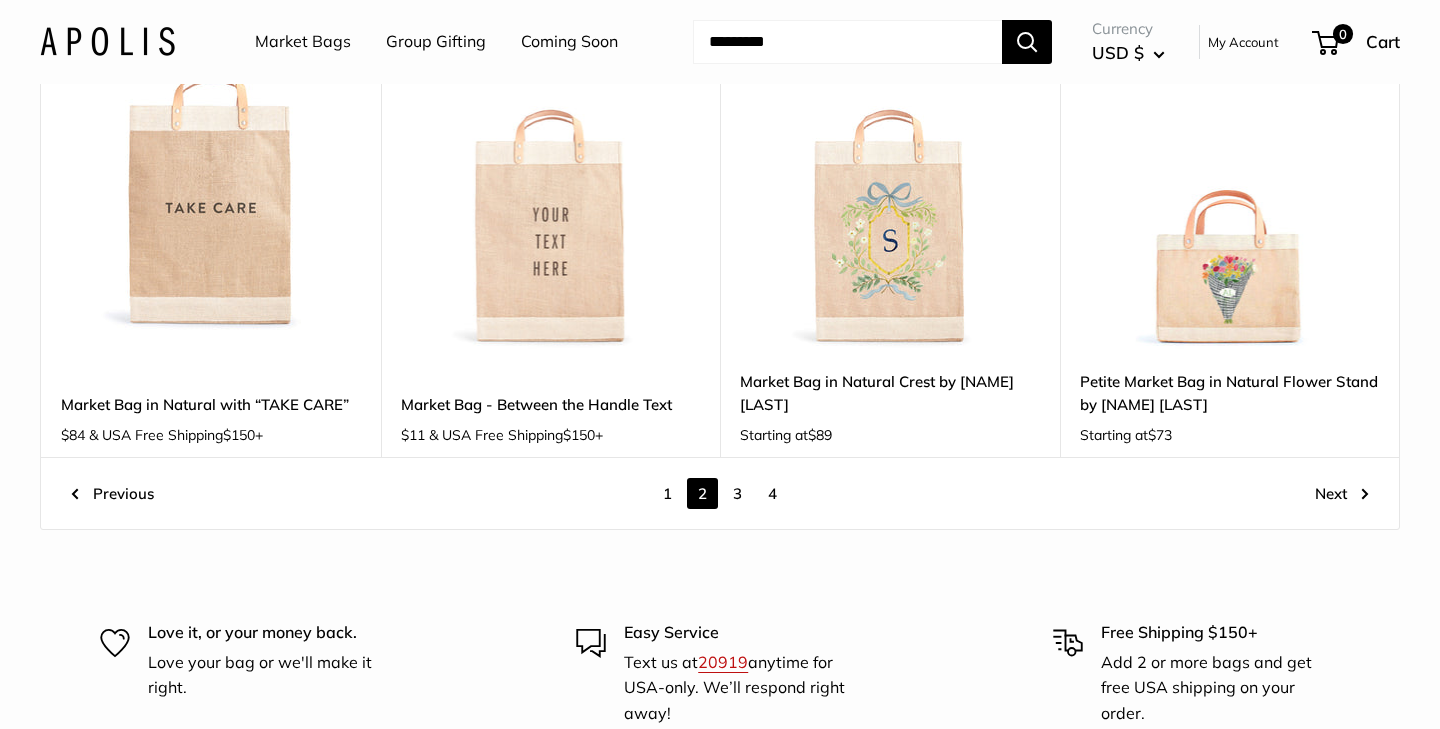 click on "Next" at bounding box center (1342, 493) 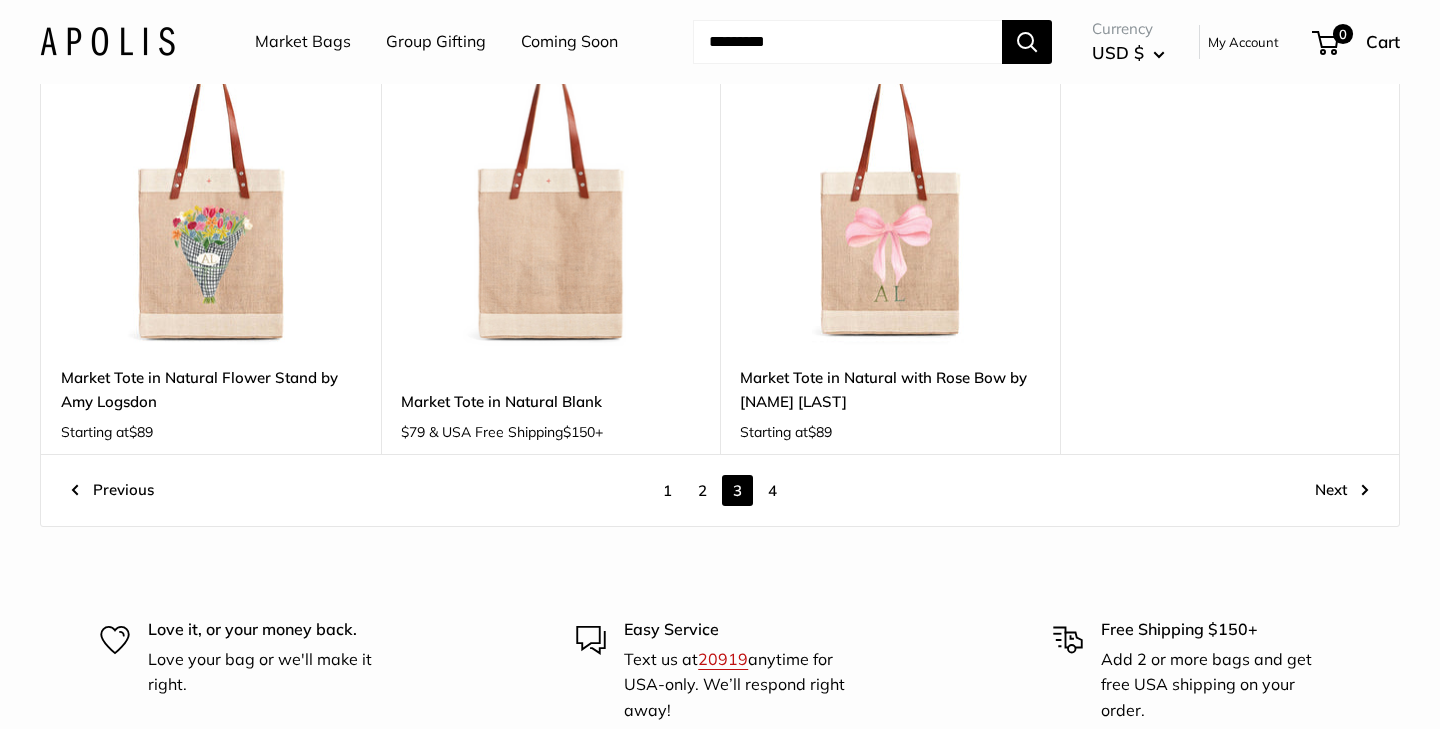 scroll, scrollTop: 2551, scrollLeft: 0, axis: vertical 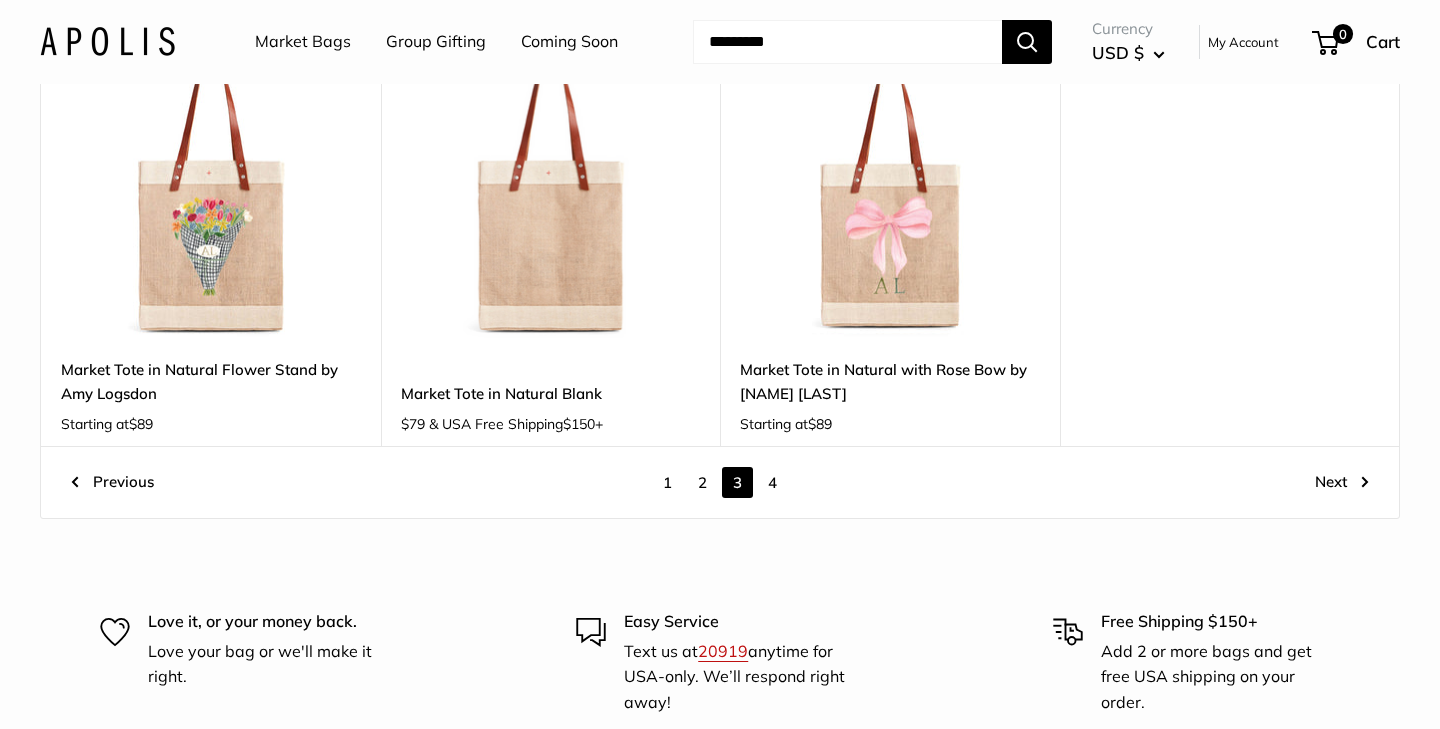 click on "Next" at bounding box center (1342, 482) 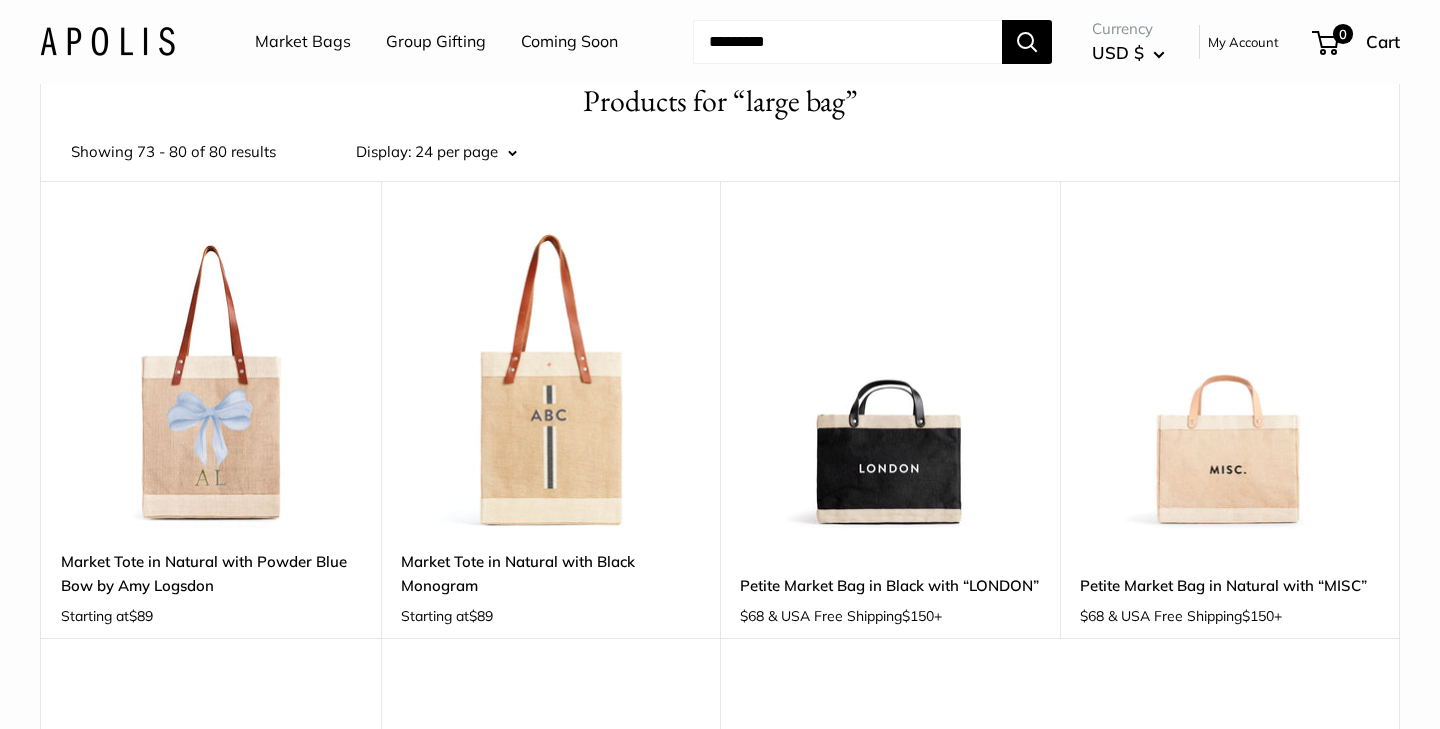 scroll, scrollTop: 0, scrollLeft: 0, axis: both 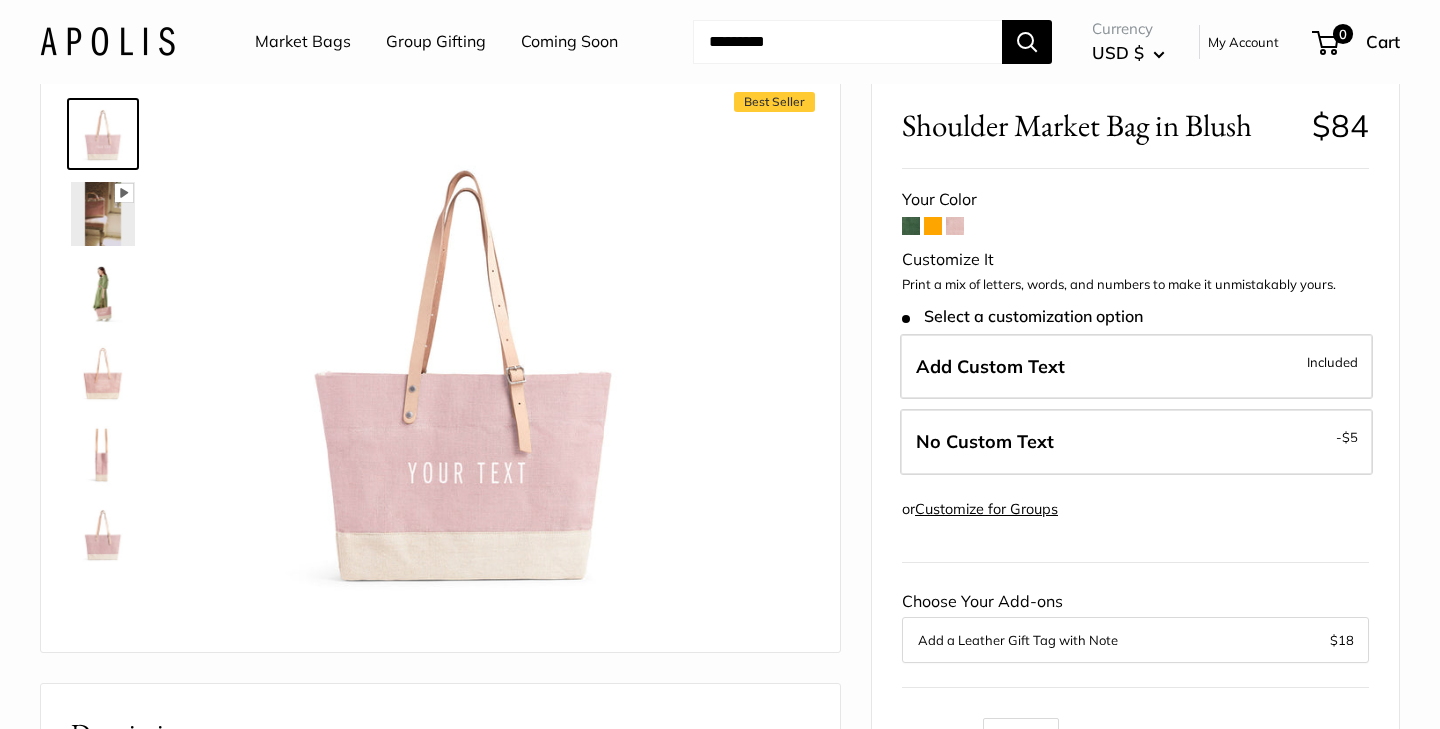 click at bounding box center [103, 214] 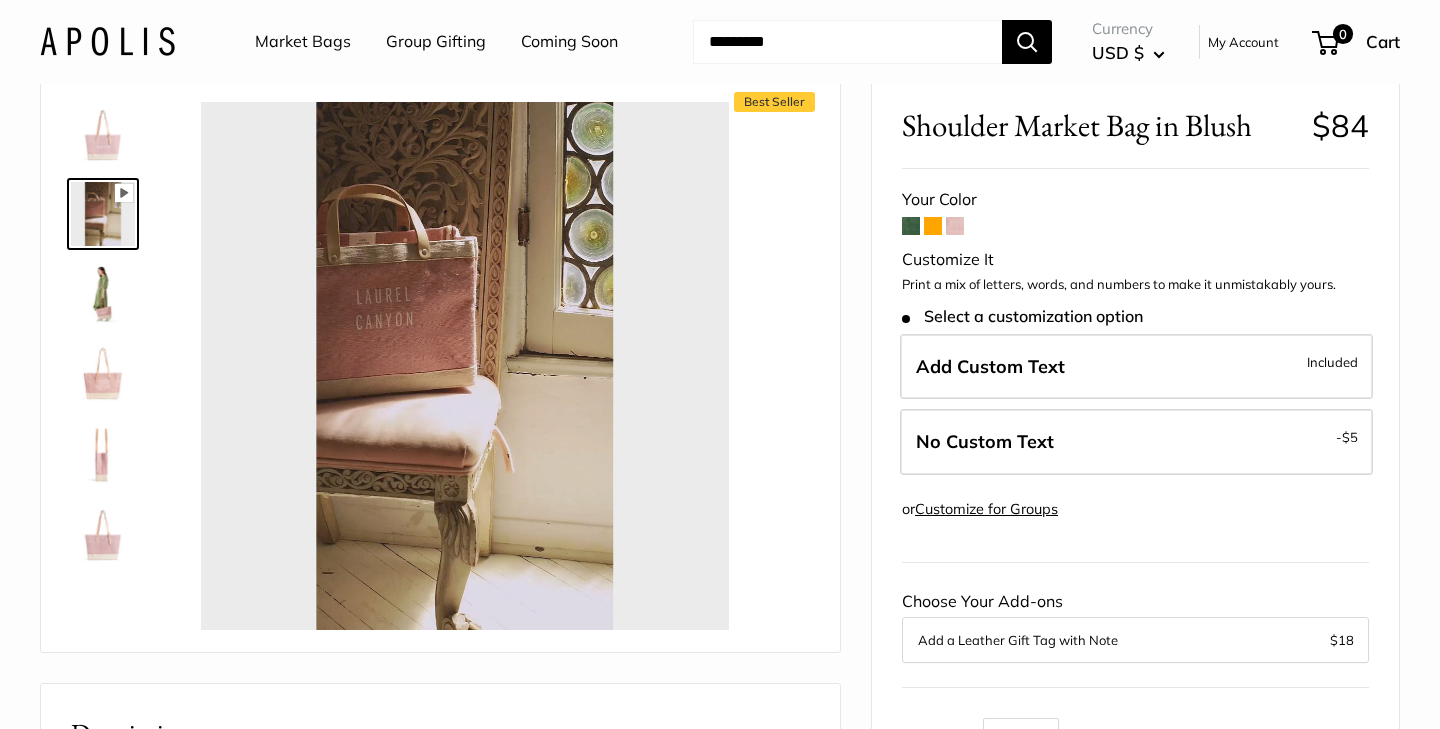 type on "*" 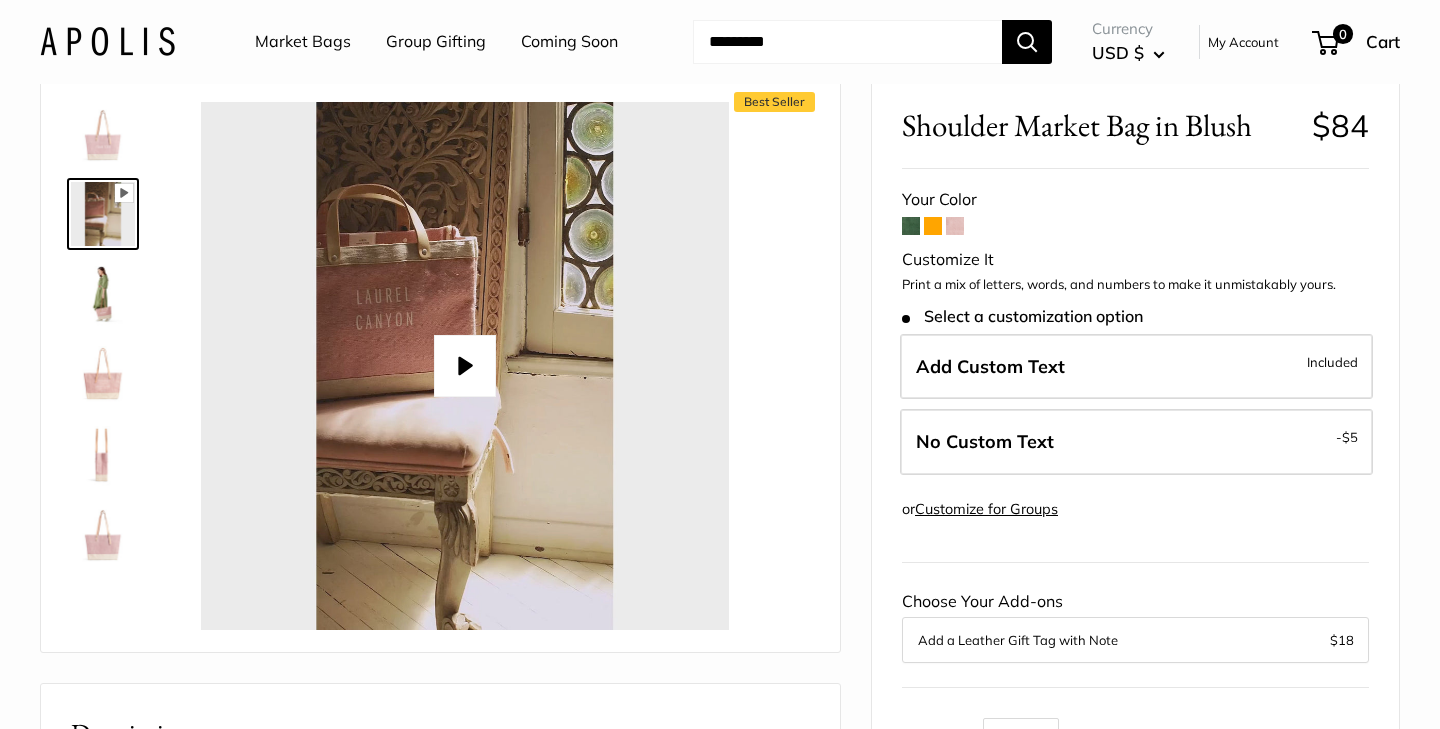 click at bounding box center (103, 294) 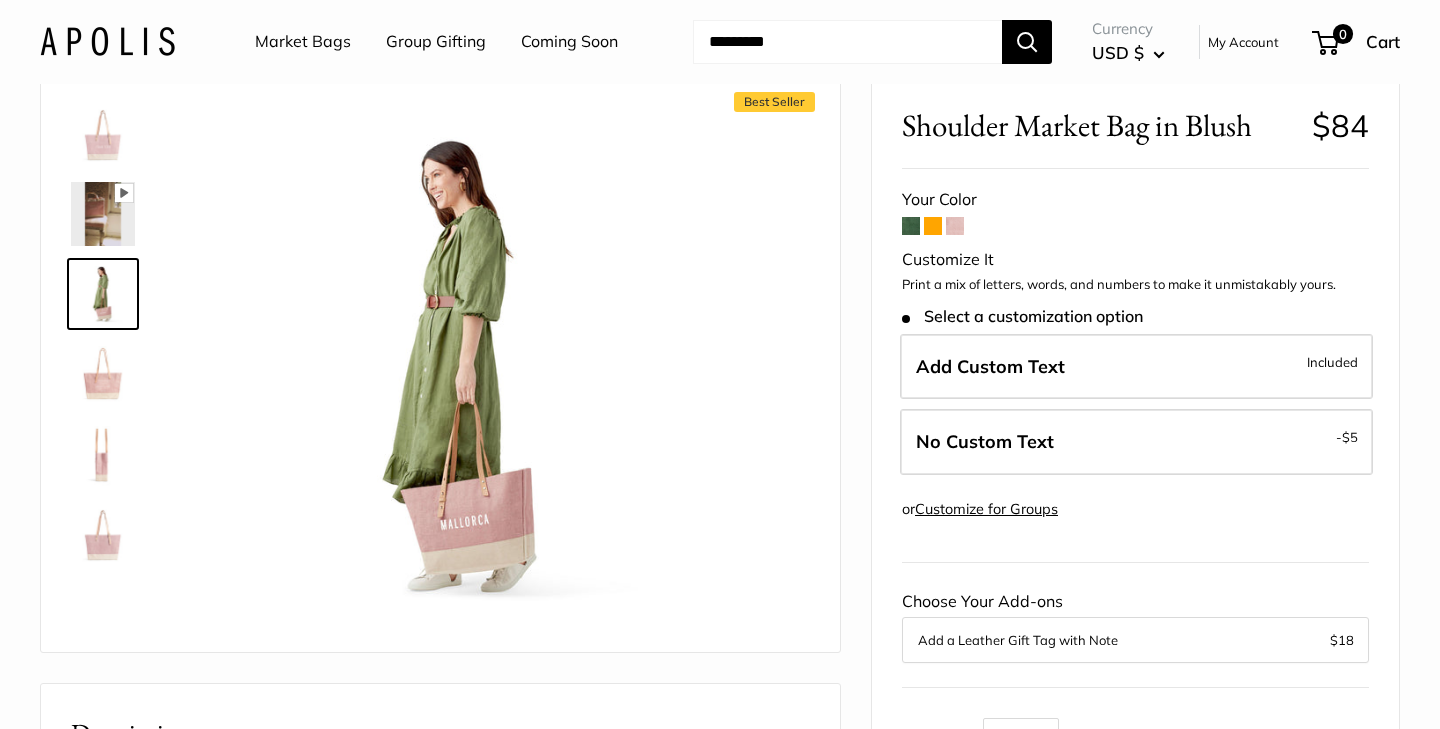 click at bounding box center [103, 374] 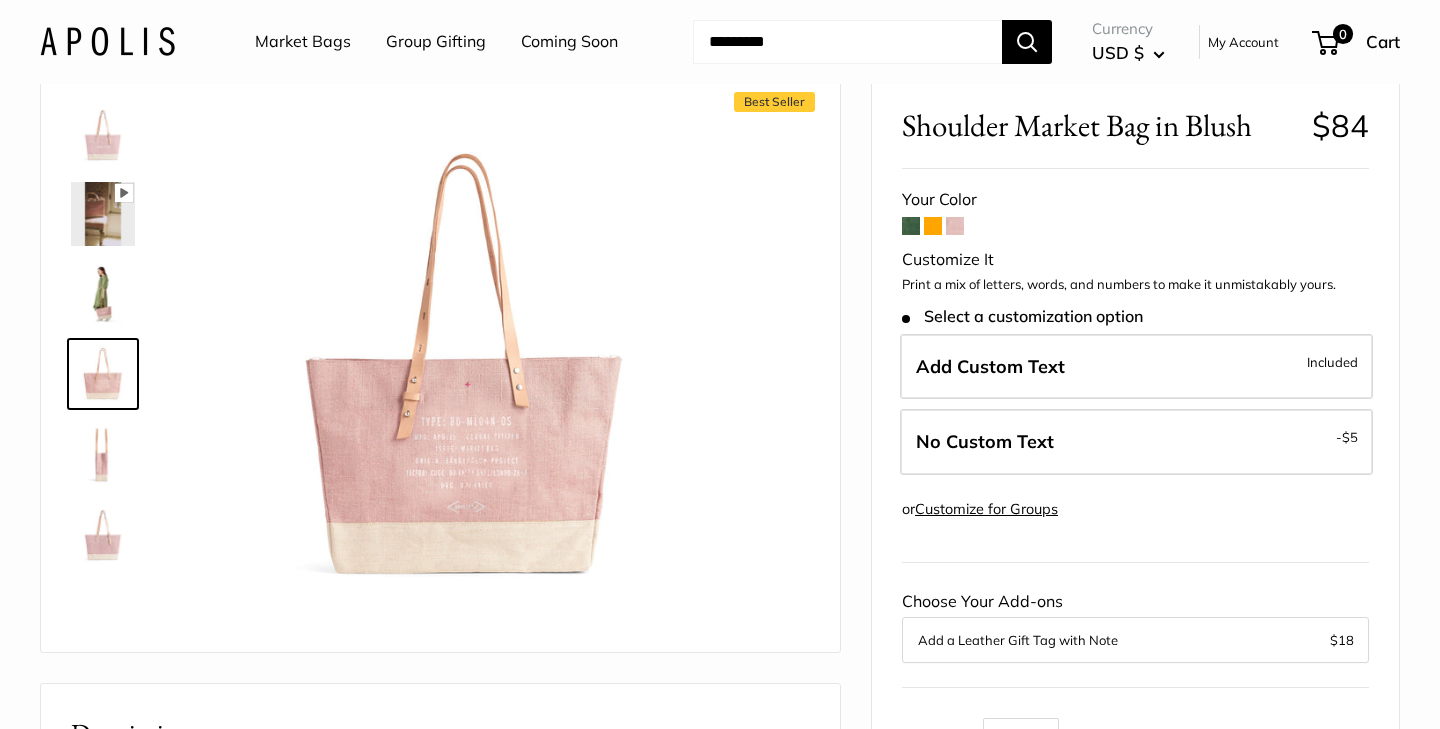 click at bounding box center (103, 454) 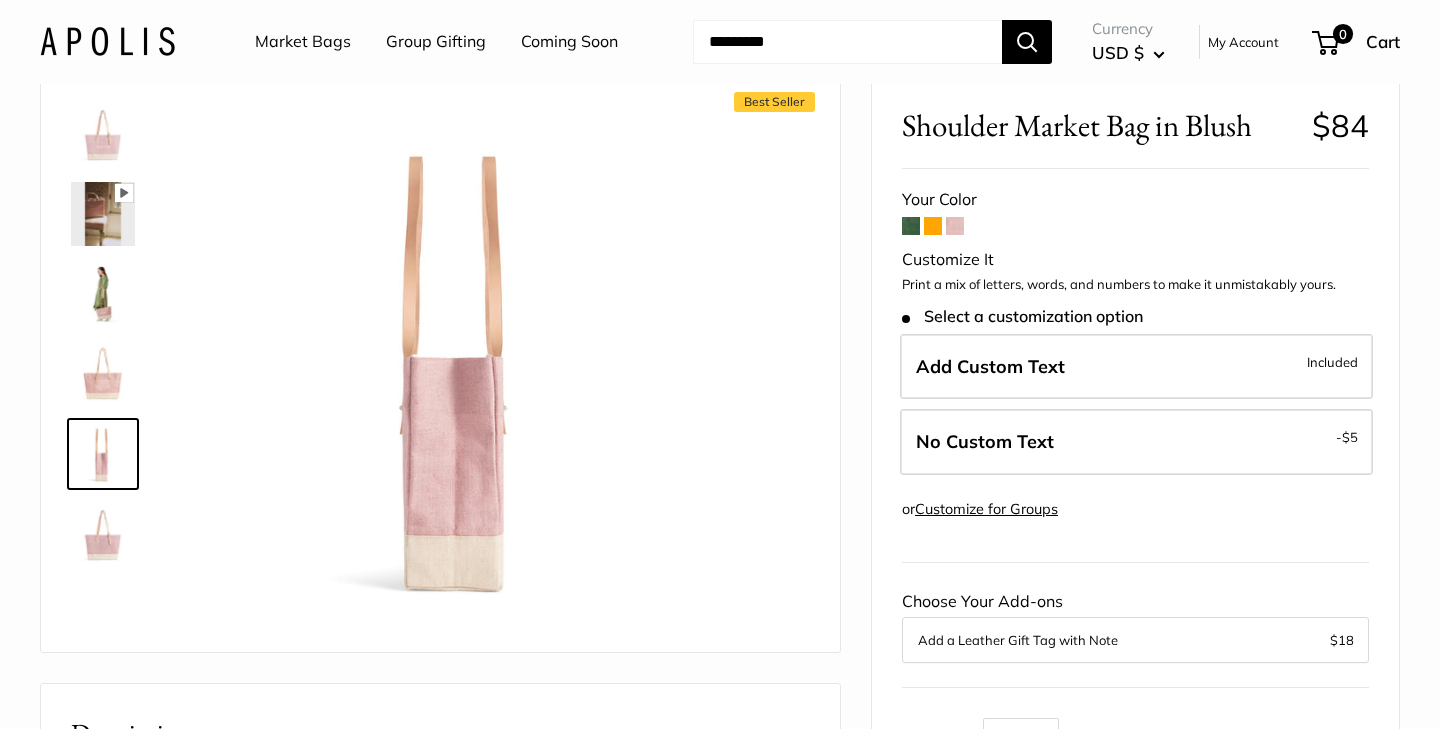 click at bounding box center (103, 534) 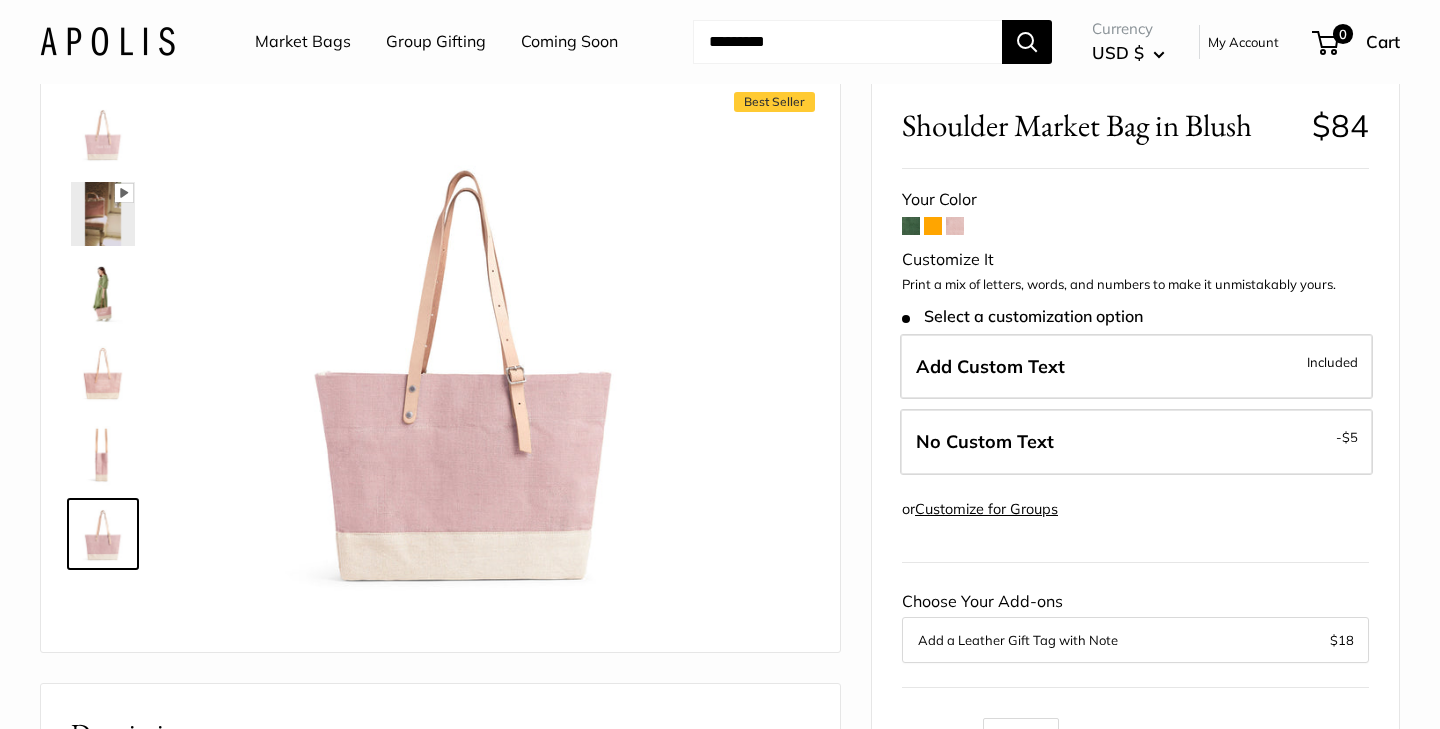click at bounding box center (103, 294) 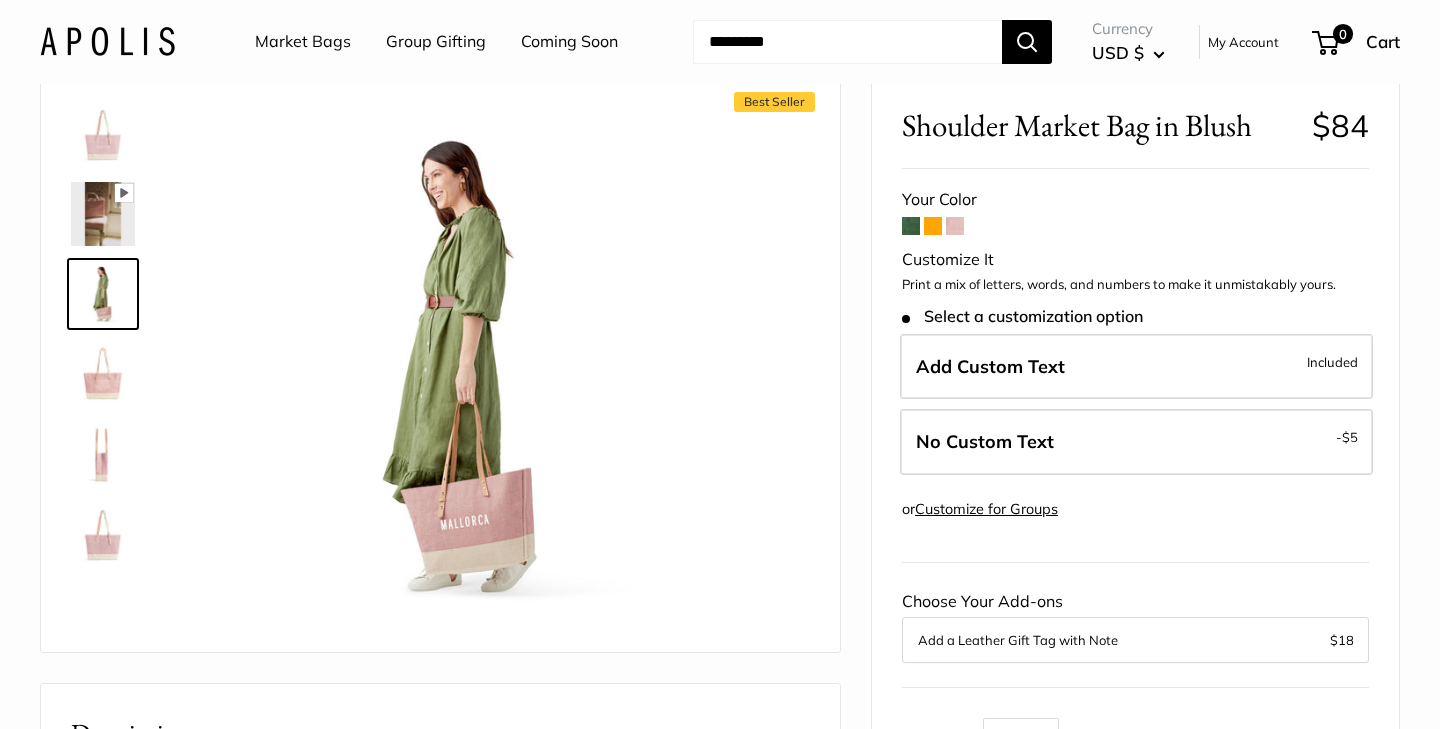 click at bounding box center [103, 374] 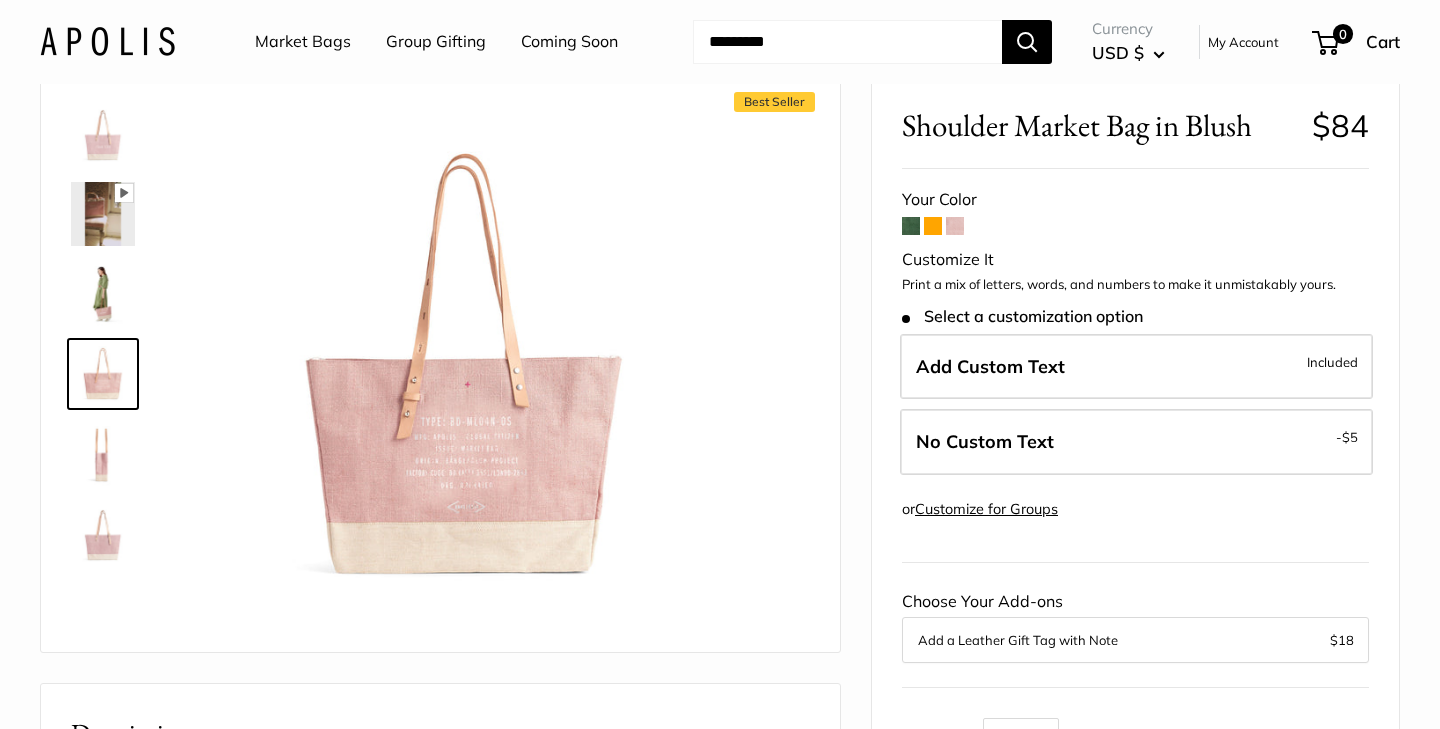 click at bounding box center [103, 454] 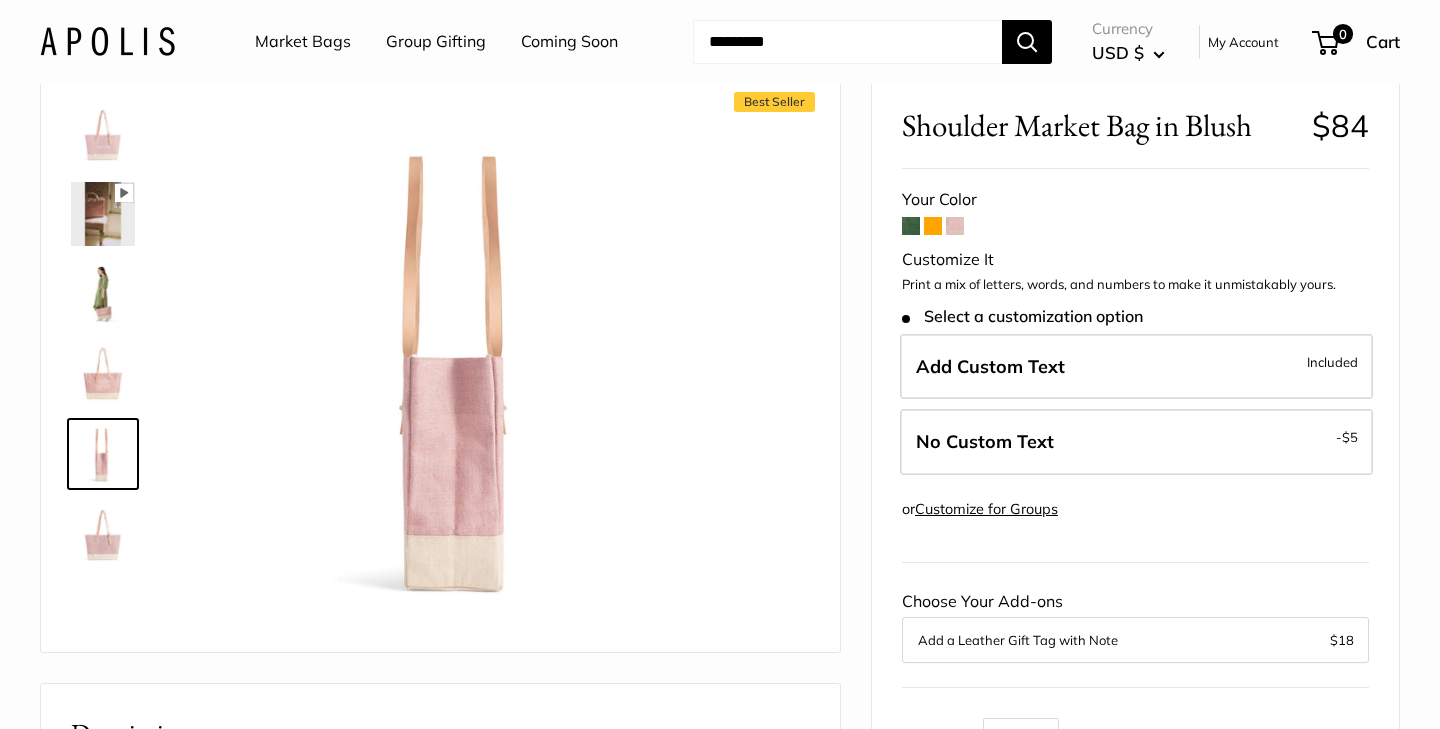 click at bounding box center (103, 534) 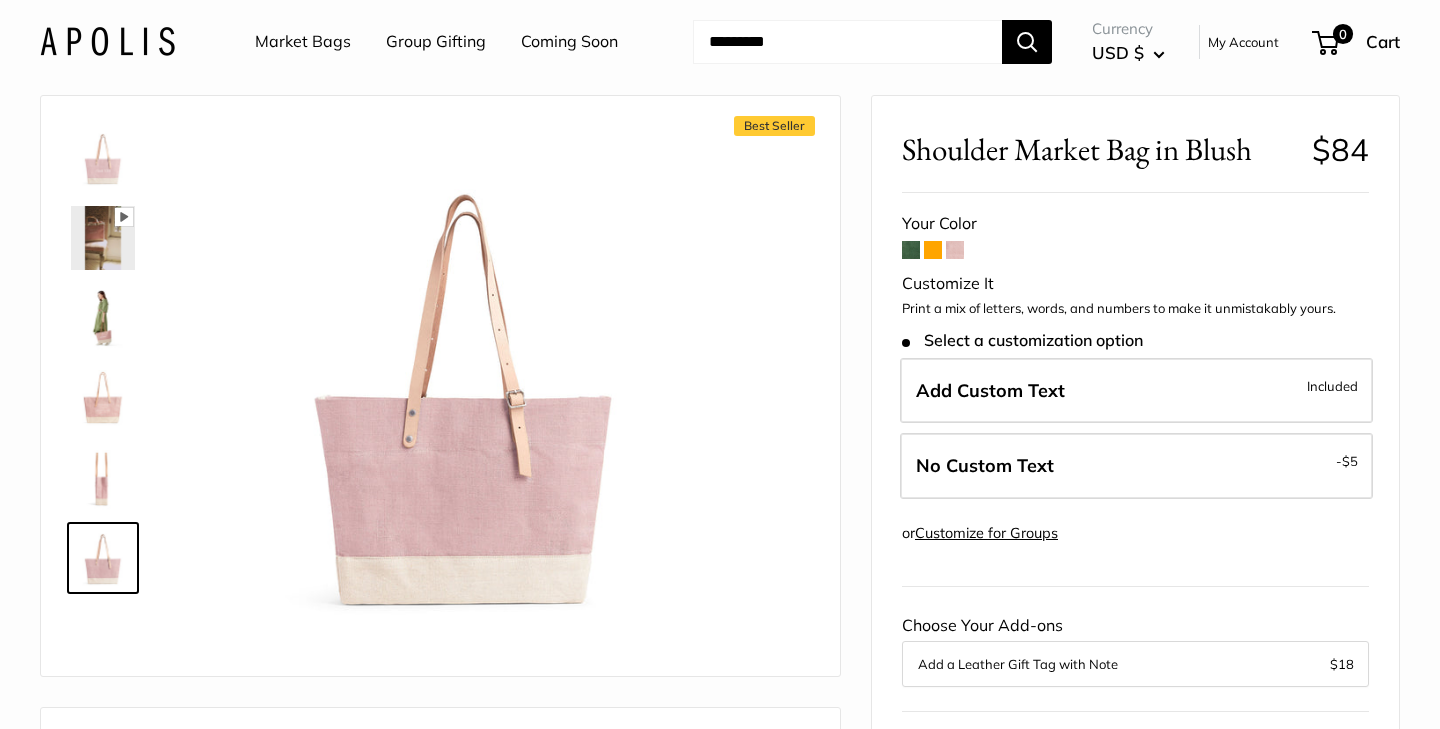 scroll, scrollTop: 0, scrollLeft: 0, axis: both 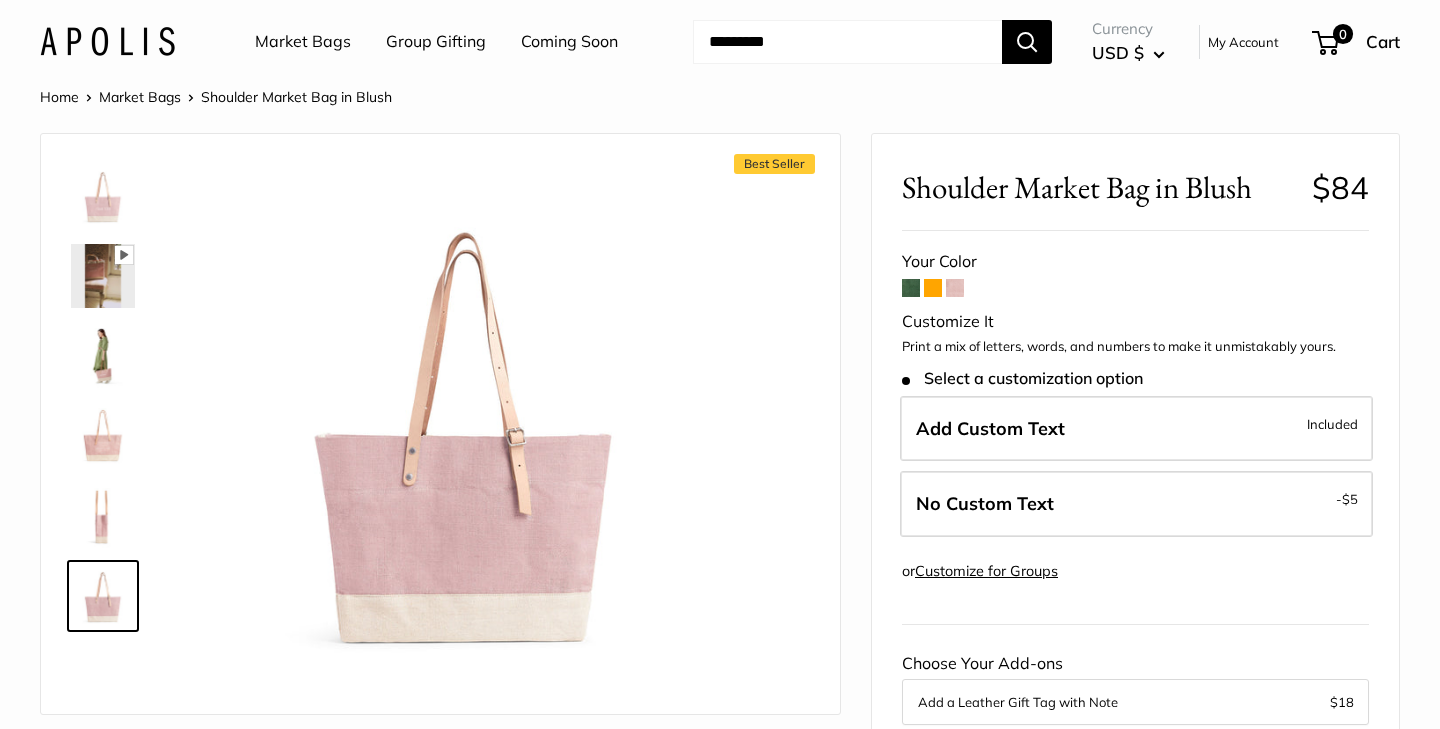 click at bounding box center [103, 436] 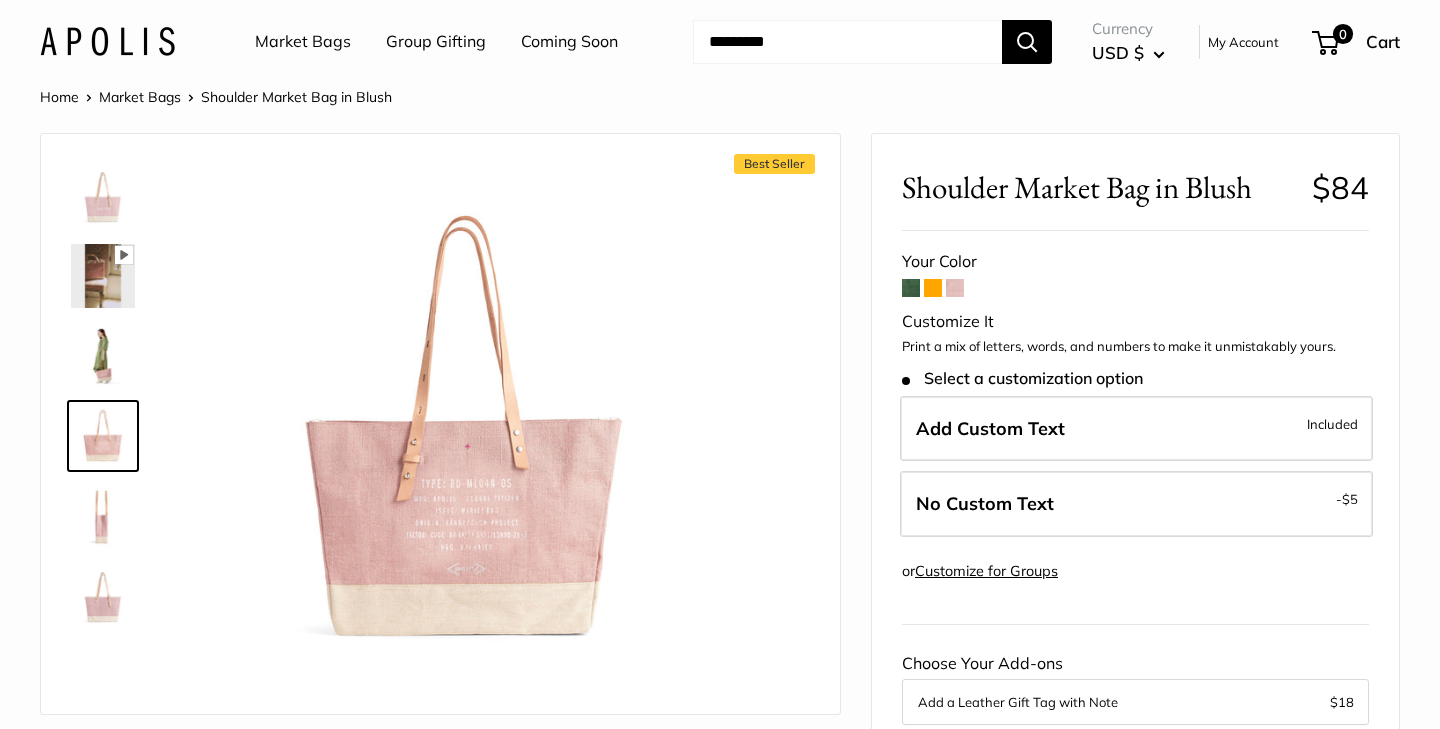 click at bounding box center (103, 516) 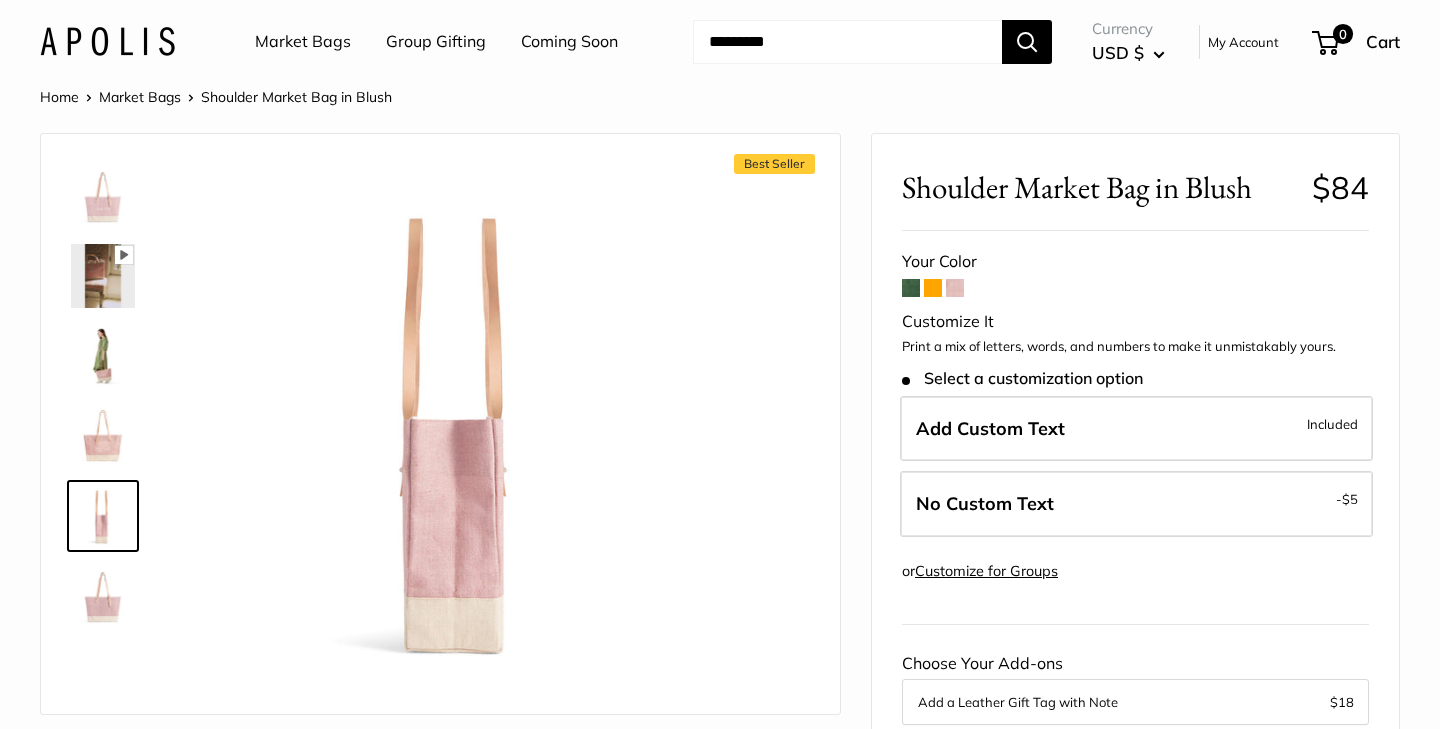 click at bounding box center [911, 288] 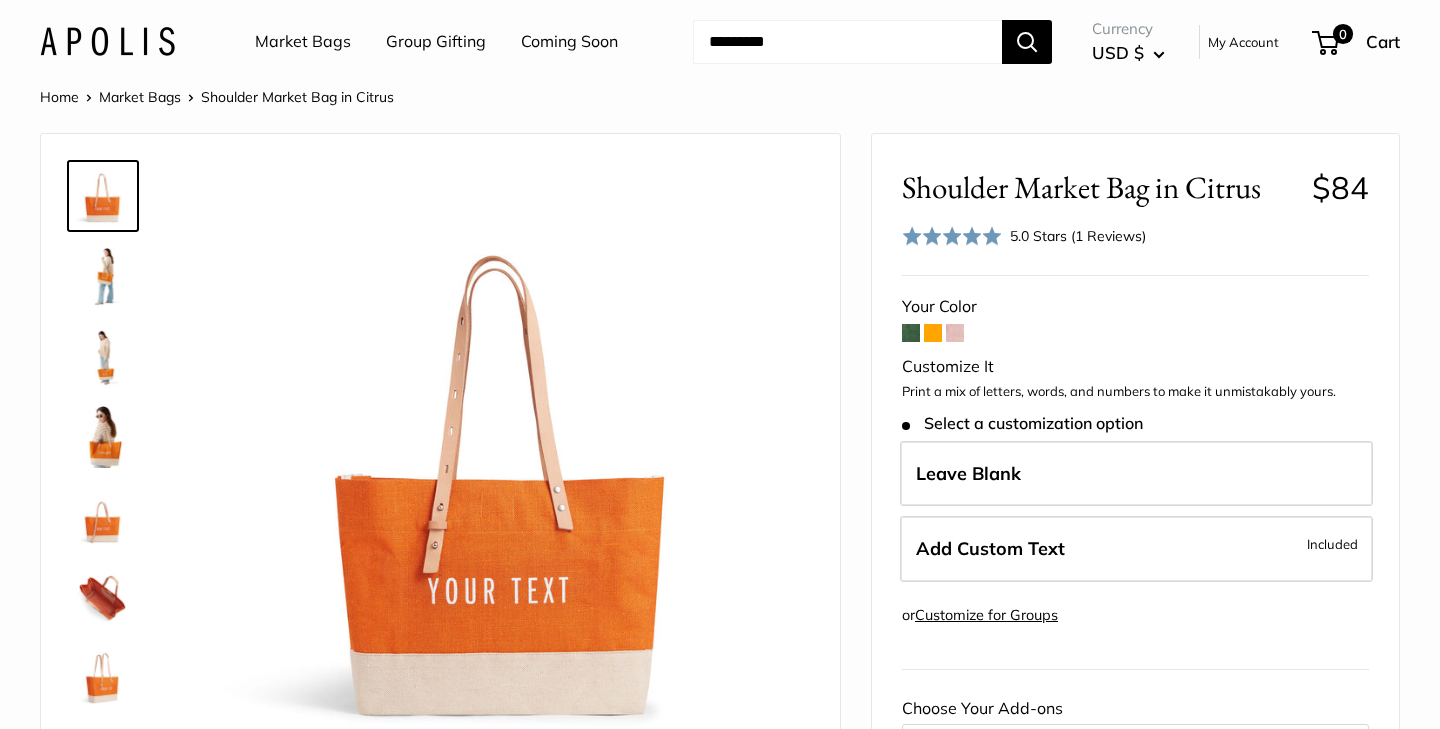 scroll, scrollTop: 0, scrollLeft: 0, axis: both 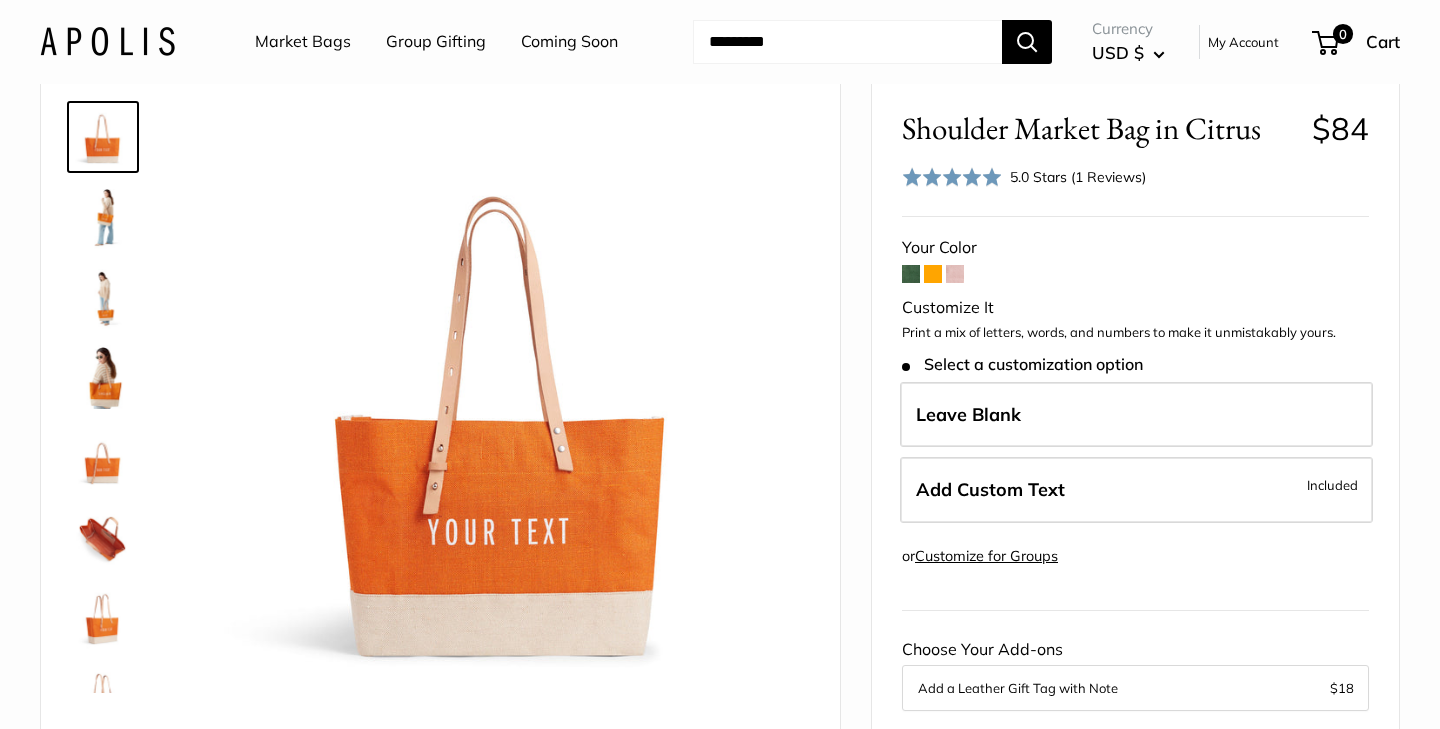 click at bounding box center [103, 217] 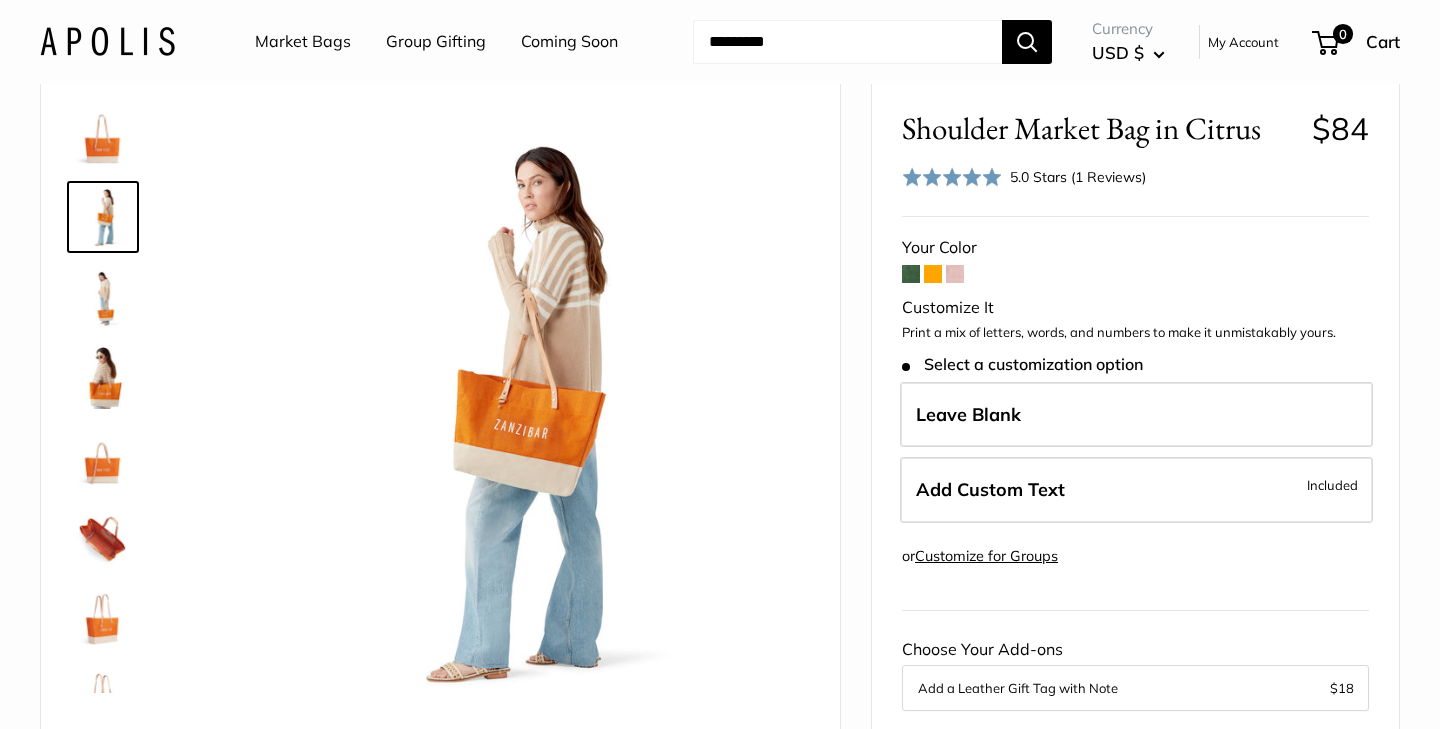click at bounding box center [103, 297] 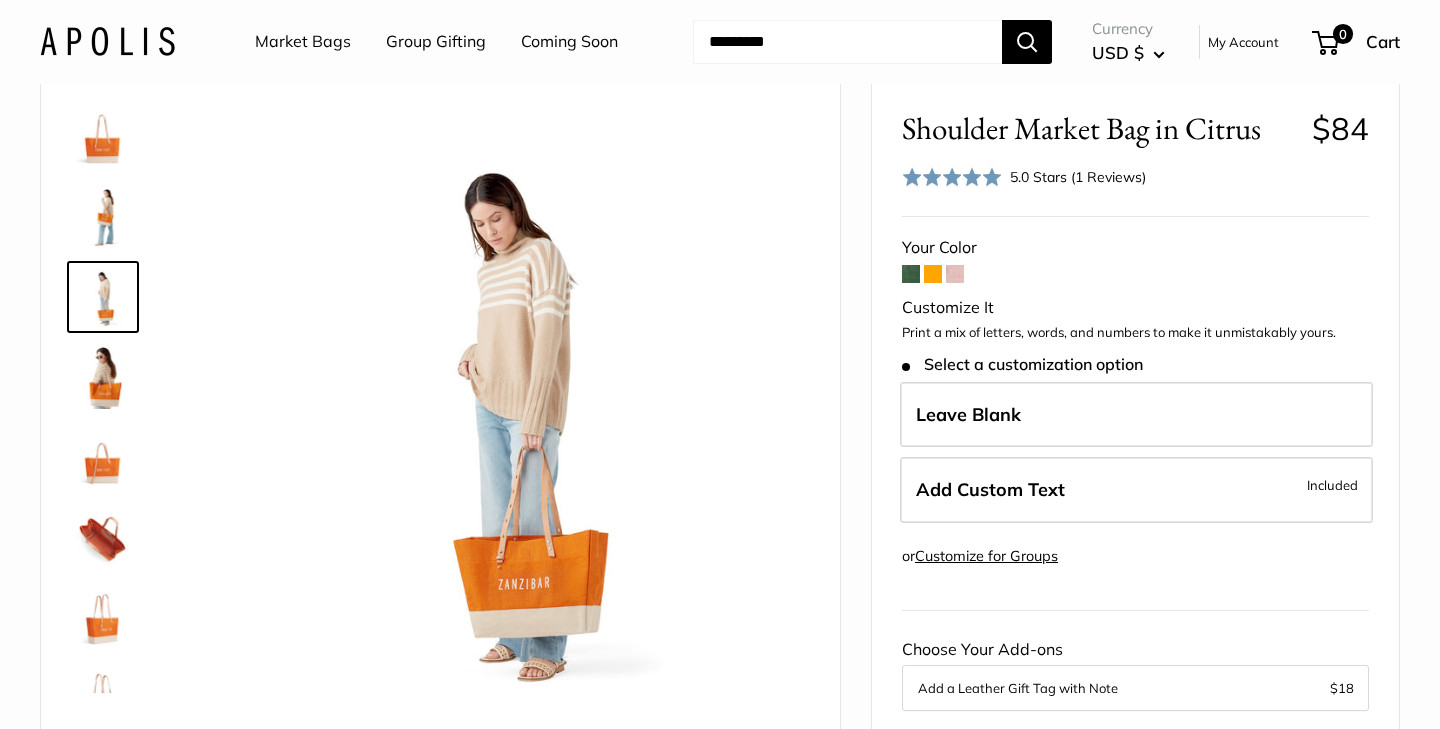 click at bounding box center (103, 377) 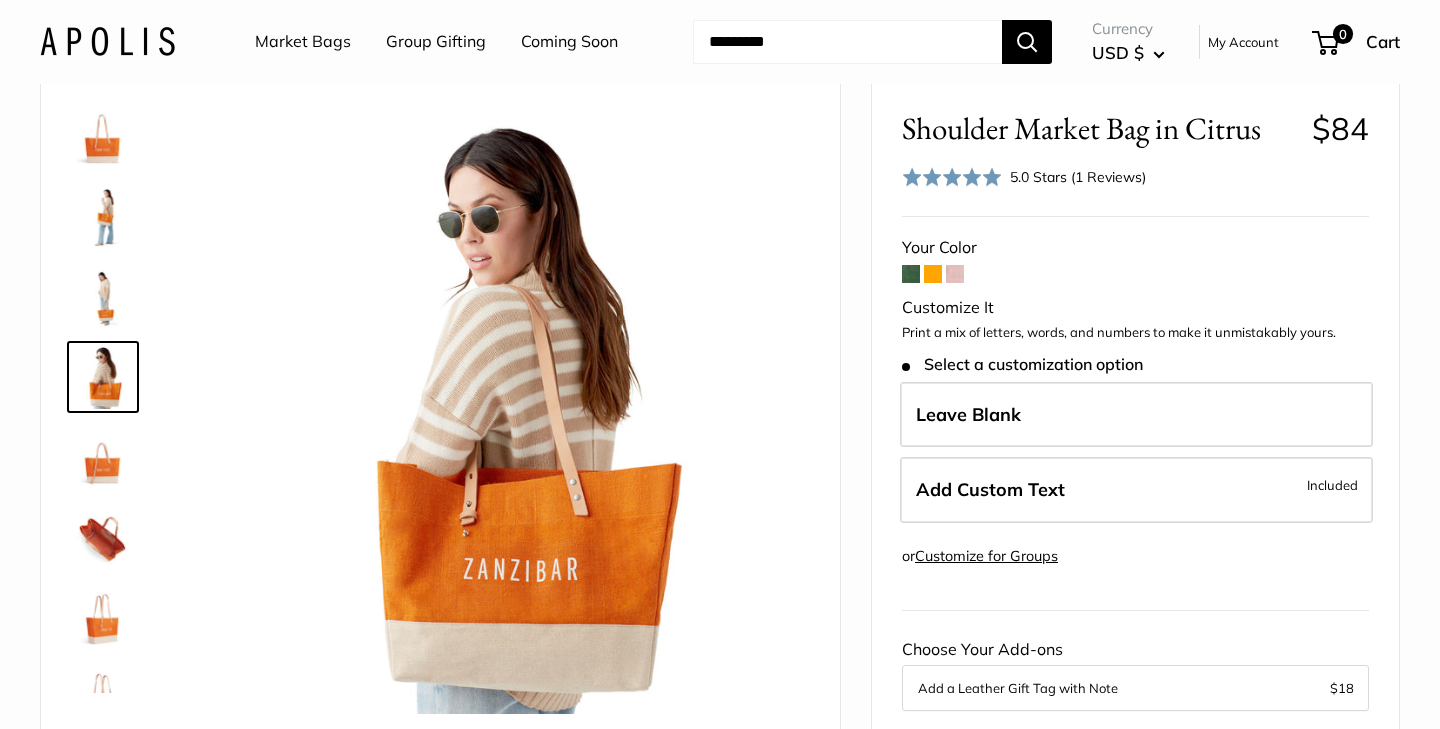click at bounding box center (103, 457) 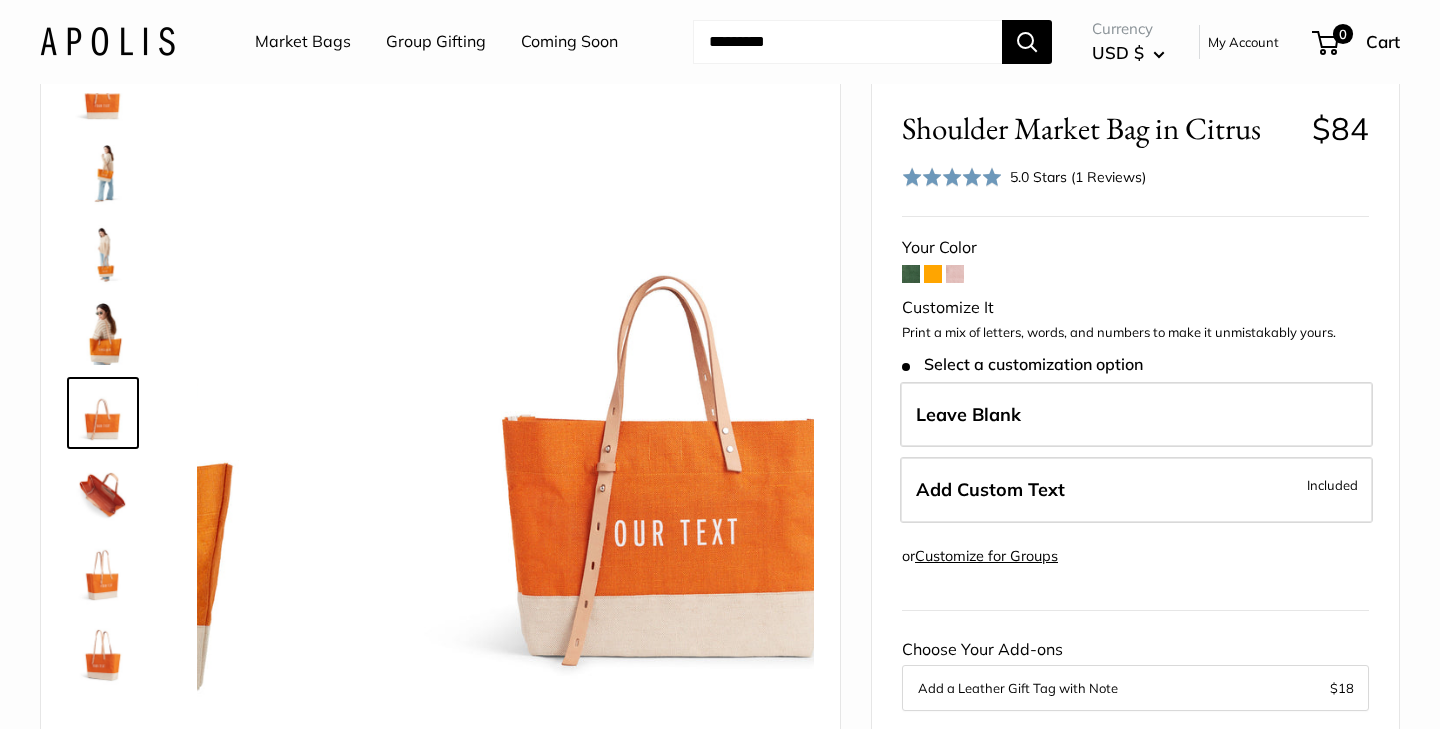 scroll, scrollTop: 62, scrollLeft: 0, axis: vertical 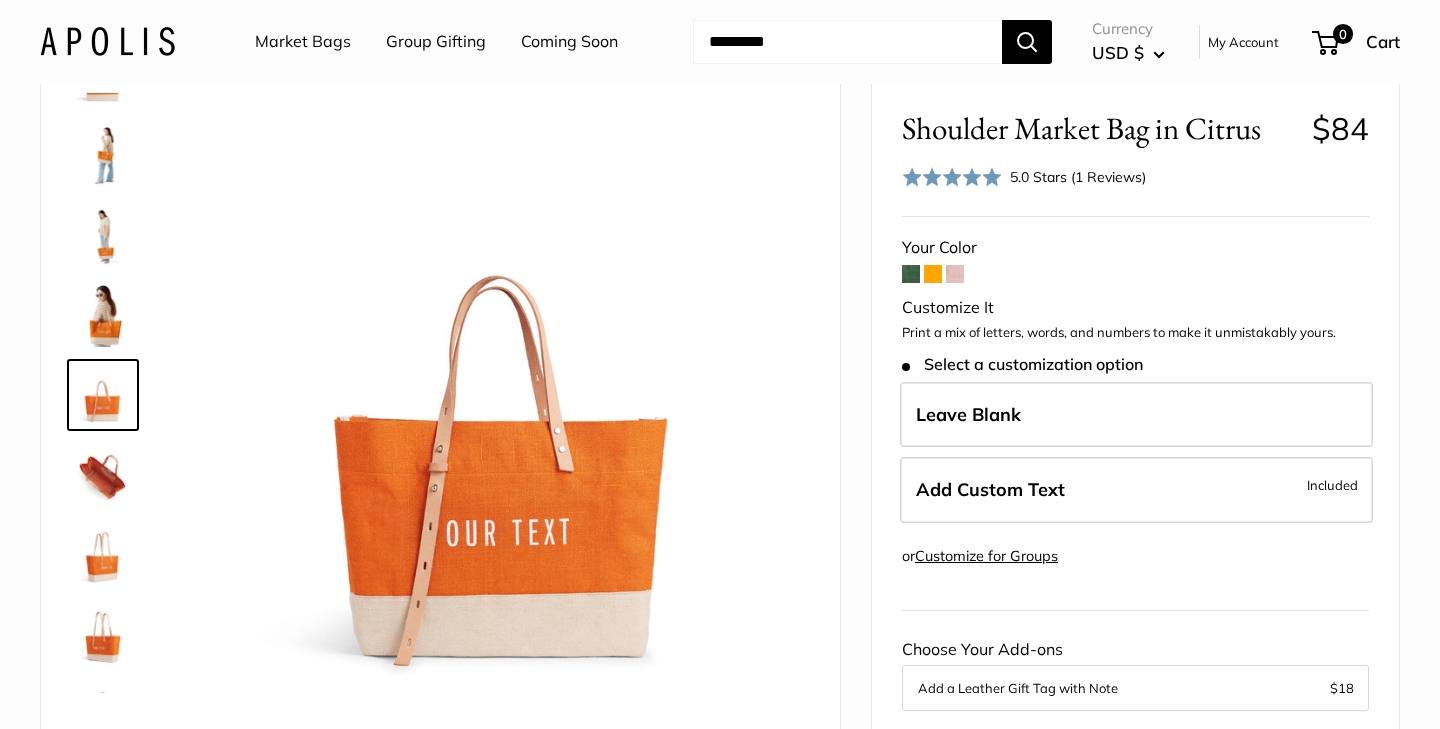 click at bounding box center [103, 475] 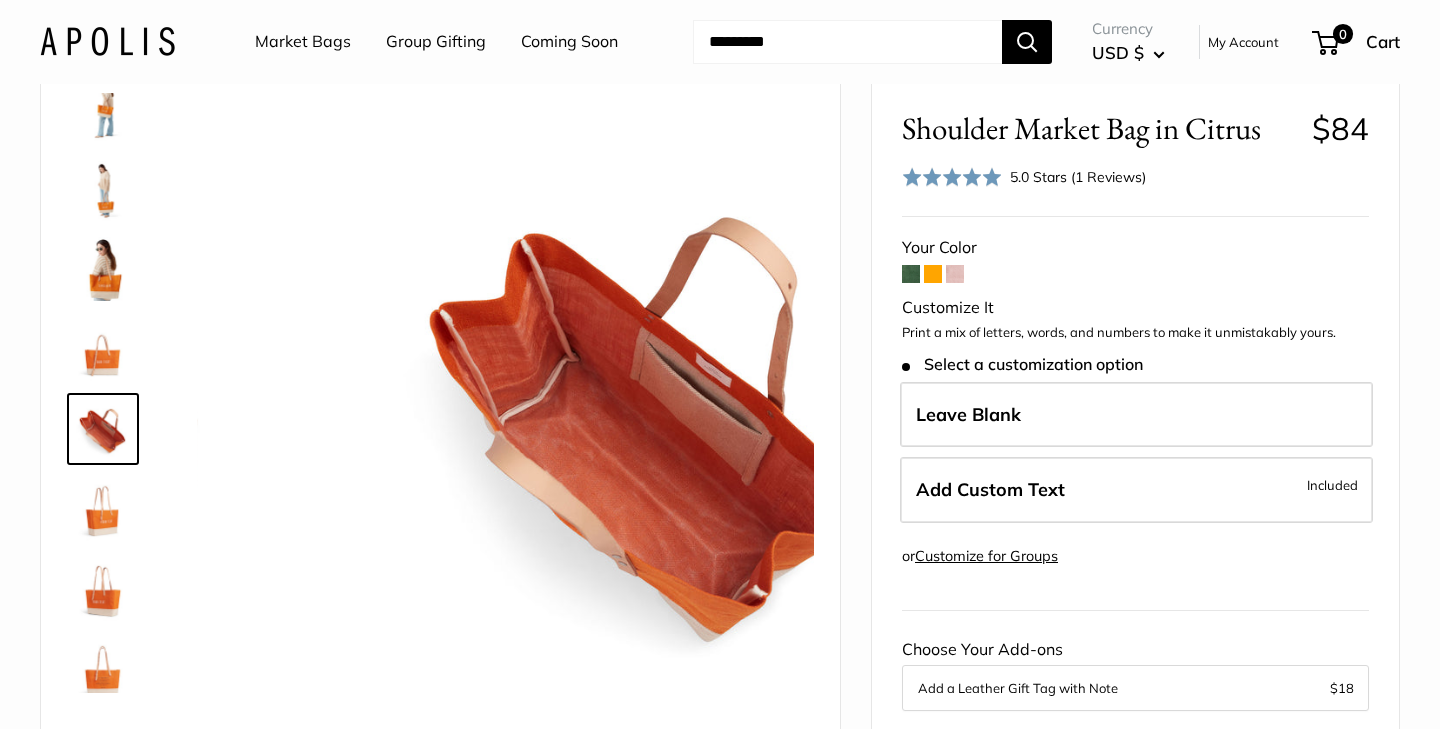 scroll, scrollTop: 142, scrollLeft: 0, axis: vertical 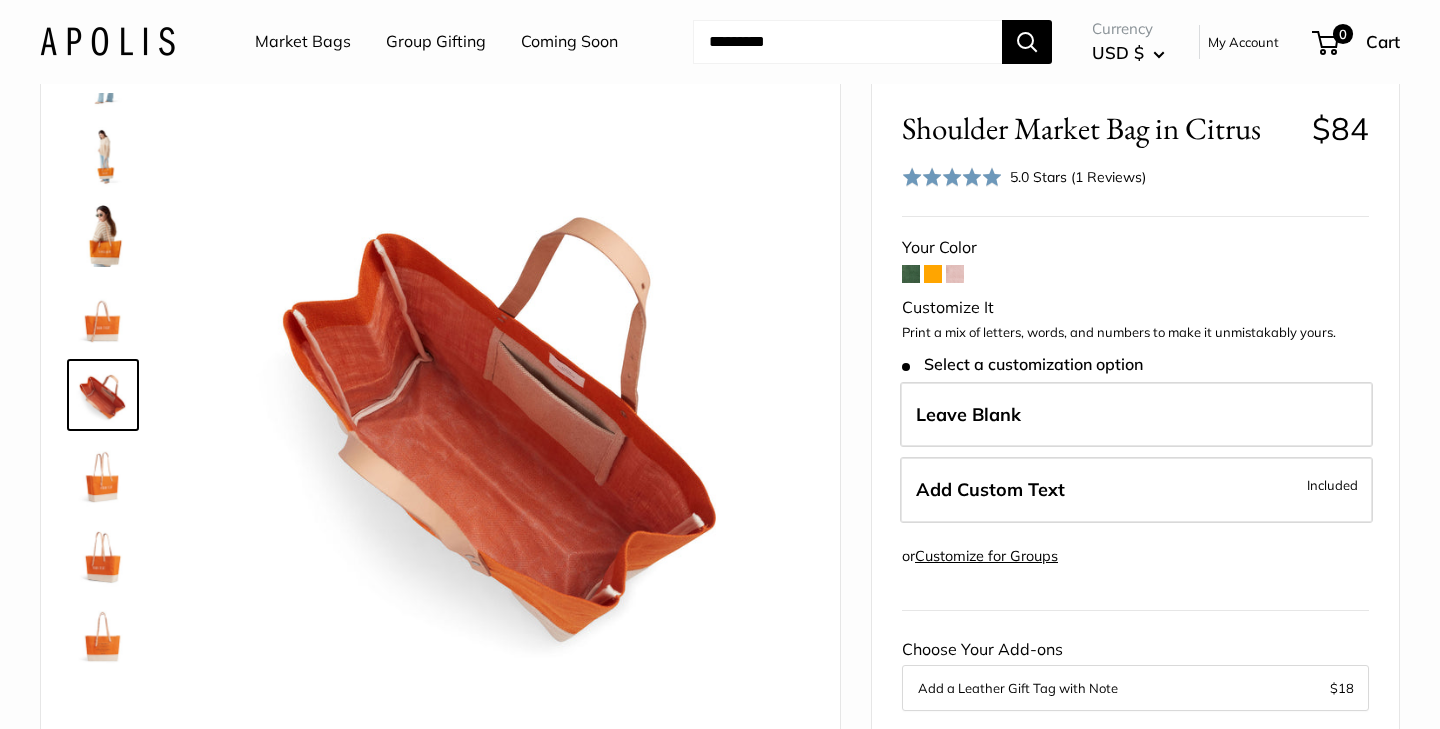 click at bounding box center (103, 555) 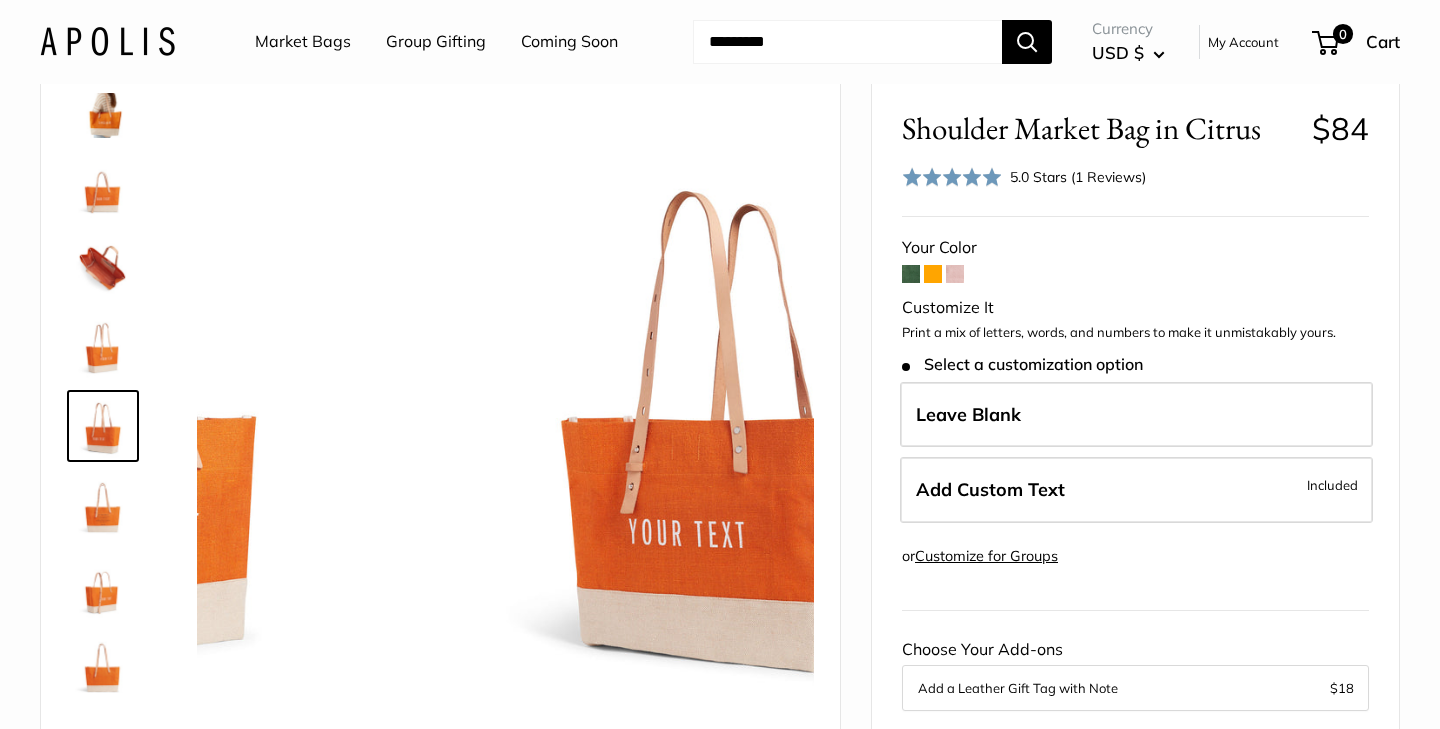 scroll, scrollTop: 288, scrollLeft: 0, axis: vertical 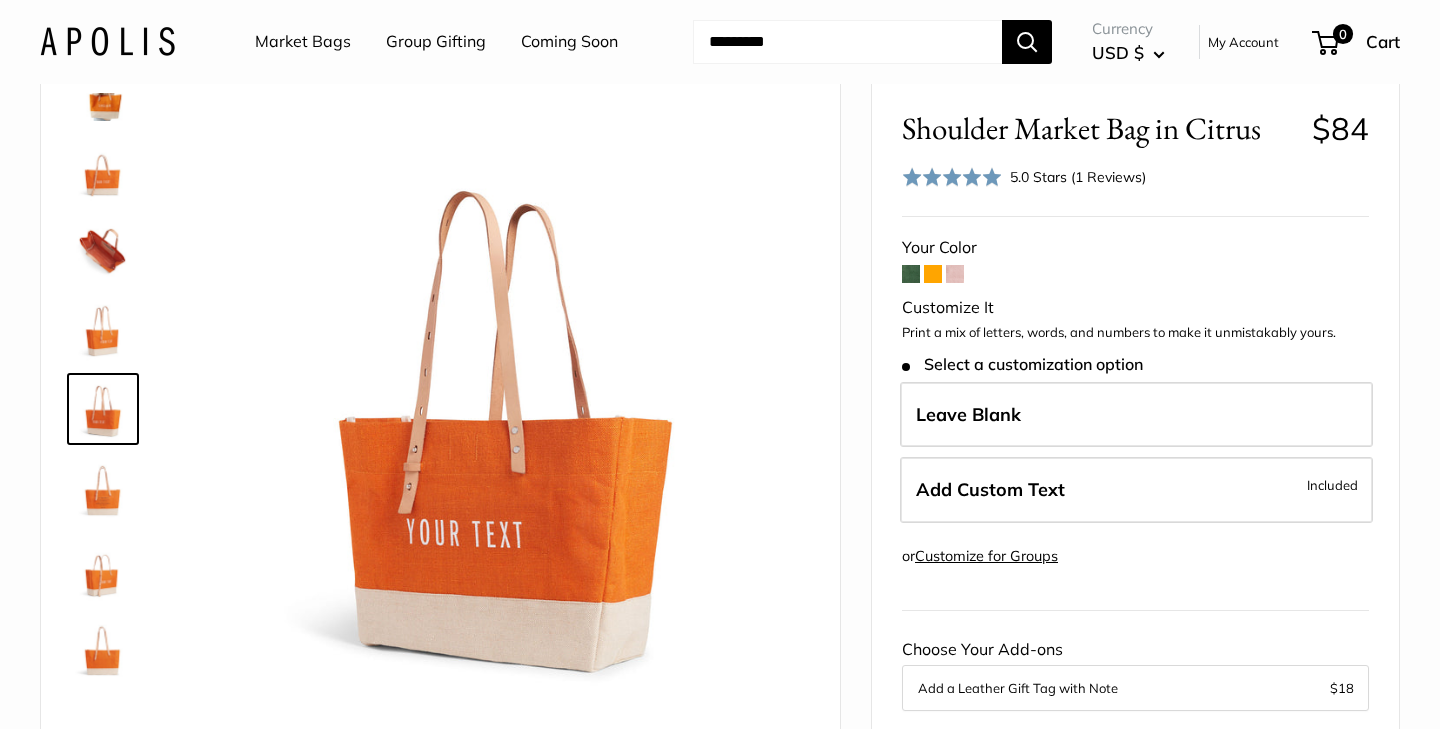 click at bounding box center (103, 489) 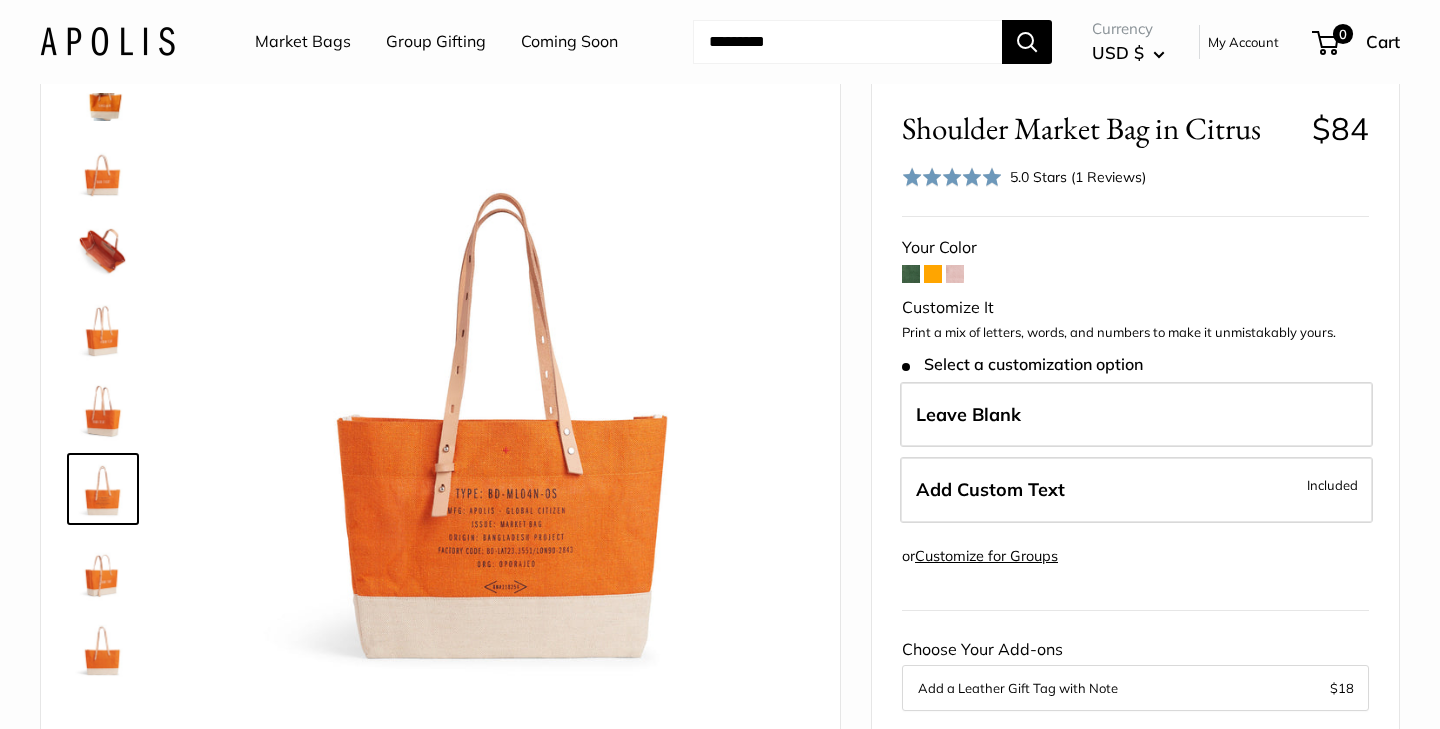 click at bounding box center (103, 569) 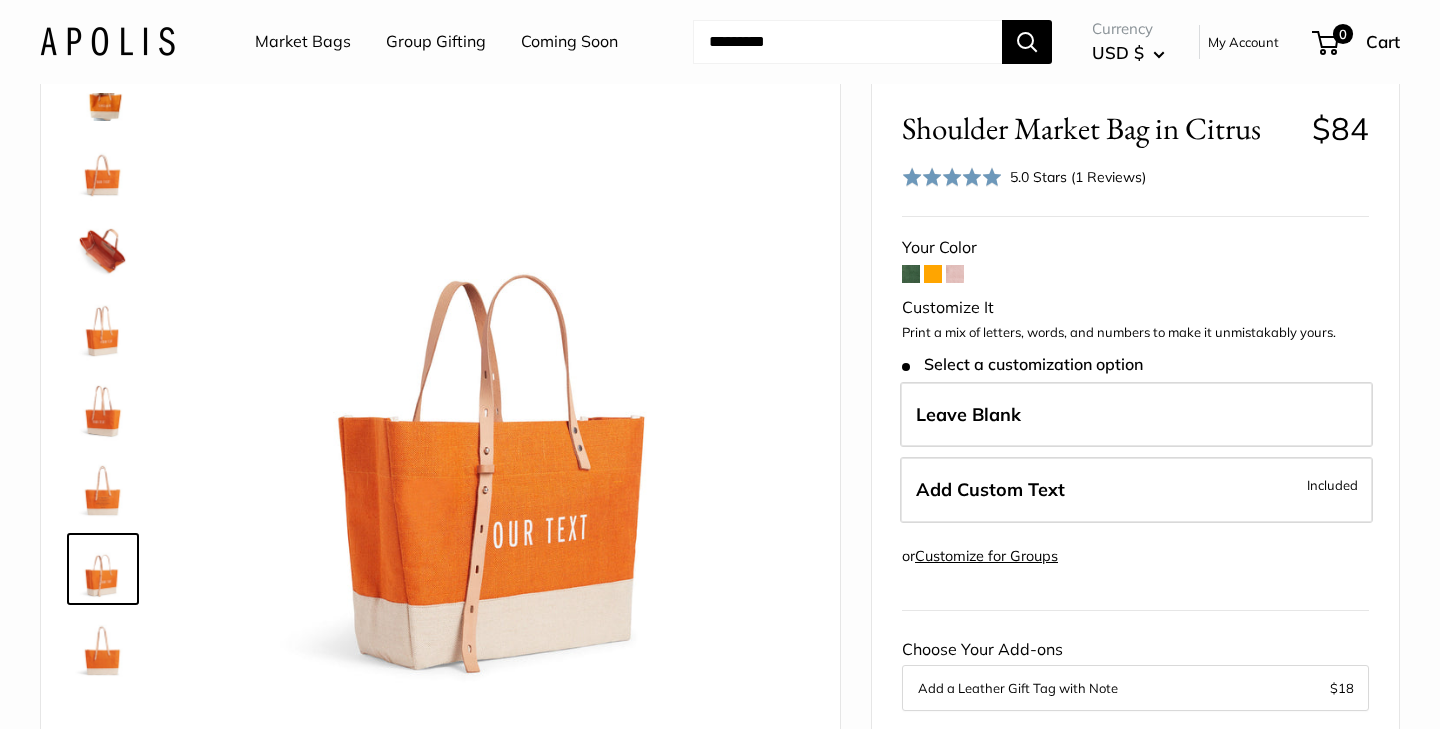 click at bounding box center (103, 649) 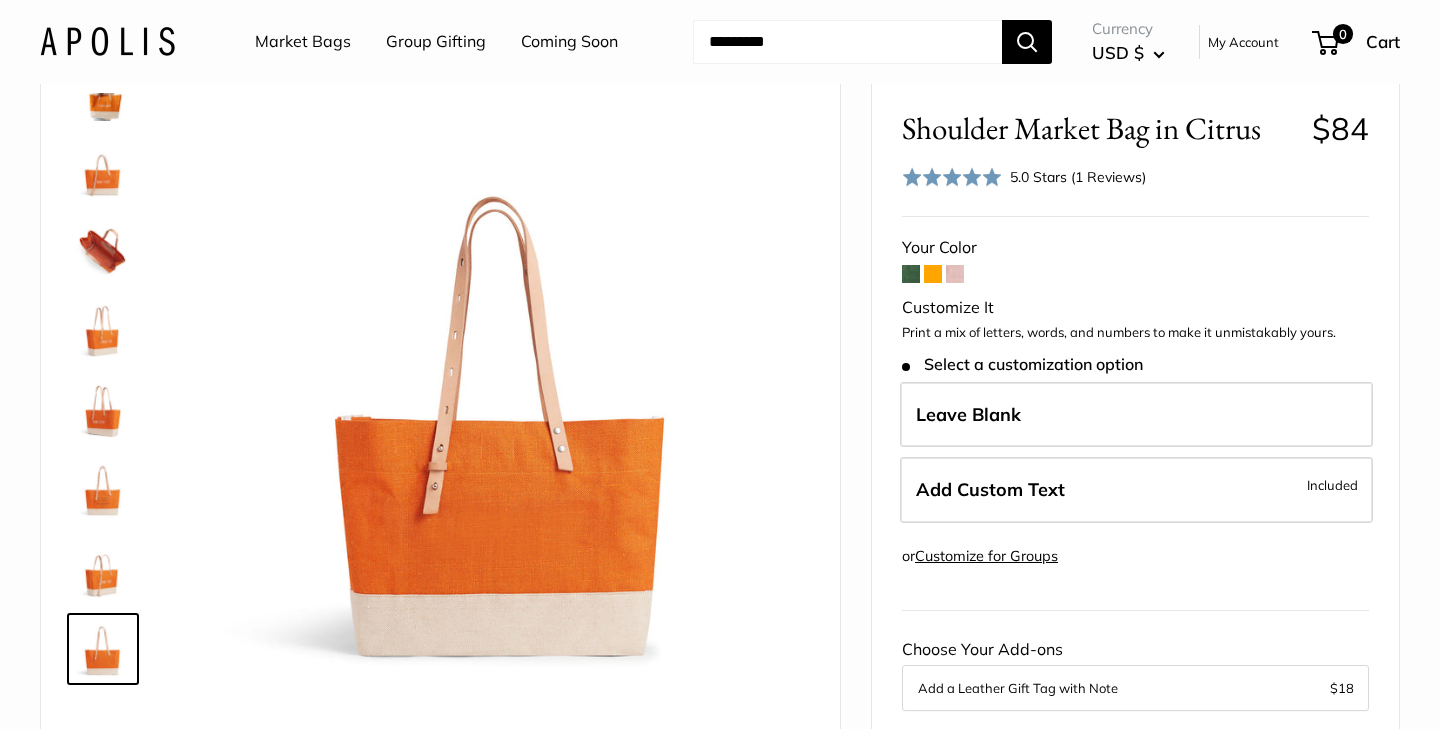 click at bounding box center [911, 274] 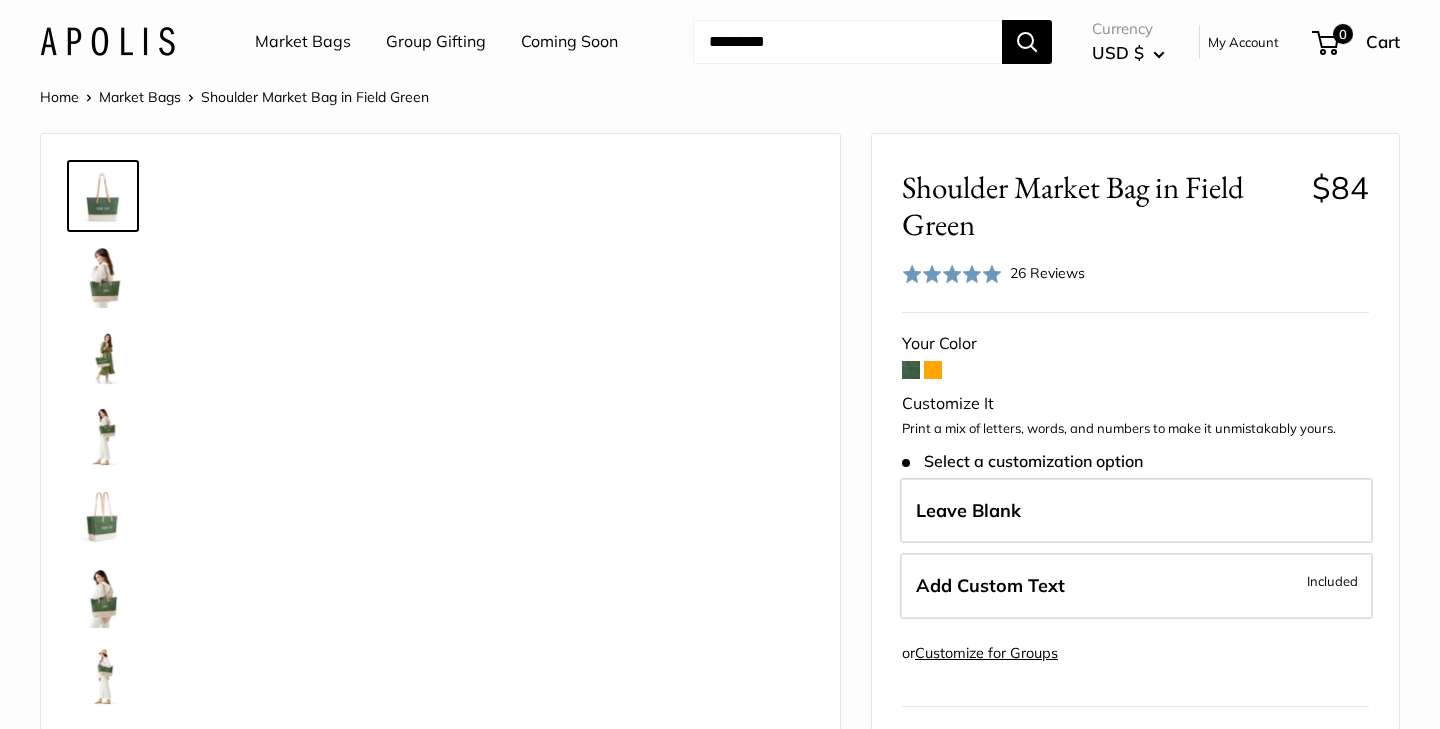 scroll, scrollTop: 0, scrollLeft: 0, axis: both 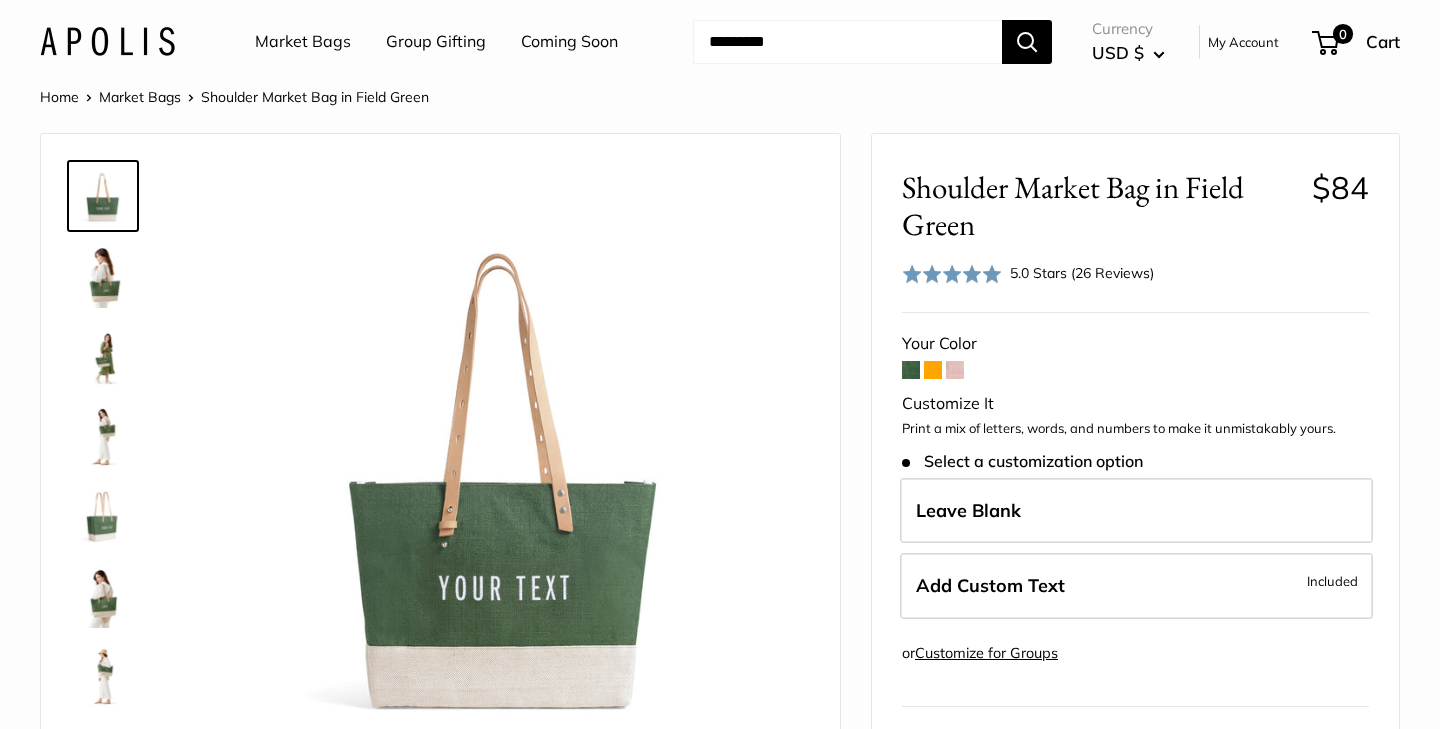 click at bounding box center (103, 276) 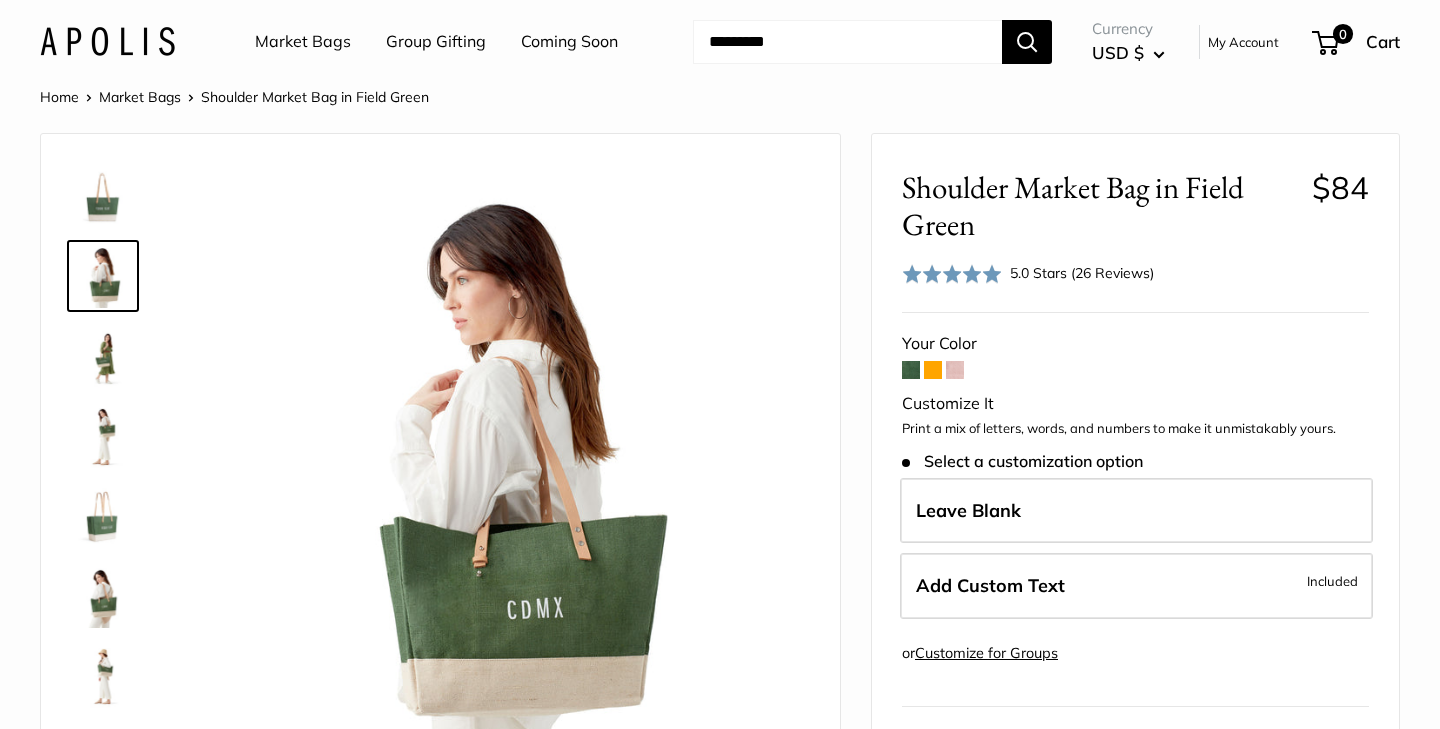 scroll, scrollTop: 24, scrollLeft: 0, axis: vertical 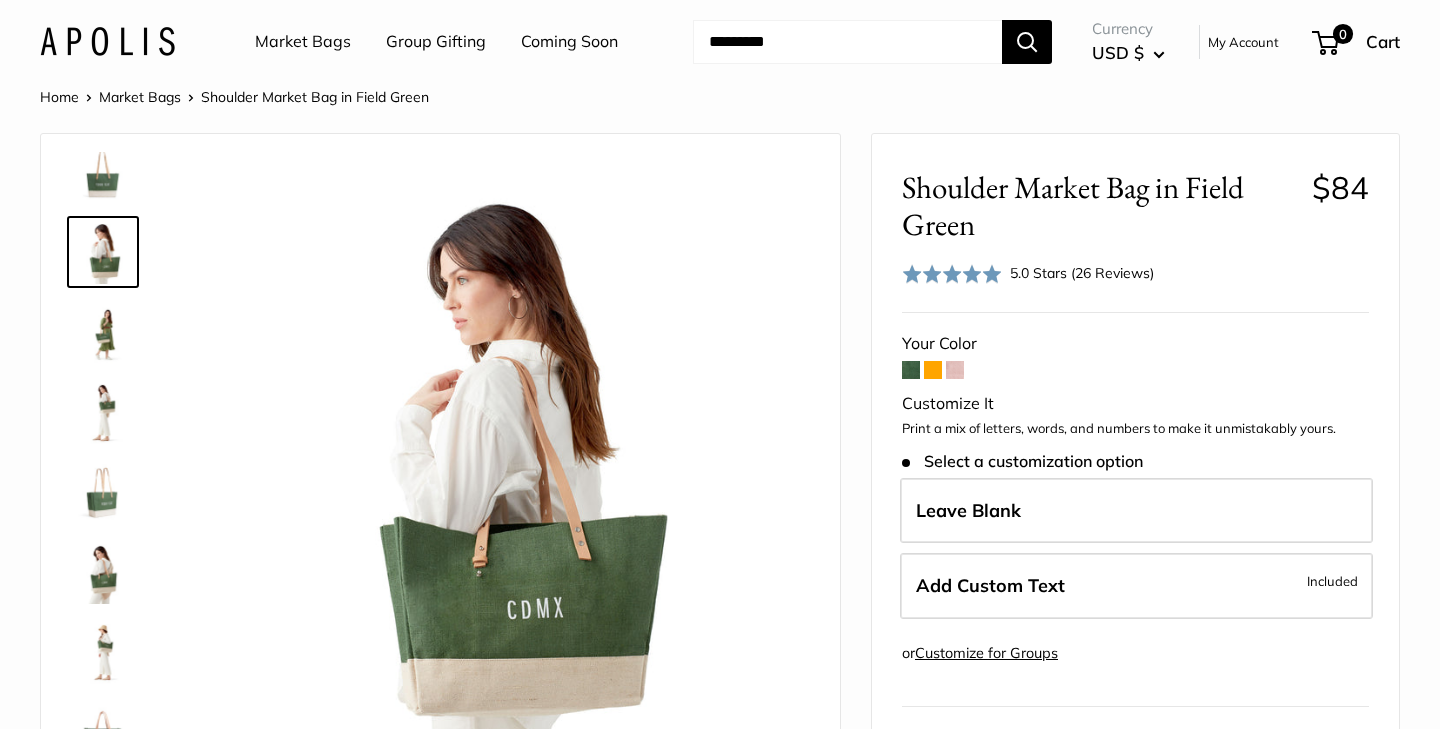 click at bounding box center (103, 332) 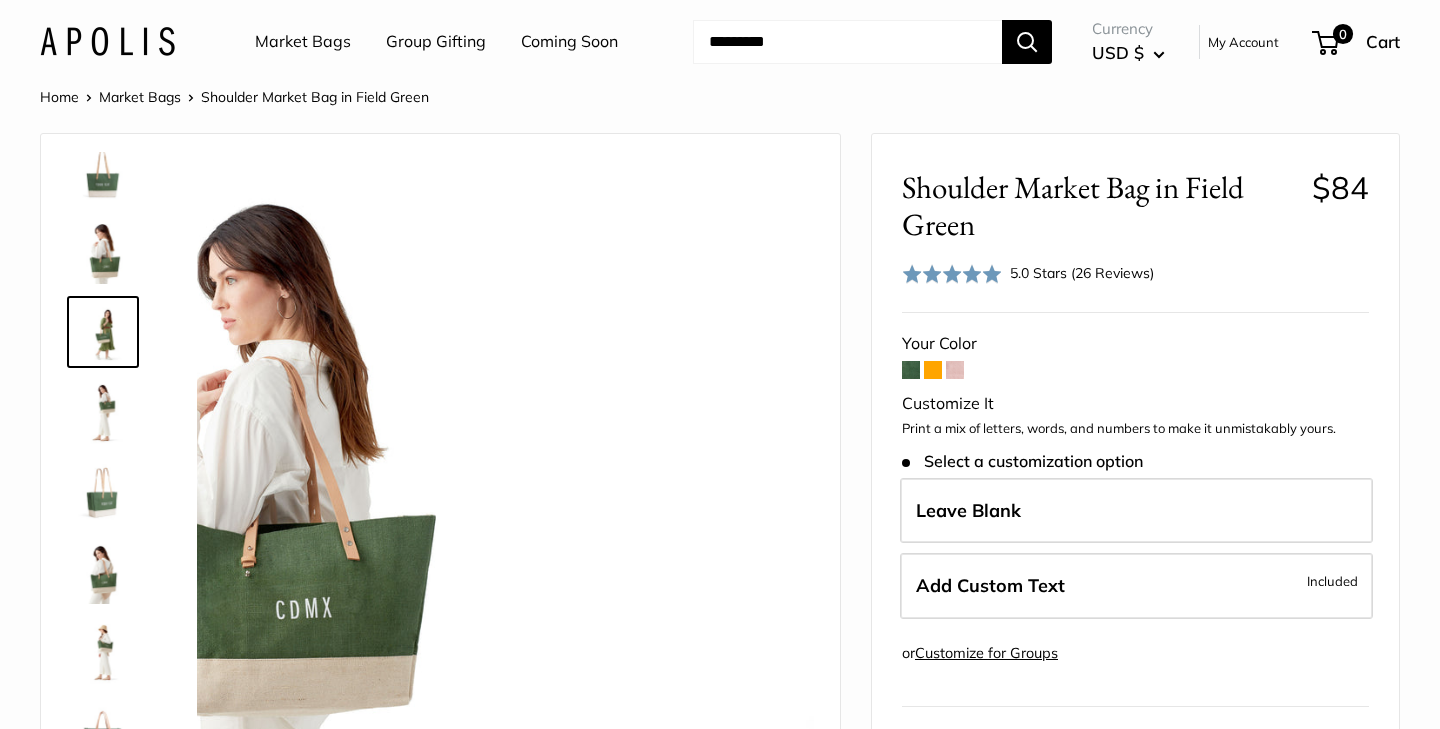 scroll, scrollTop: 0, scrollLeft: 0, axis: both 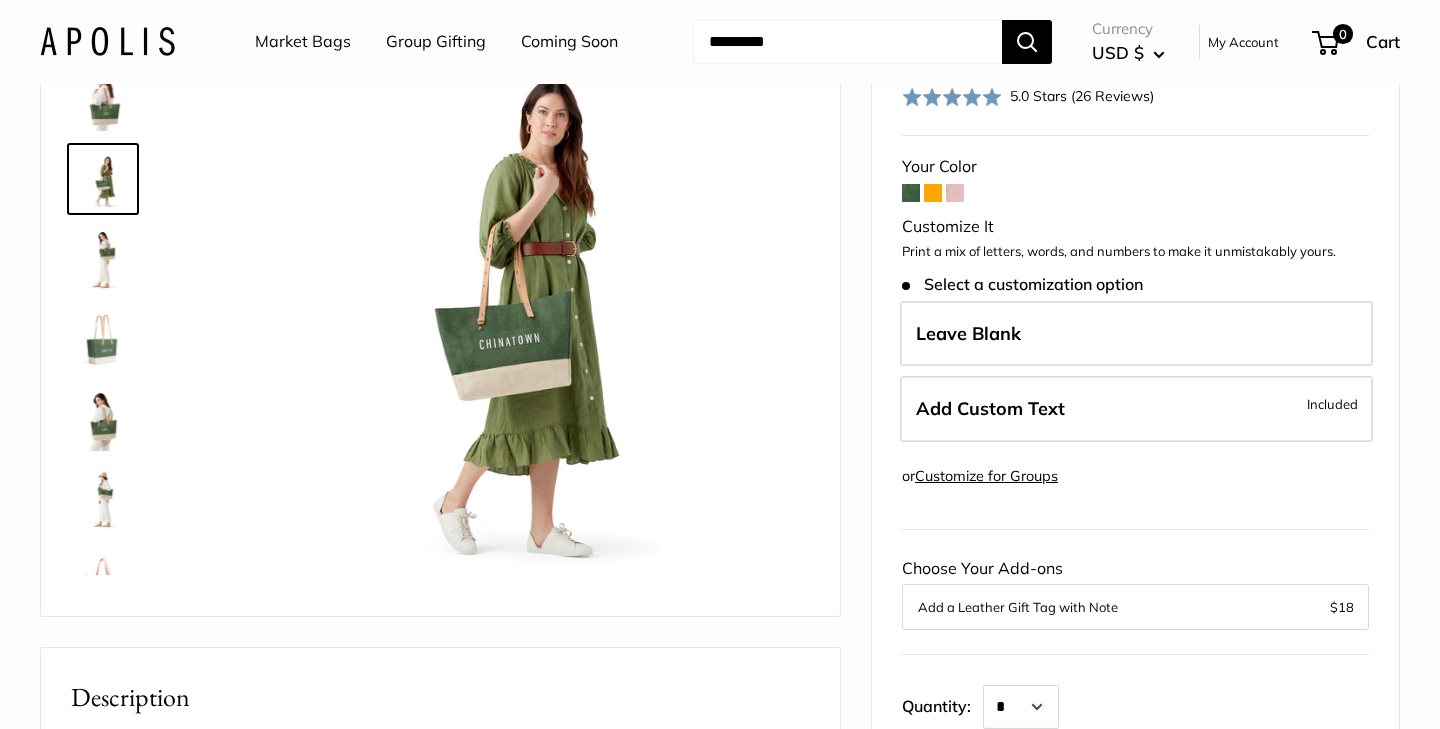 click at bounding box center [103, 259] 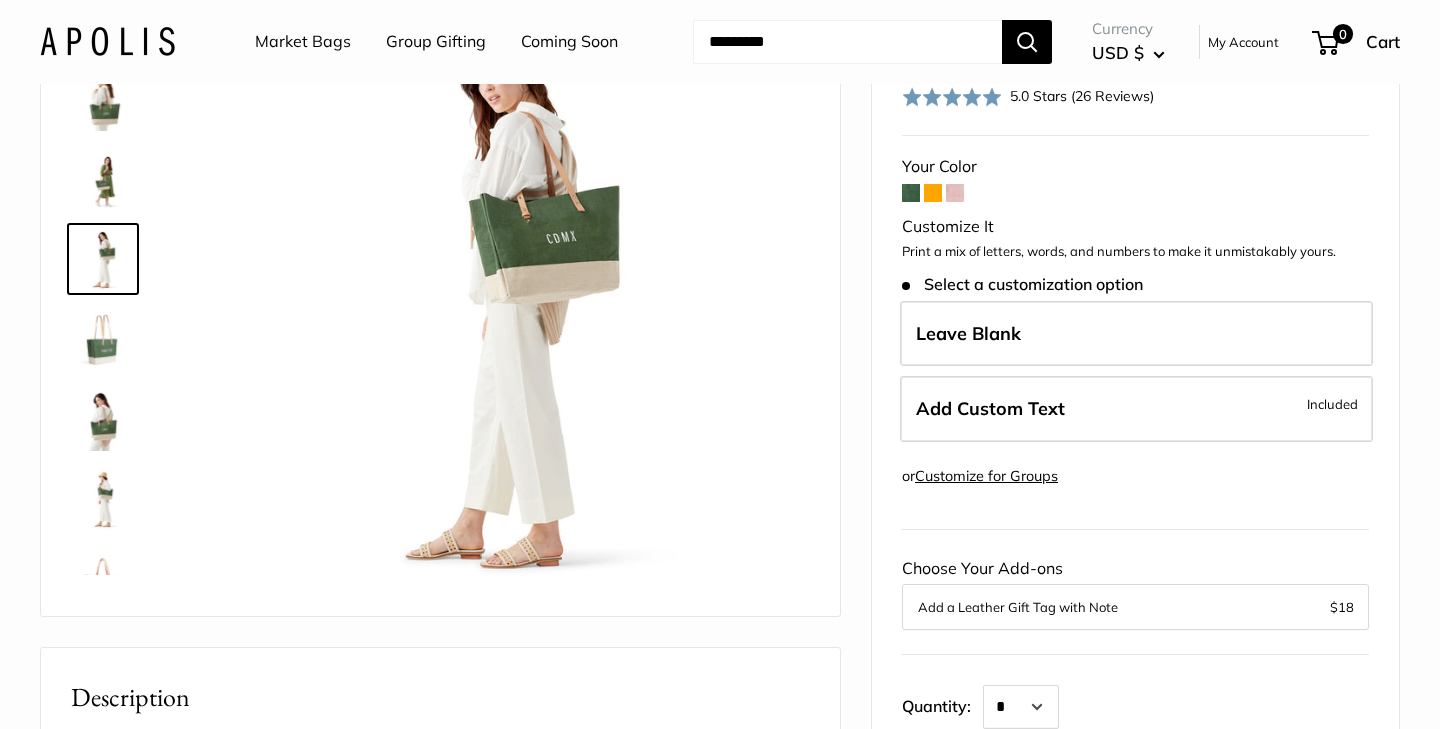 click at bounding box center (103, 339) 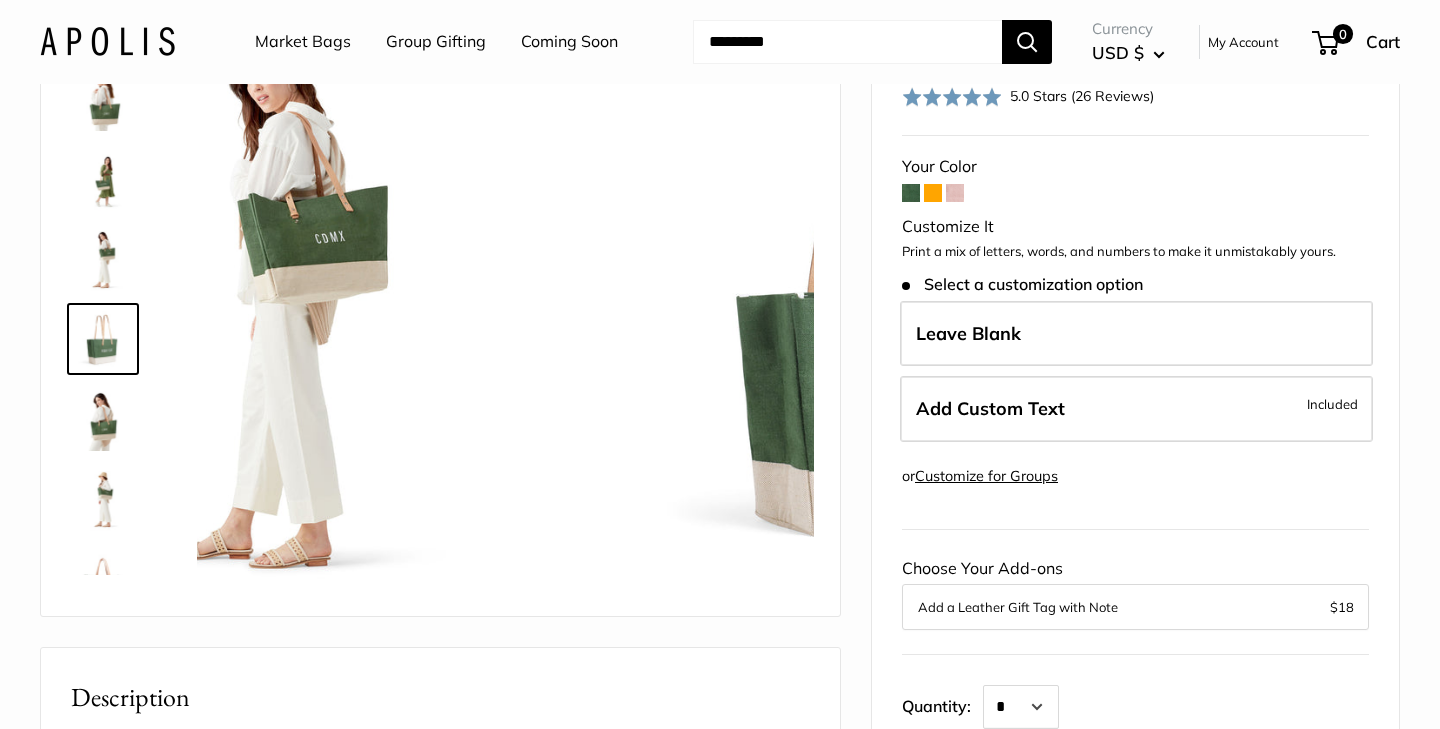scroll, scrollTop: 62, scrollLeft: 0, axis: vertical 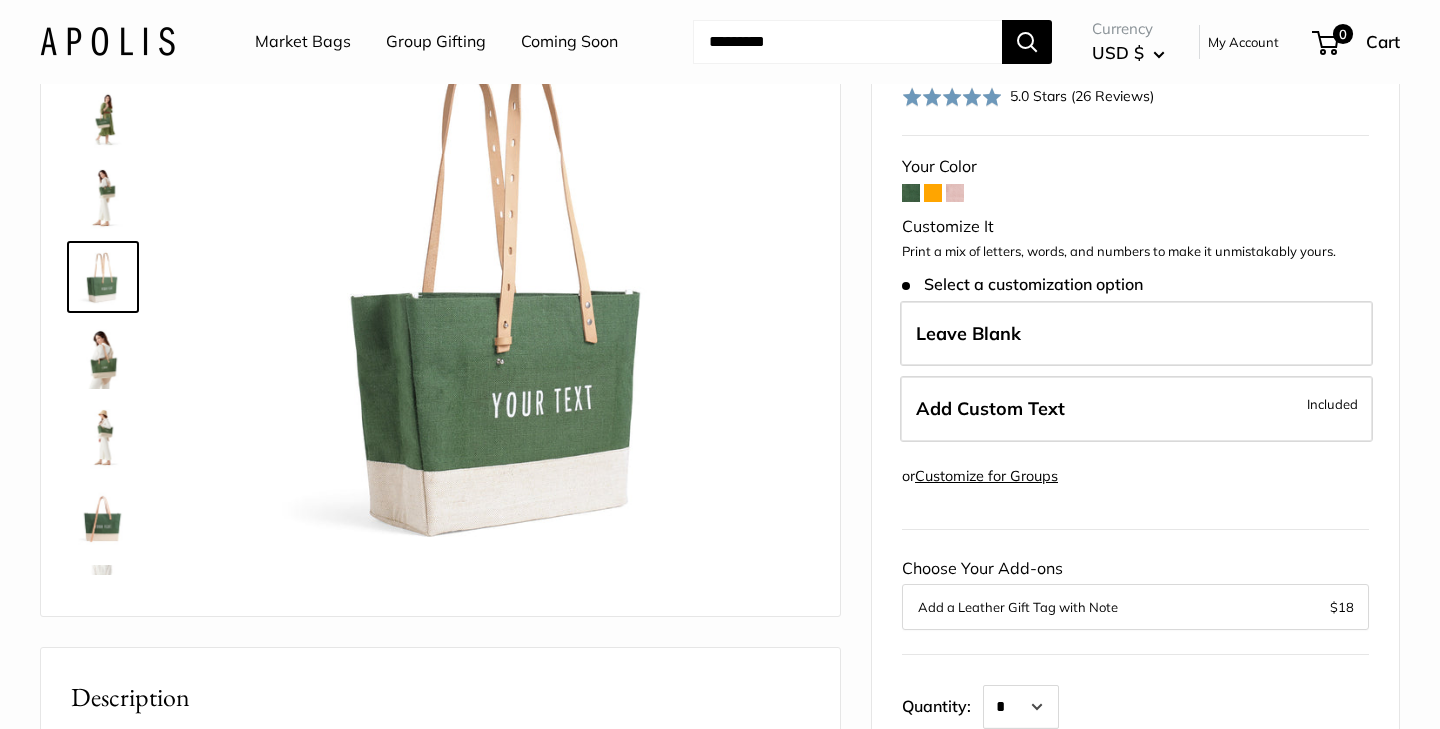 click at bounding box center (103, 357) 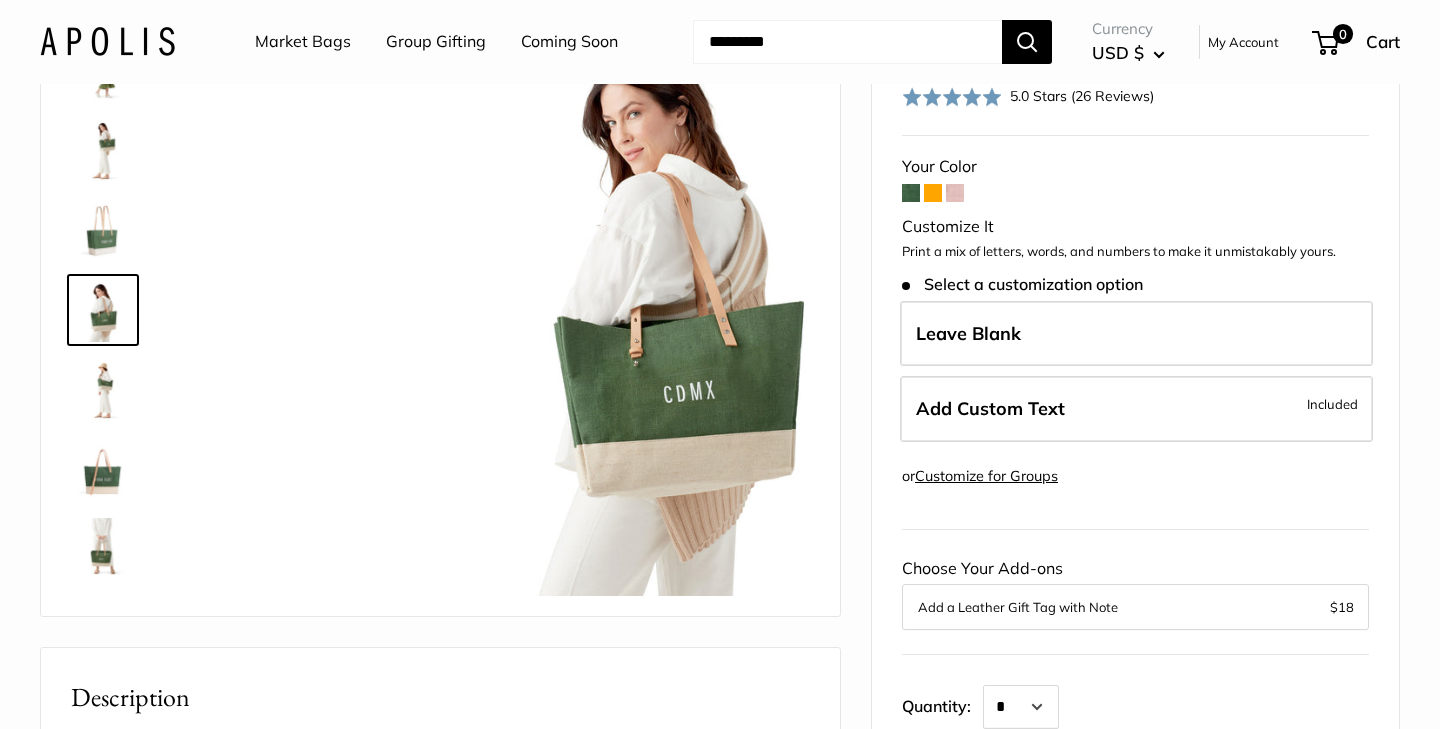 scroll, scrollTop: 142, scrollLeft: 0, axis: vertical 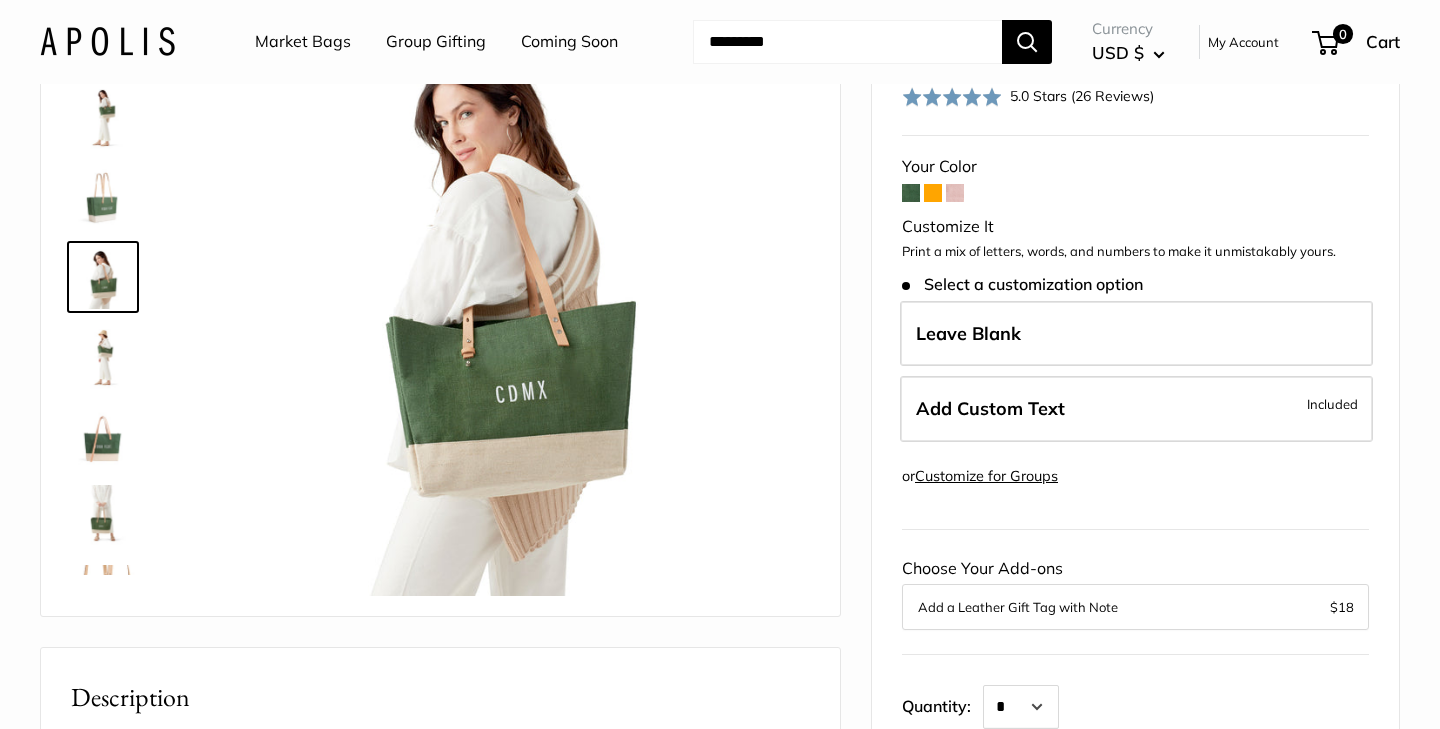 click at bounding box center (103, 357) 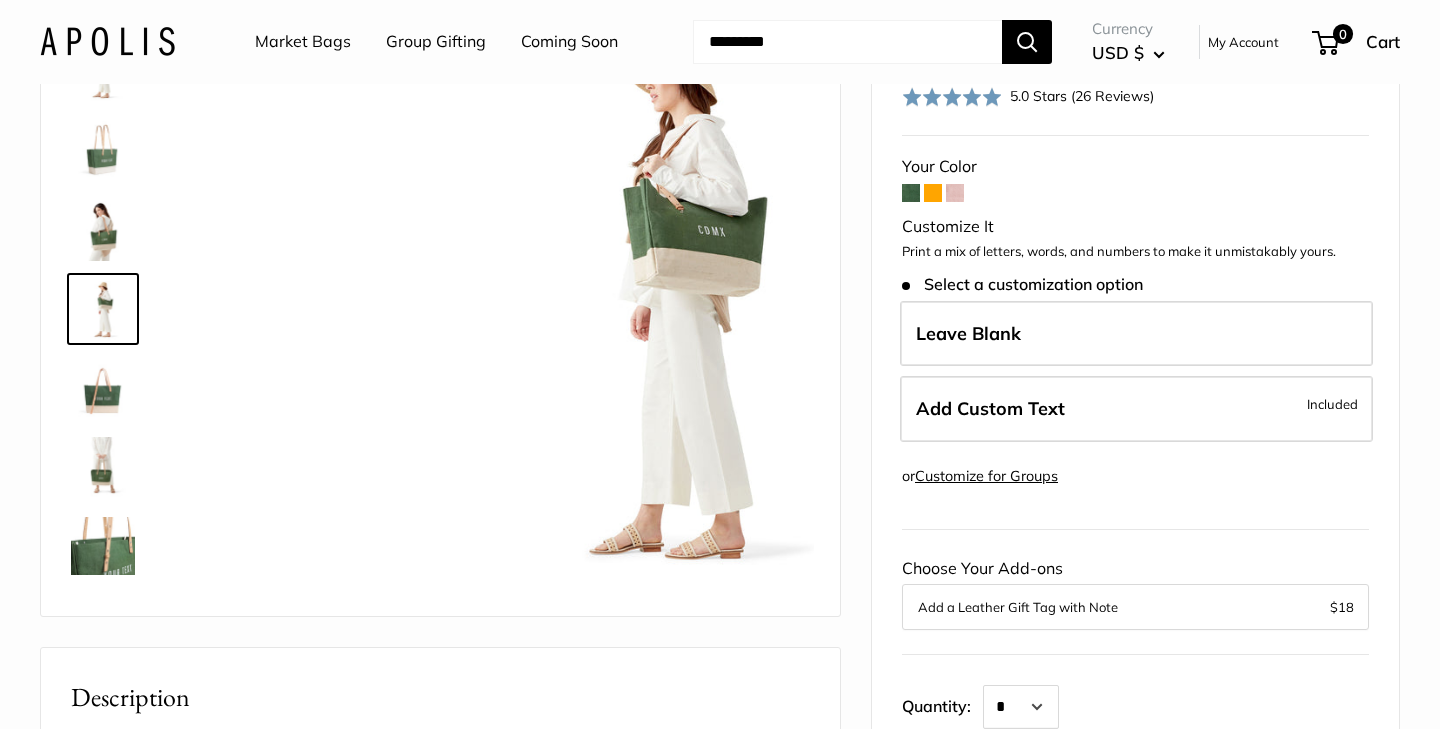 scroll, scrollTop: 222, scrollLeft: 0, axis: vertical 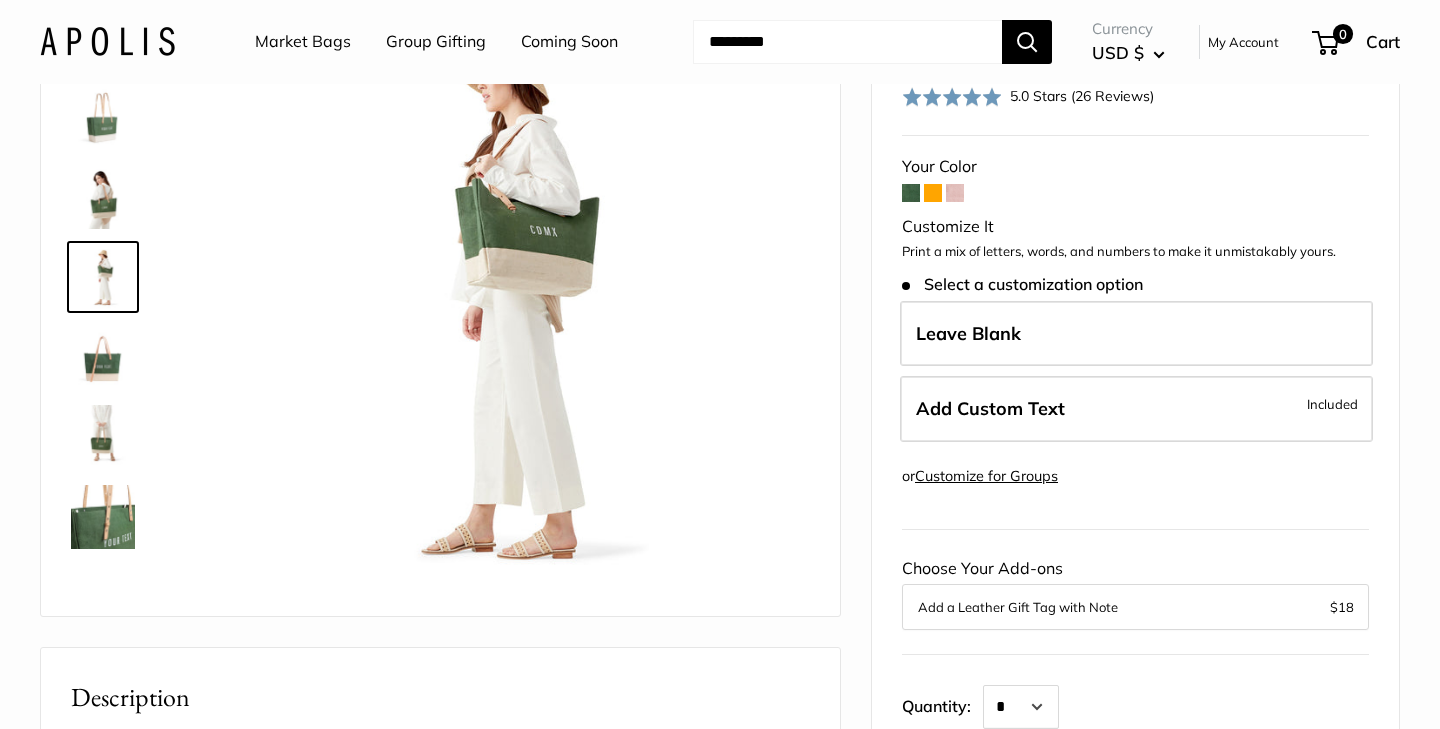 click at bounding box center [103, 357] 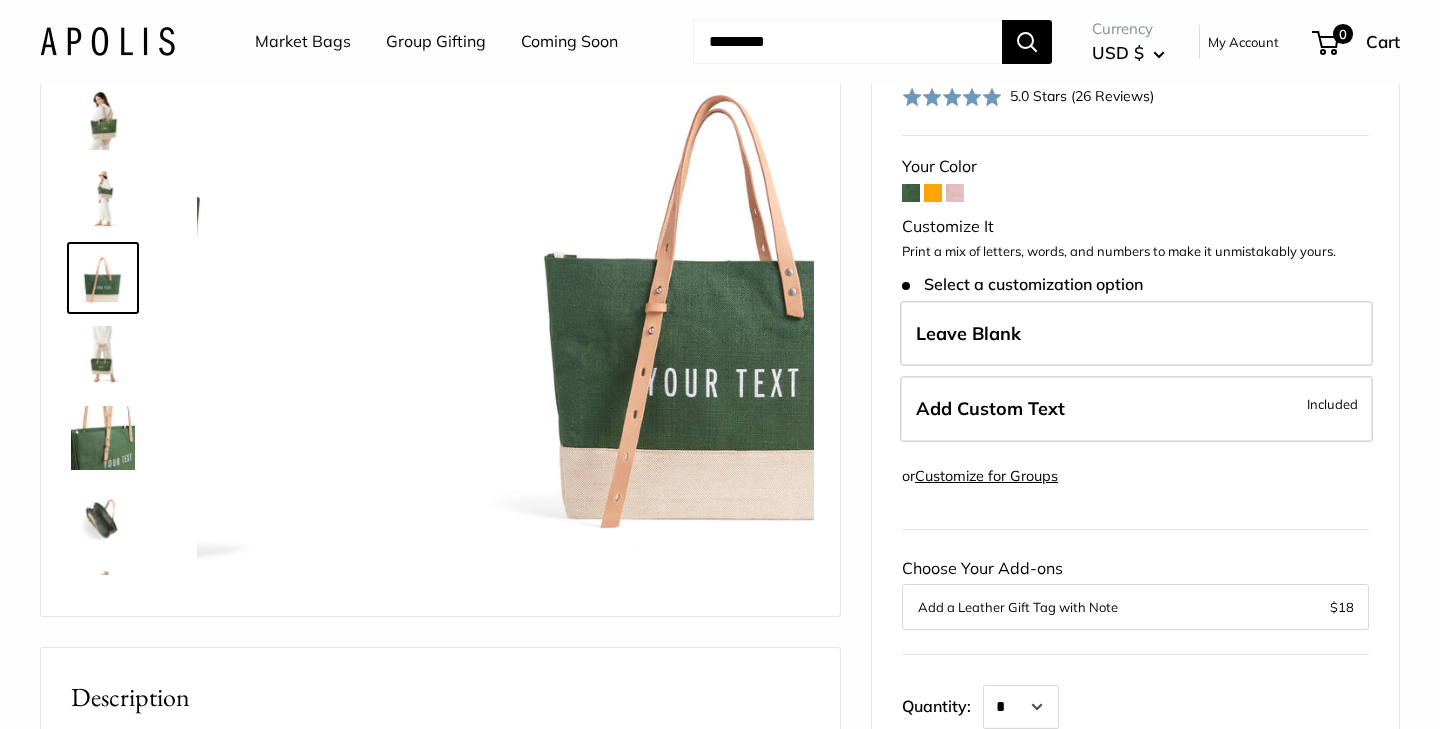 scroll, scrollTop: 302, scrollLeft: 0, axis: vertical 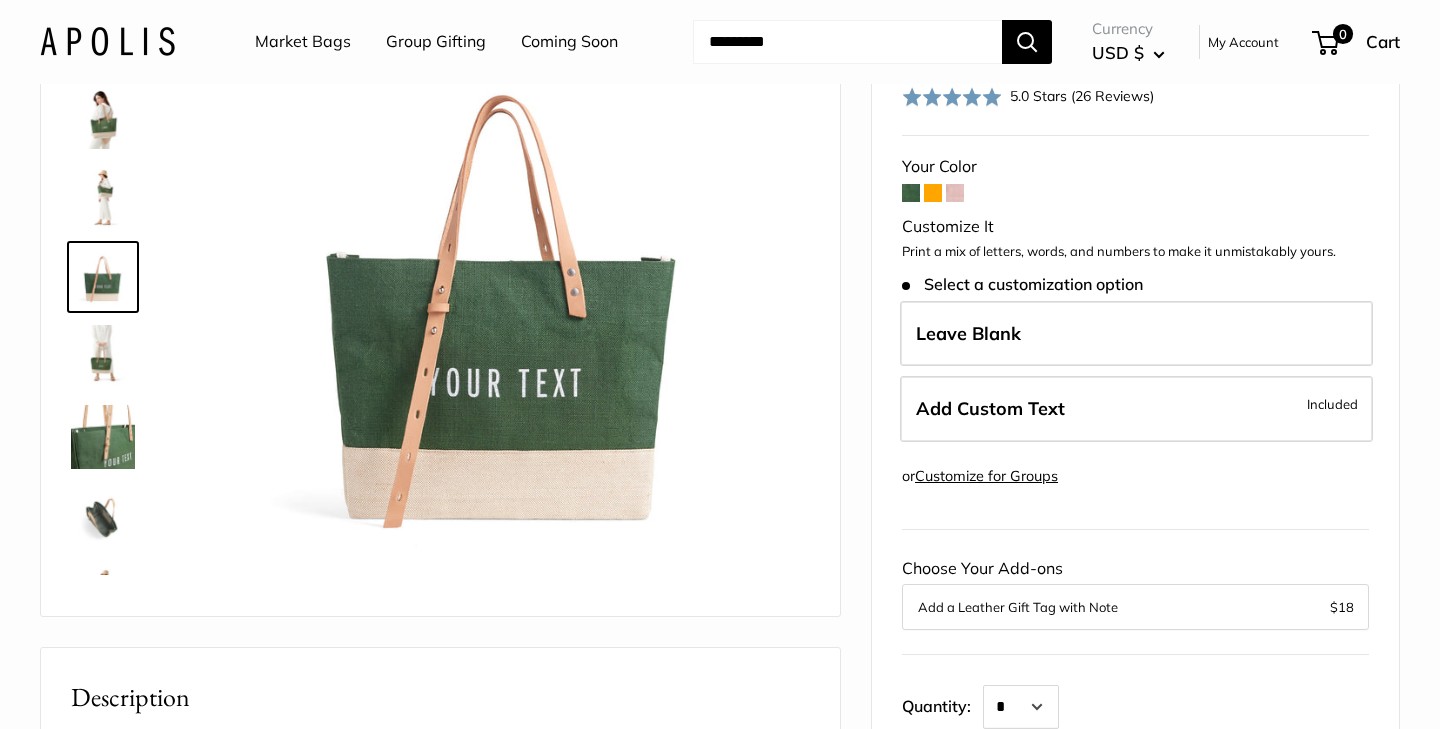 click at bounding box center (103, 357) 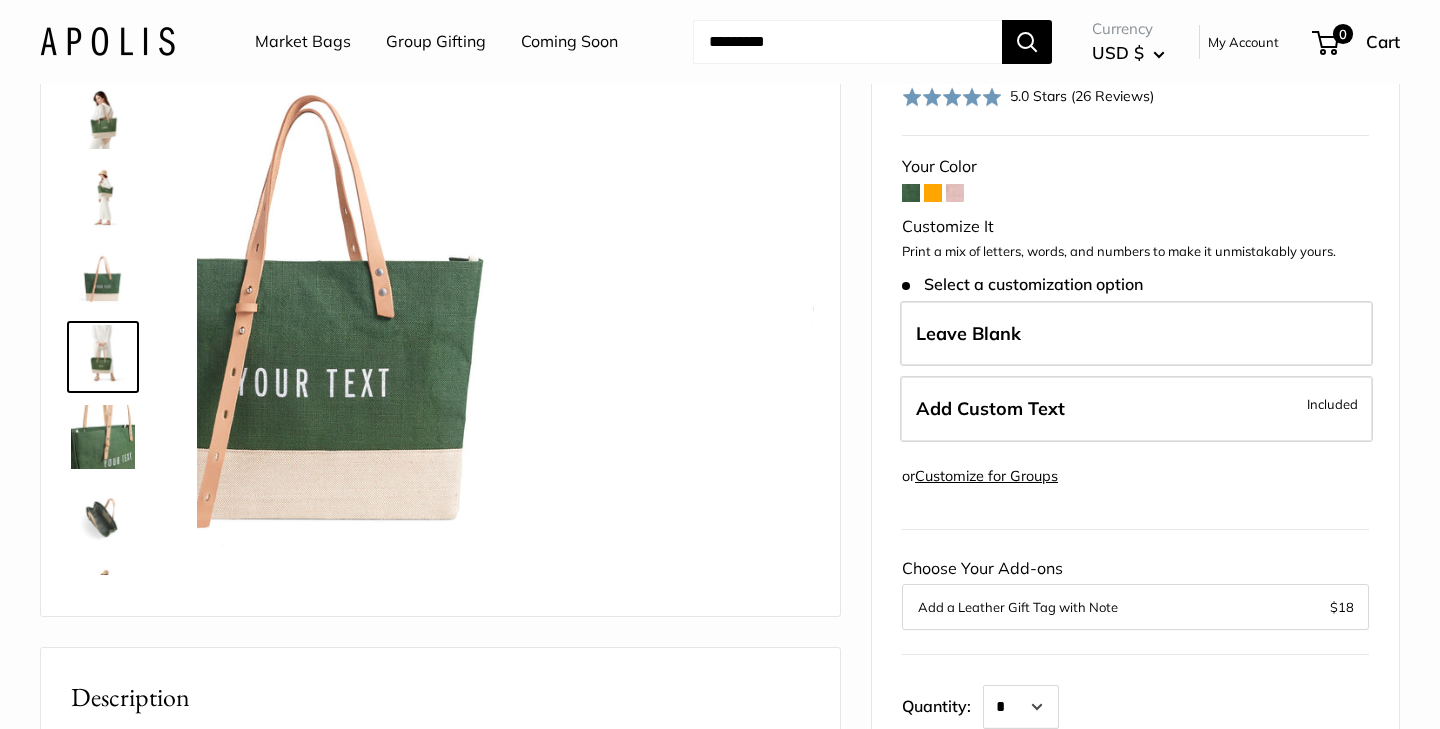 scroll, scrollTop: 382, scrollLeft: 0, axis: vertical 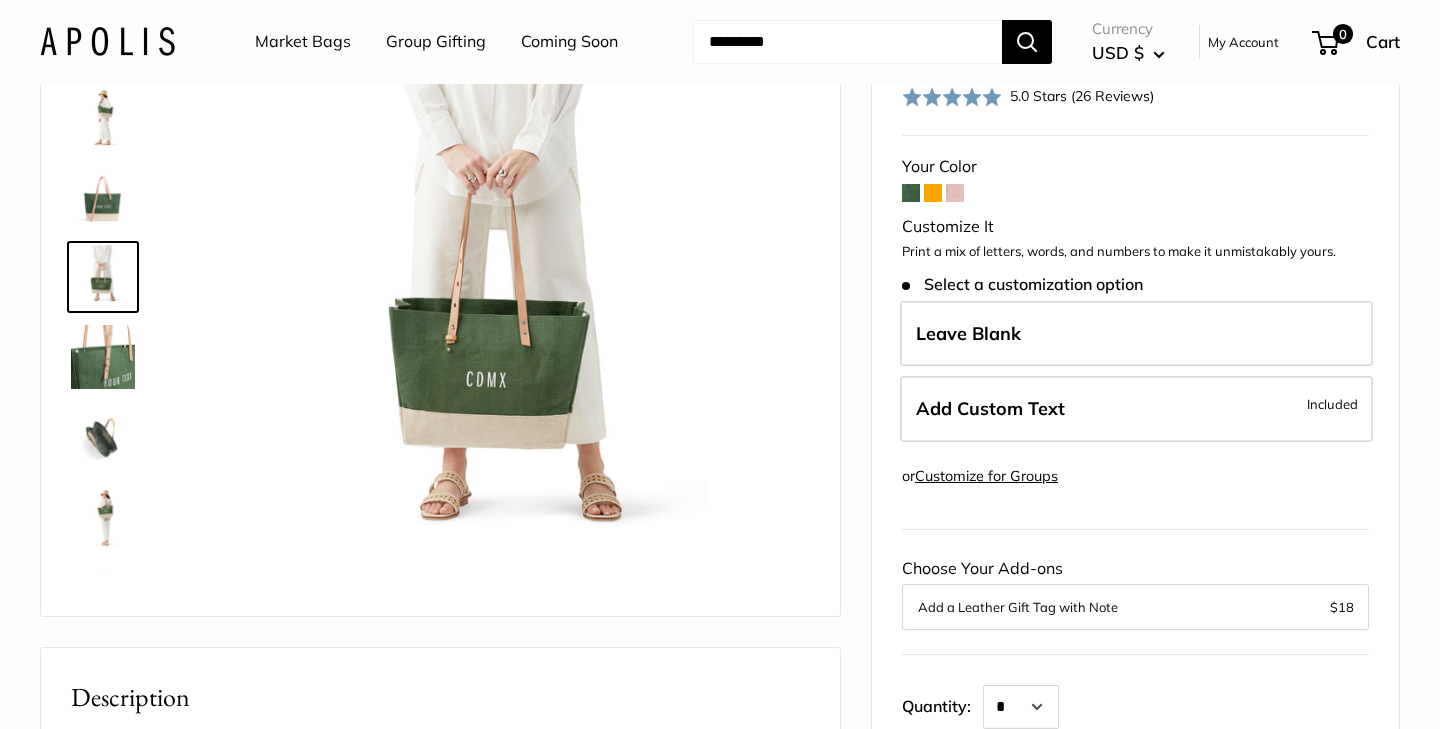 click at bounding box center [103, 357] 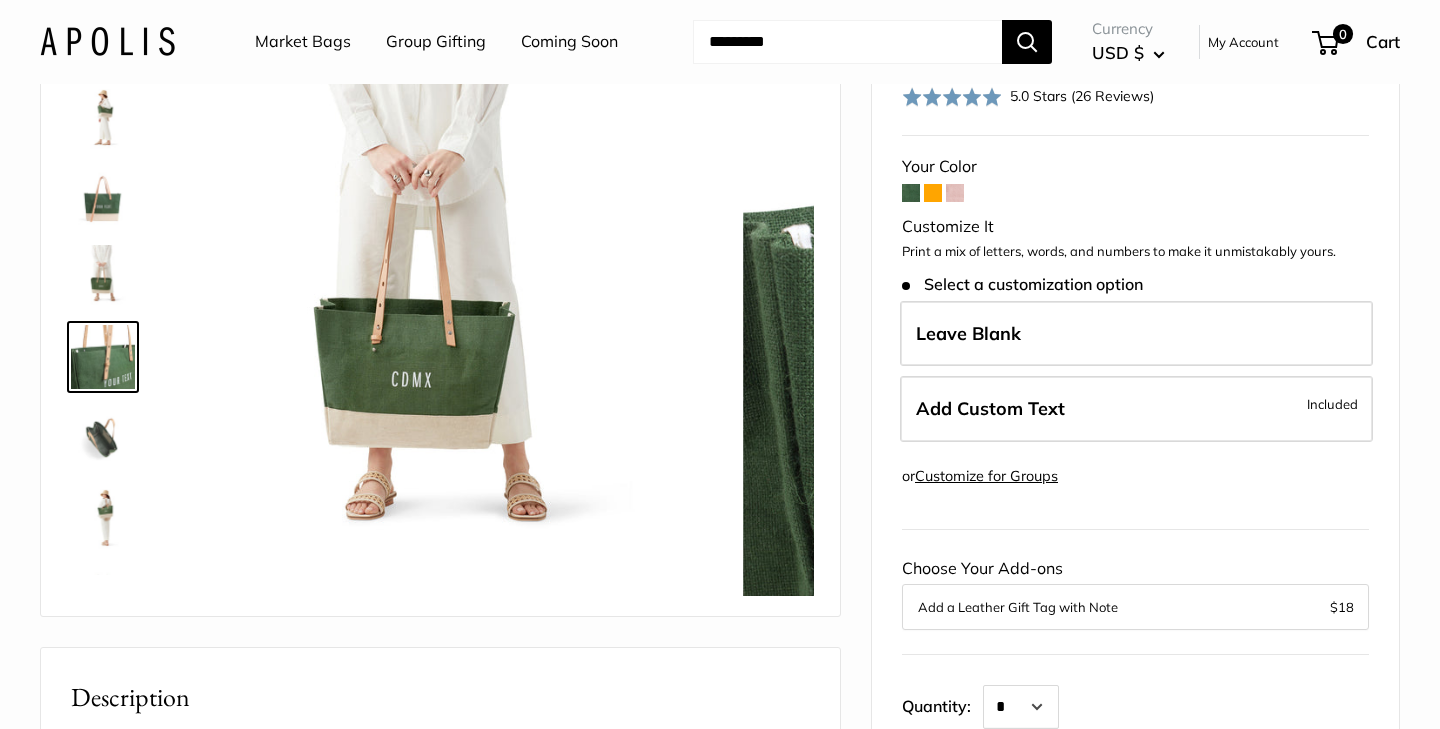 scroll, scrollTop: 462, scrollLeft: 0, axis: vertical 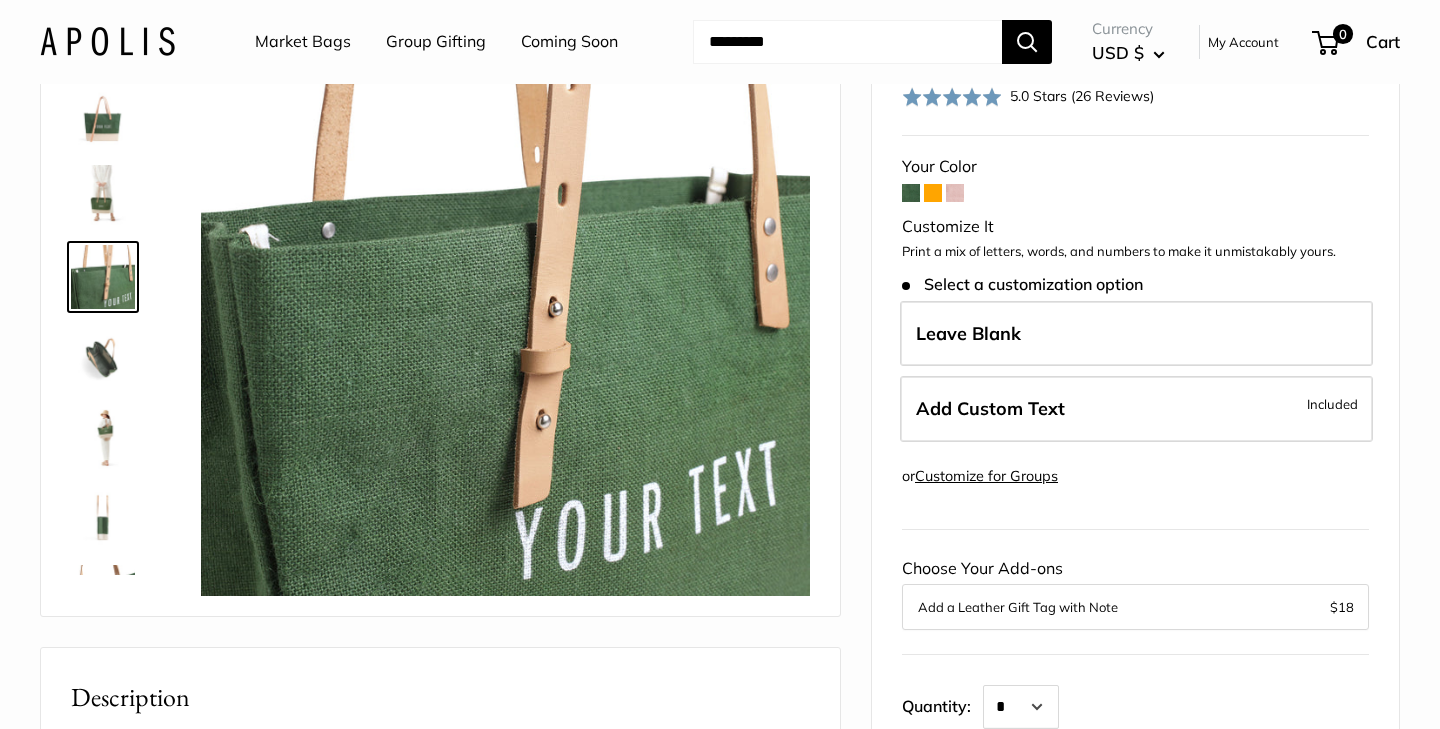 click at bounding box center [103, 437] 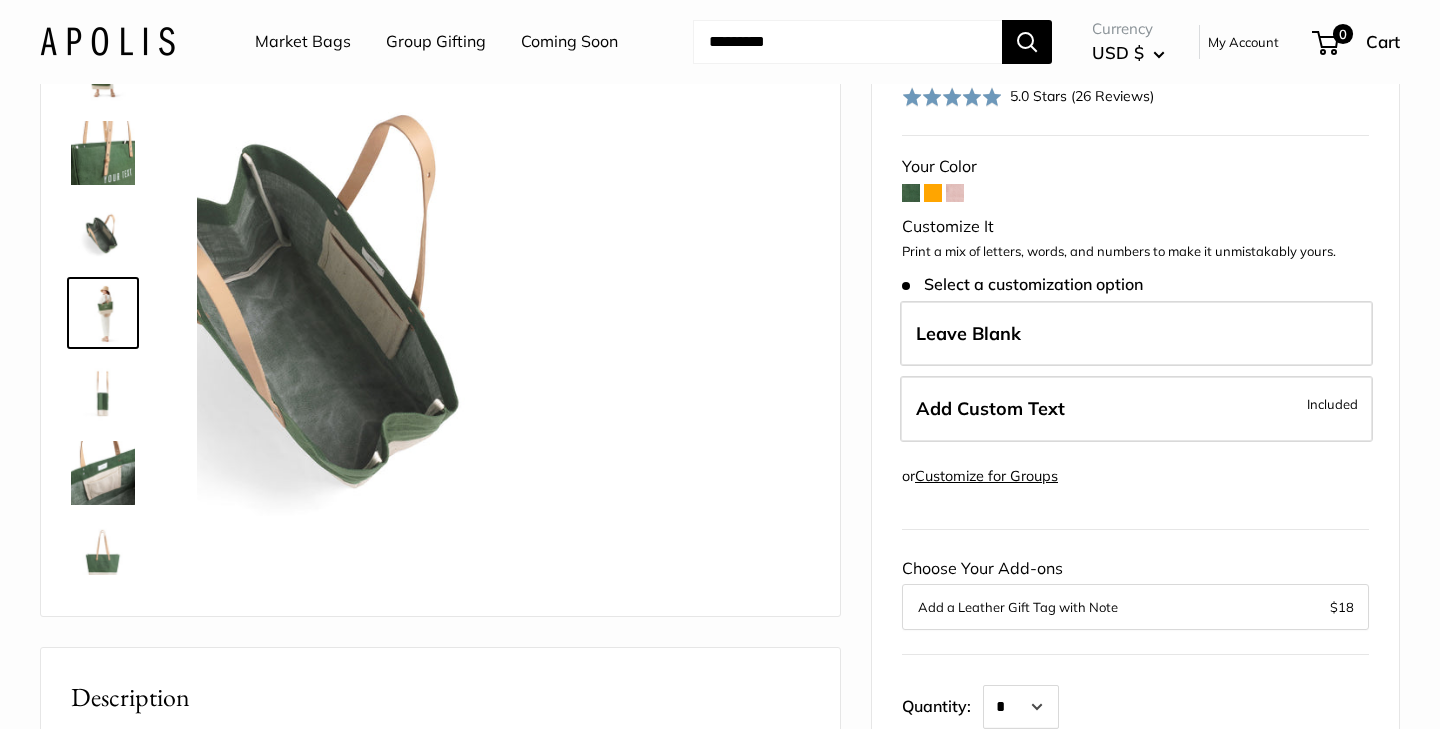 scroll, scrollTop: 622, scrollLeft: 0, axis: vertical 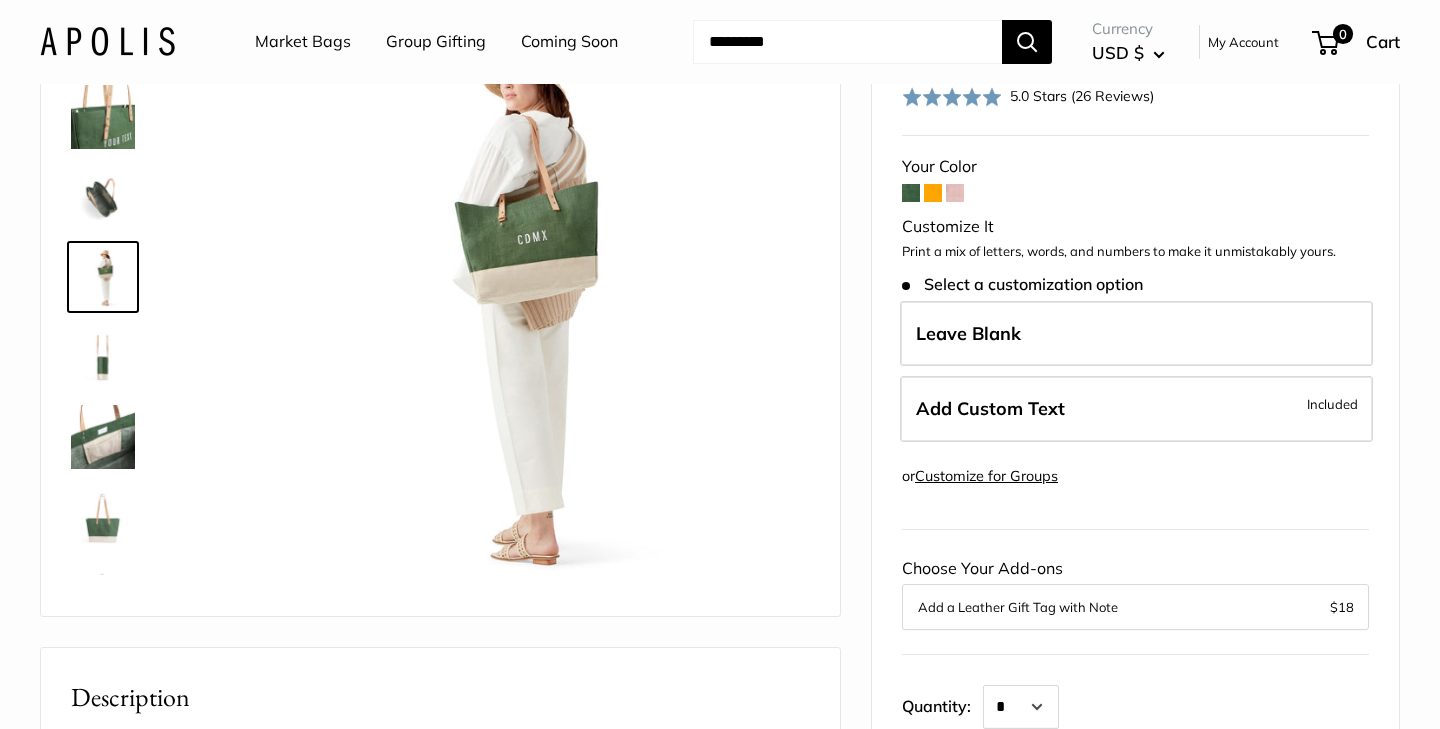 click at bounding box center (103, 437) 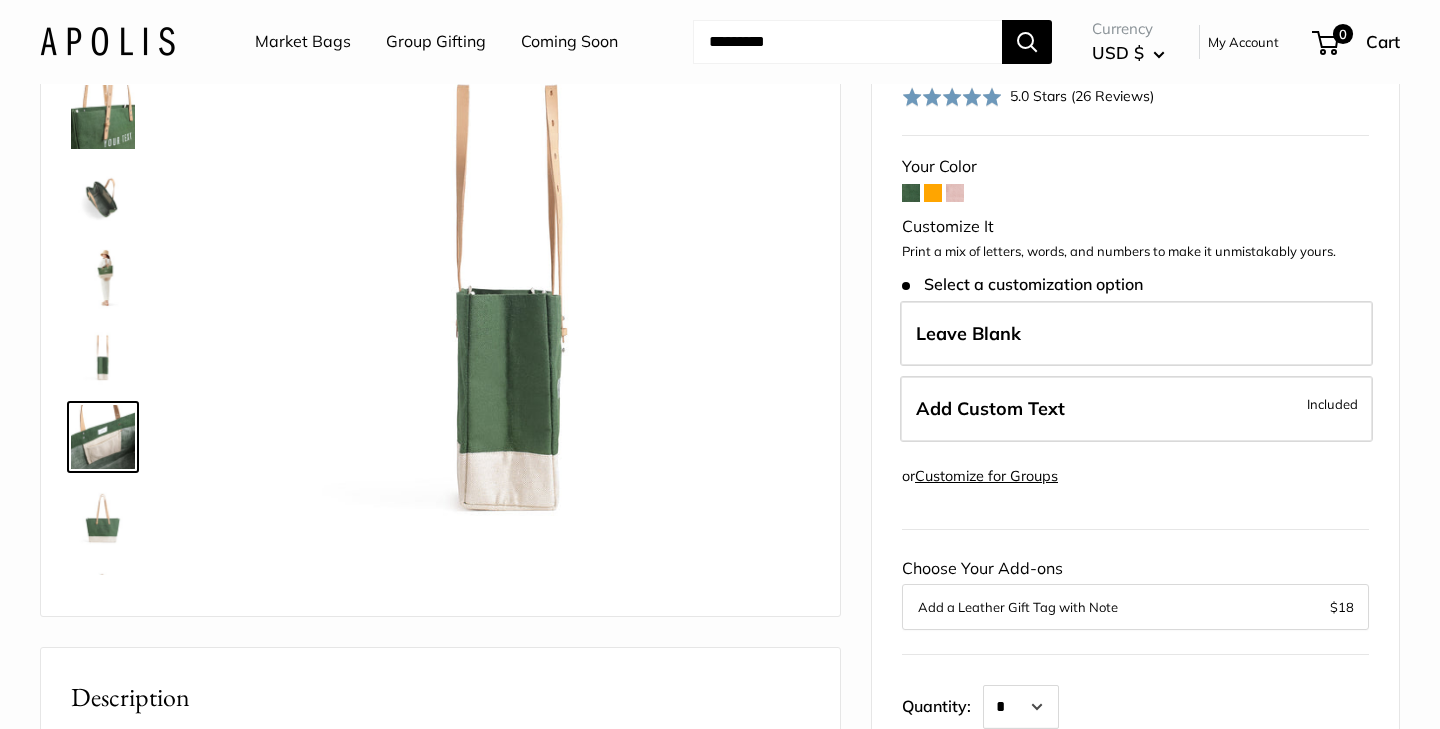 scroll, scrollTop: 688, scrollLeft: 0, axis: vertical 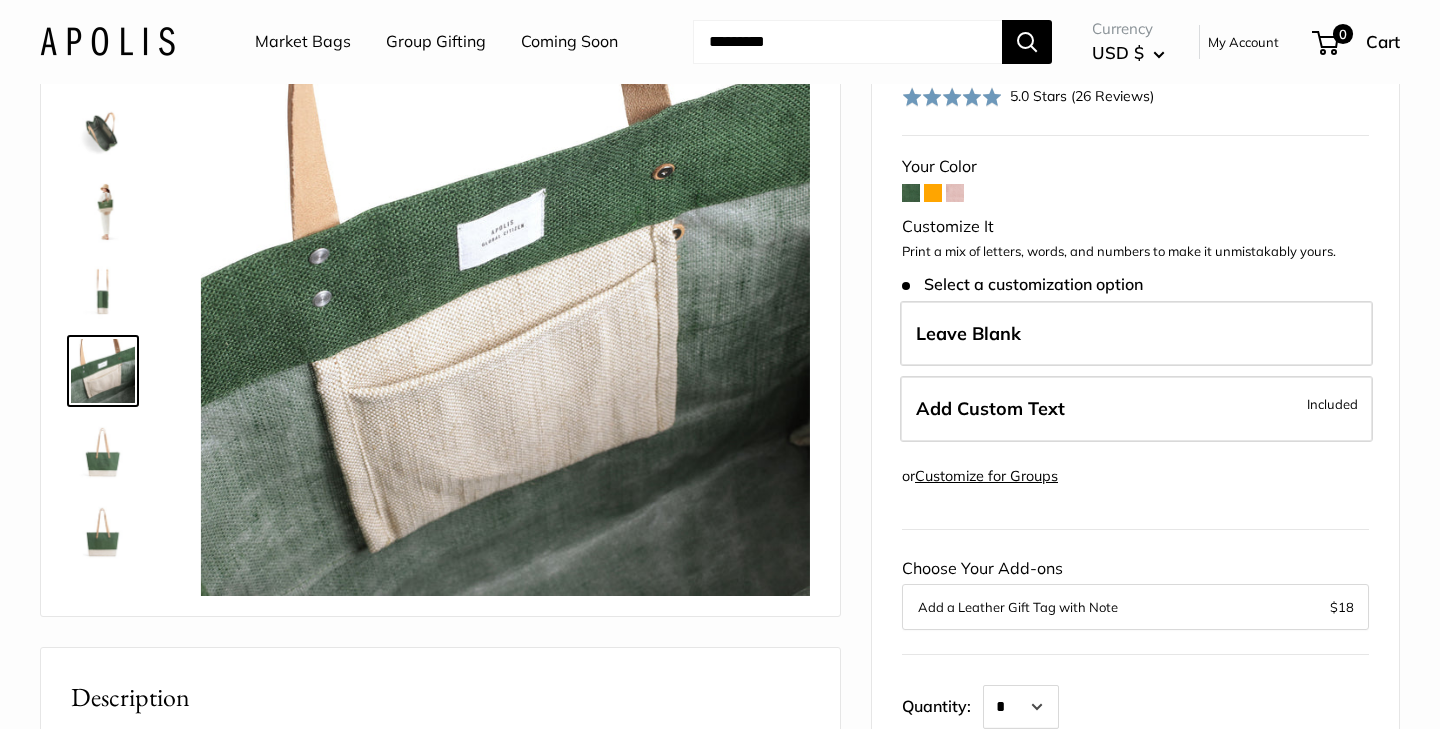 click at bounding box center [103, 451] 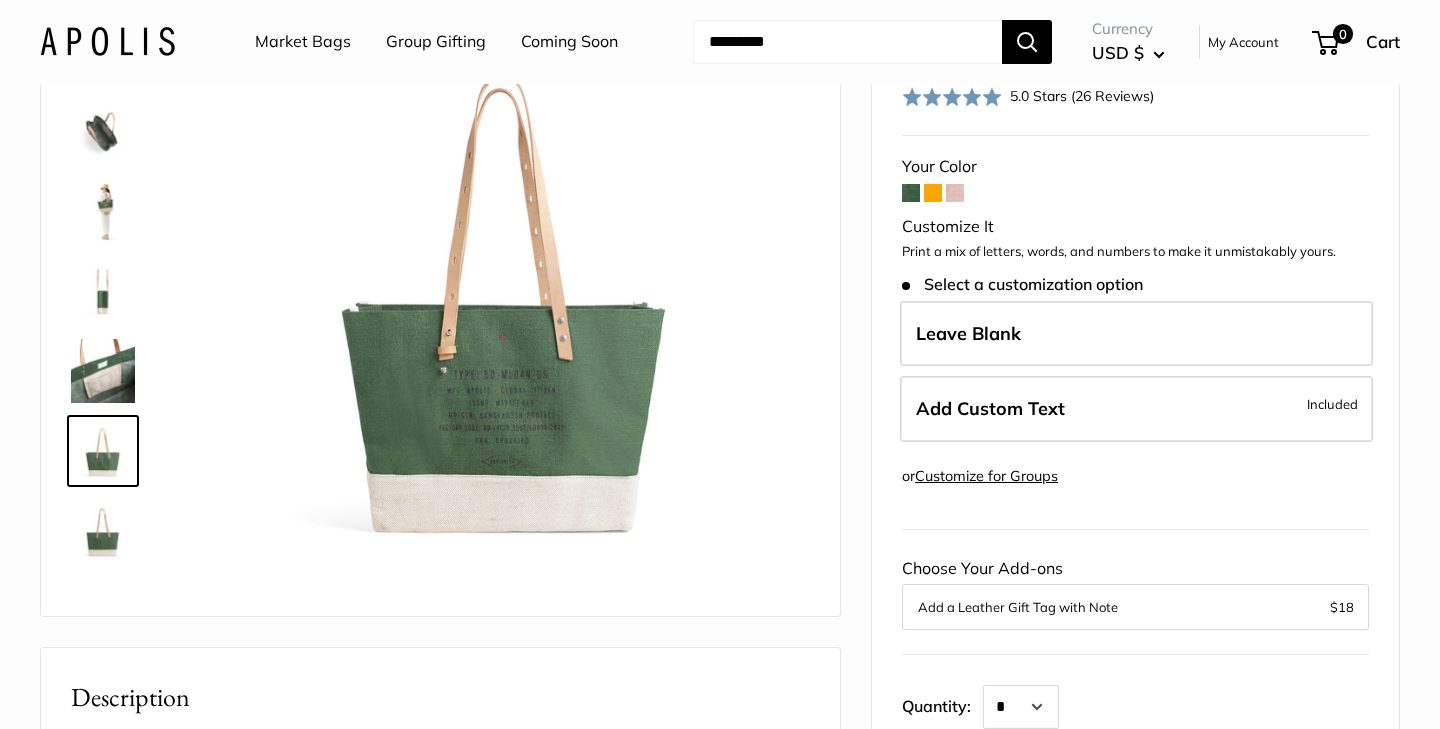 click at bounding box center (103, 531) 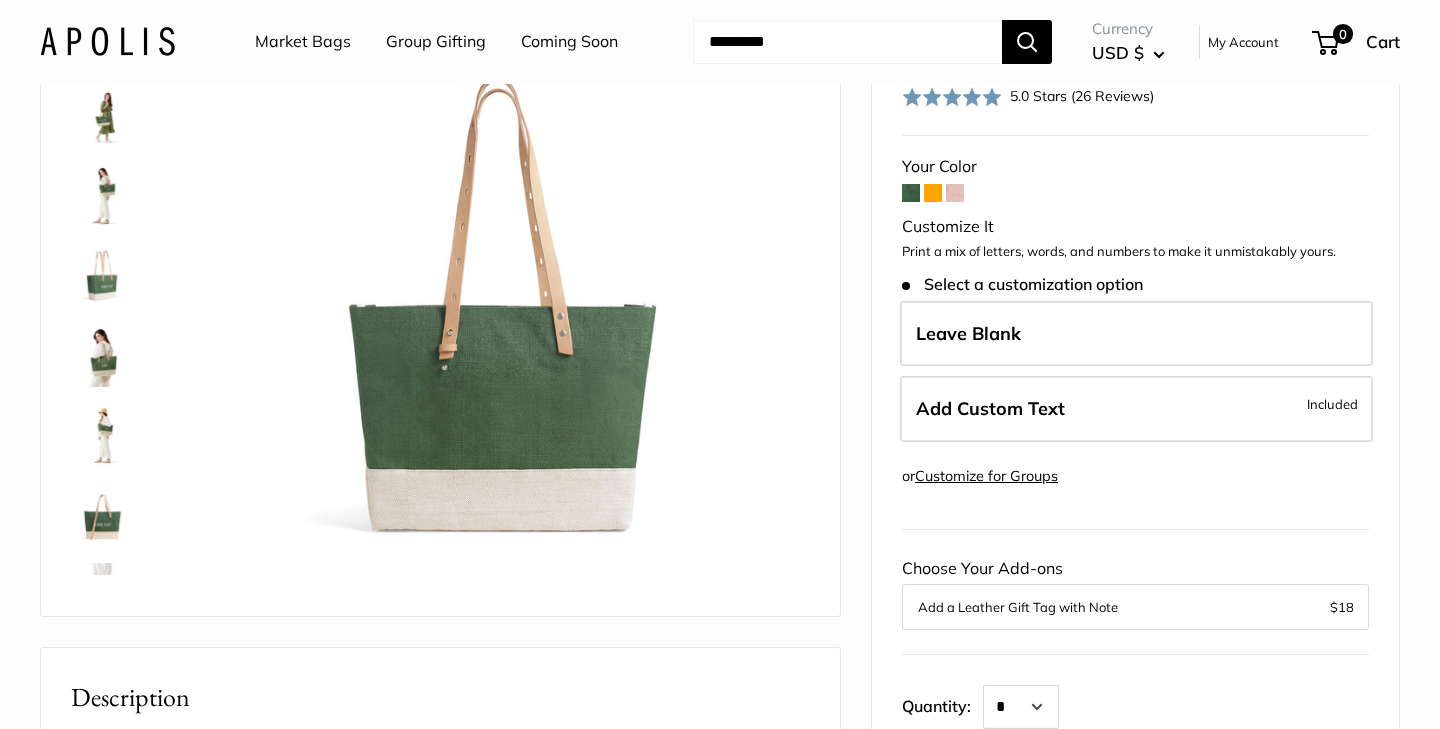 scroll, scrollTop: 63, scrollLeft: 0, axis: vertical 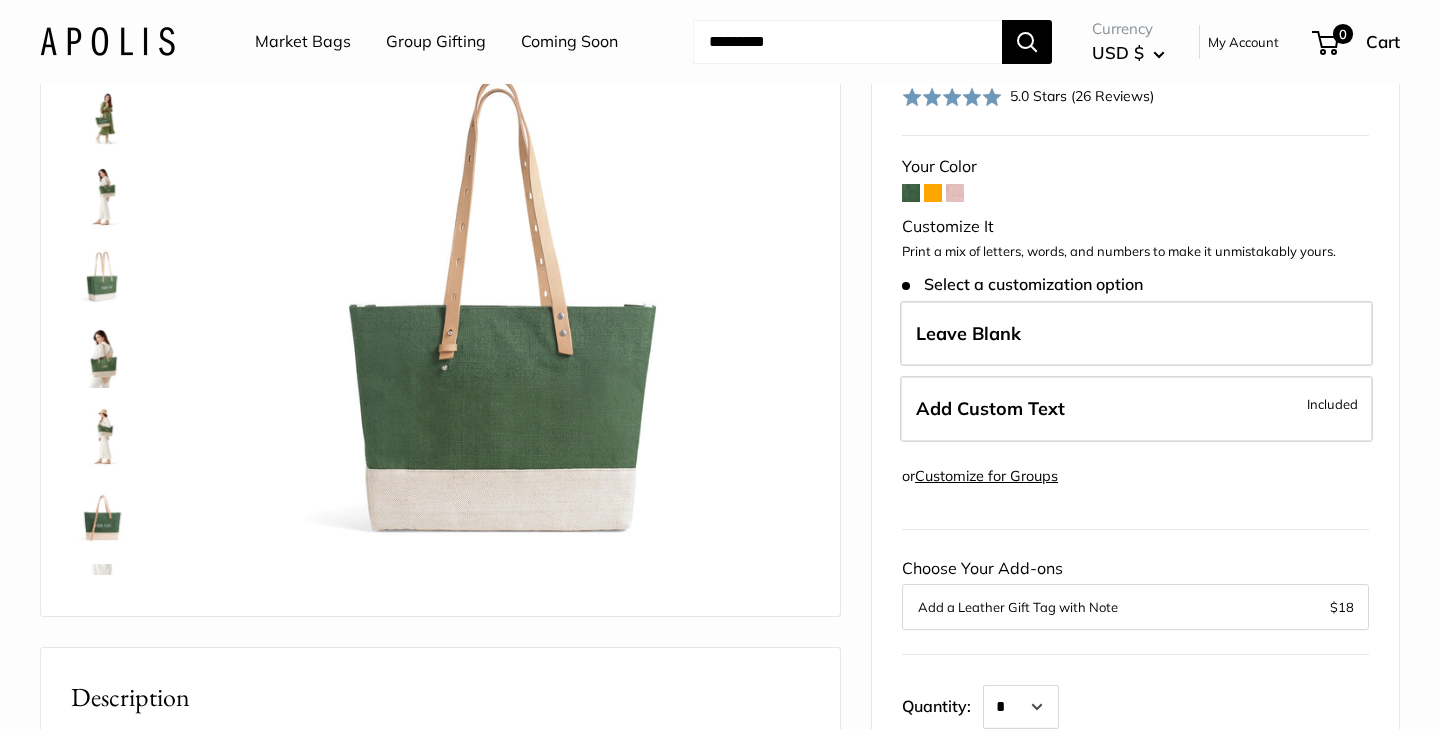click at bounding box center [103, 196] 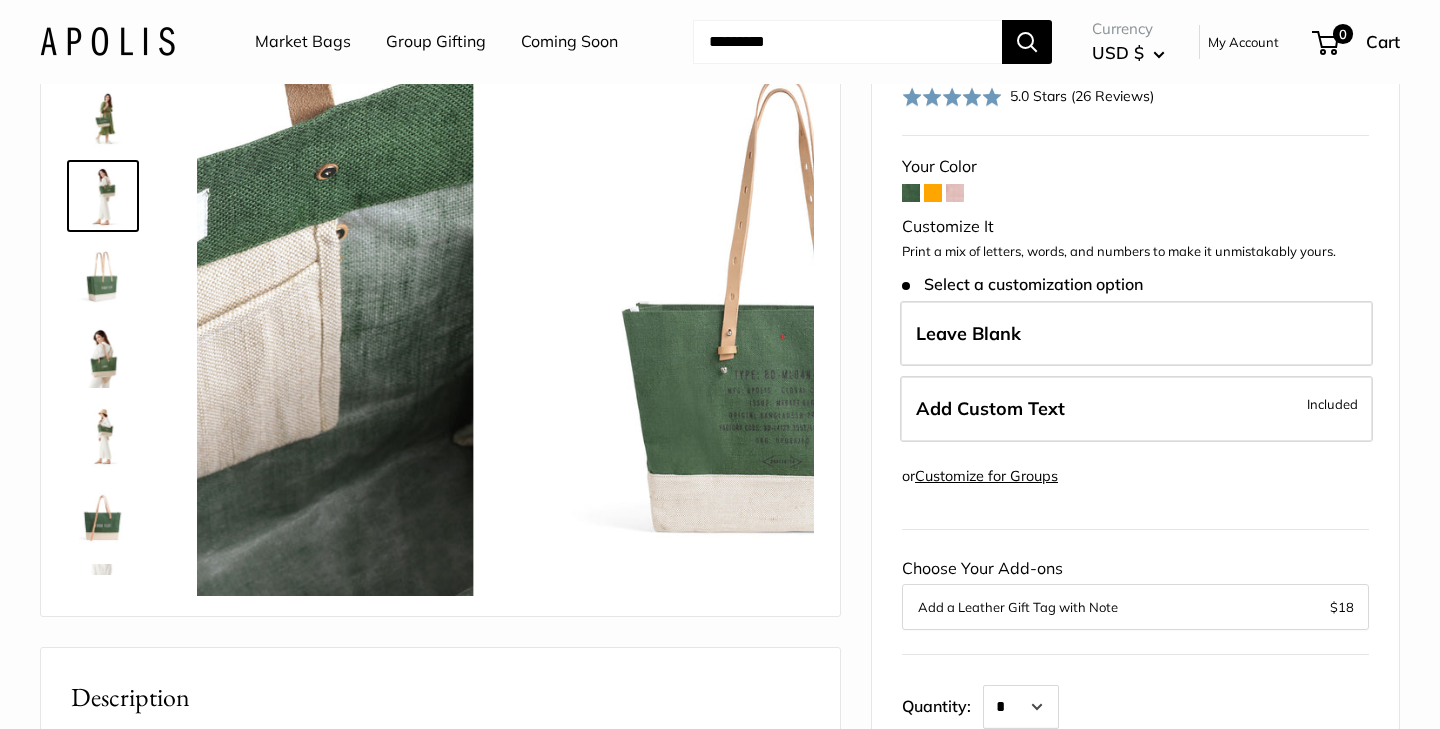 scroll, scrollTop: 0, scrollLeft: 0, axis: both 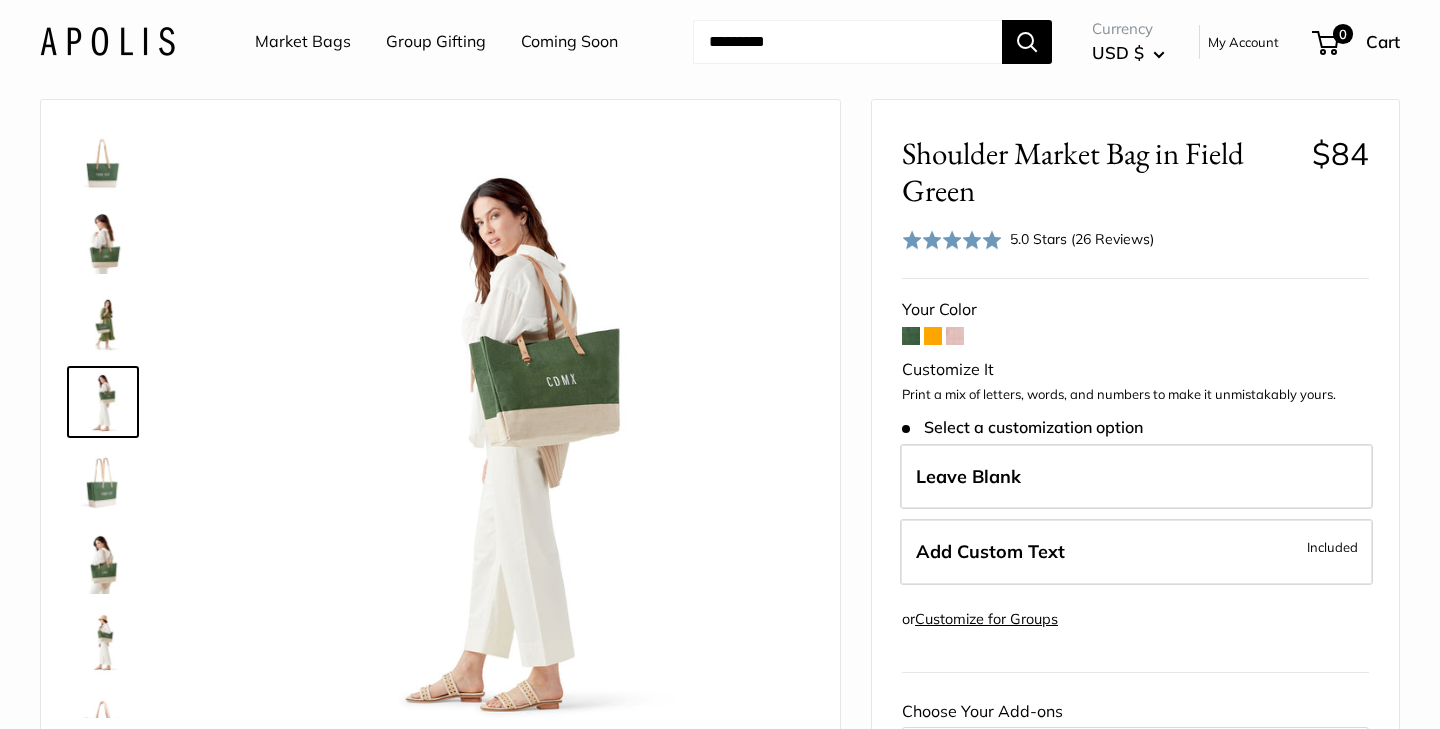 click at bounding box center [933, 336] 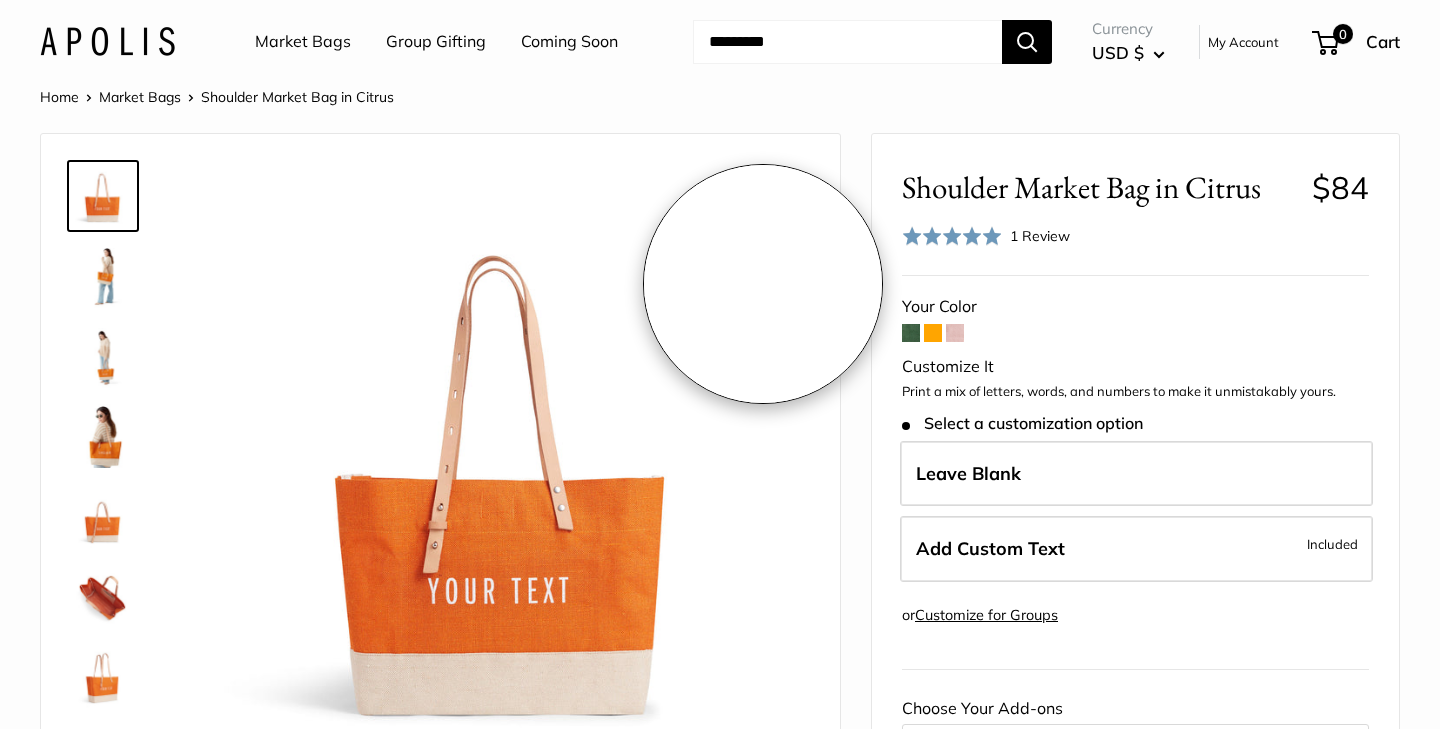 scroll, scrollTop: 0, scrollLeft: 0, axis: both 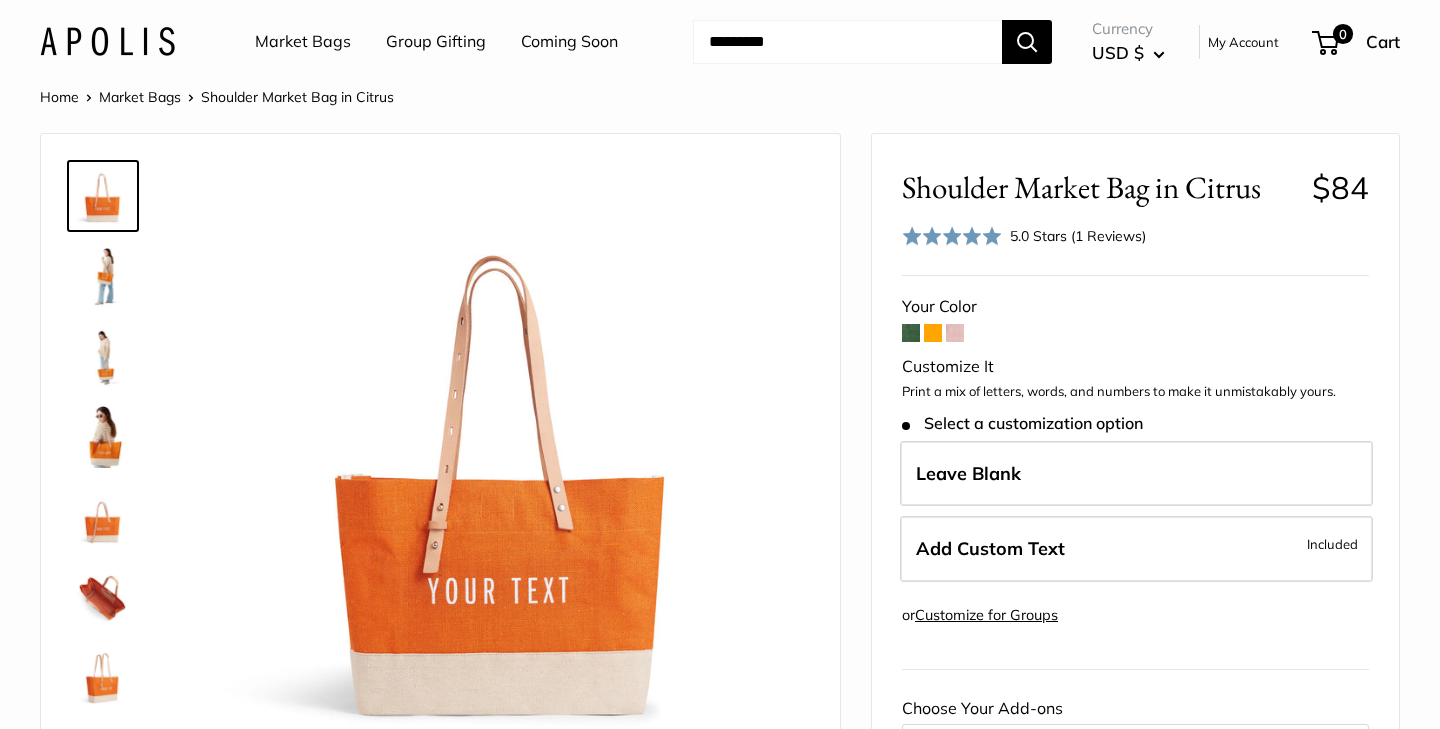 click at bounding box center [103, 276] 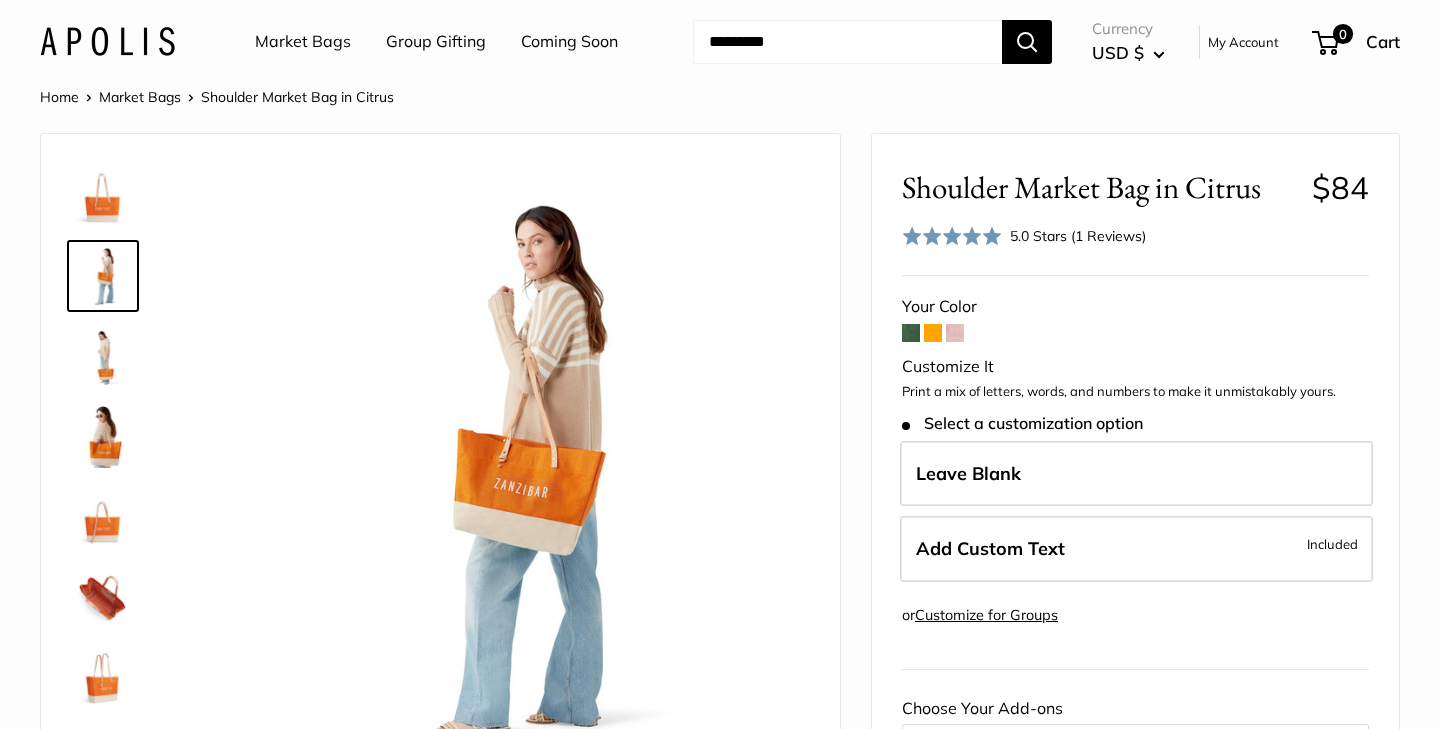 click at bounding box center (103, 356) 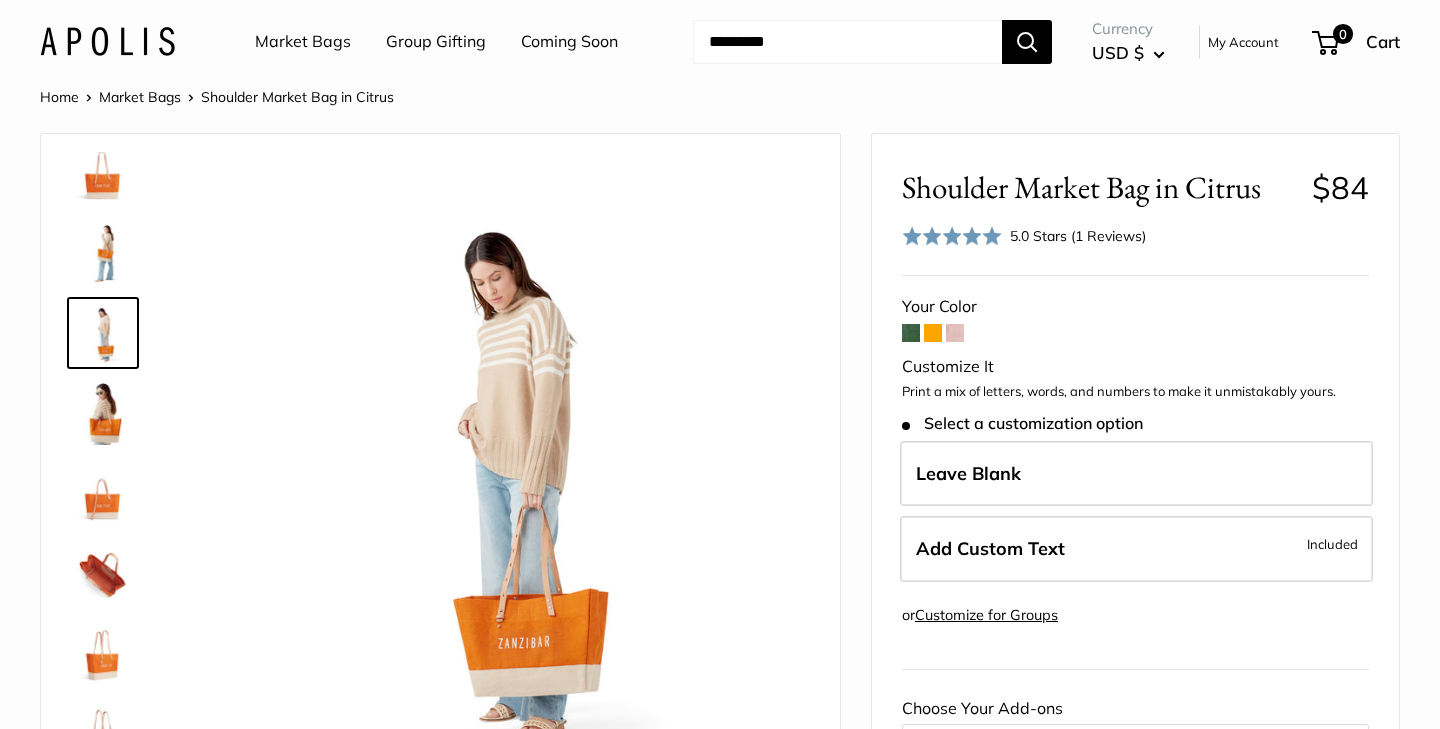 scroll, scrollTop: 39, scrollLeft: 0, axis: vertical 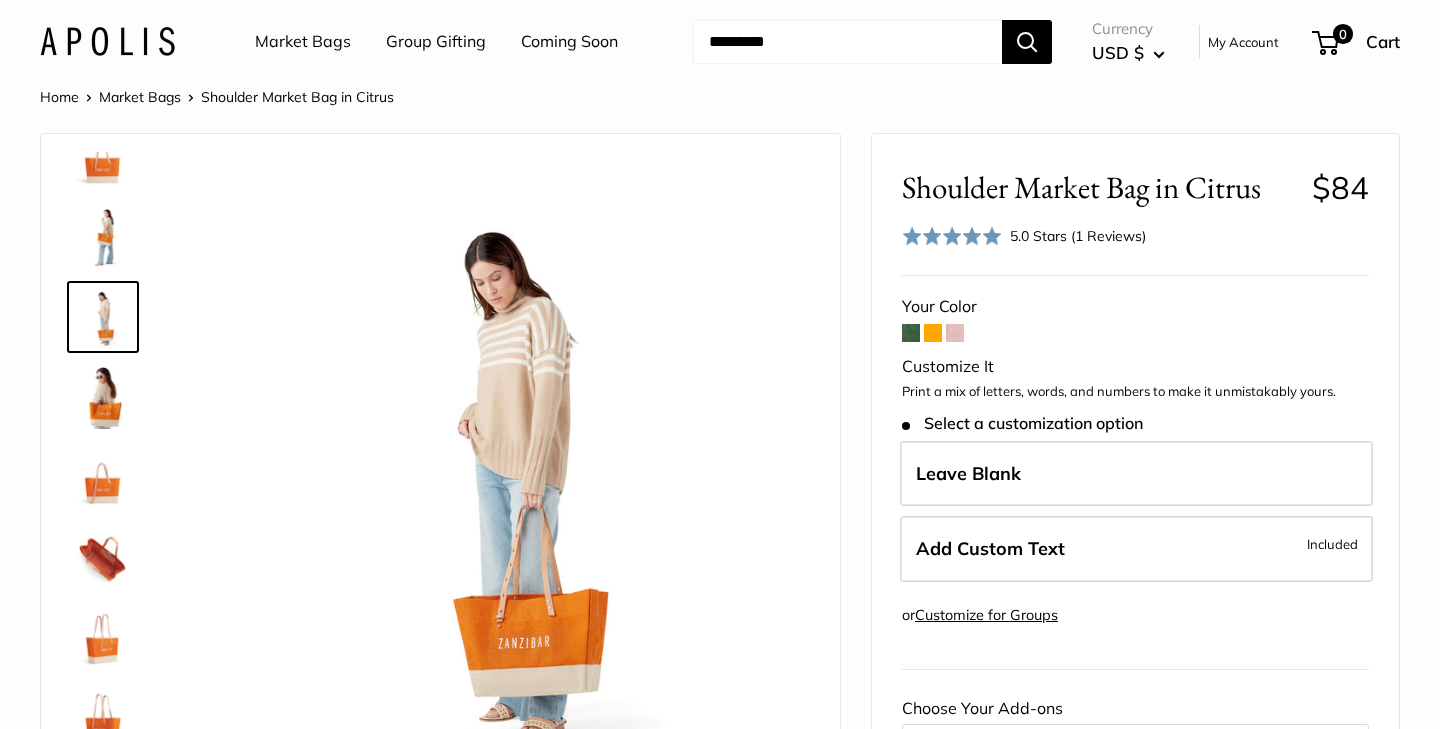 click at bounding box center [103, 397] 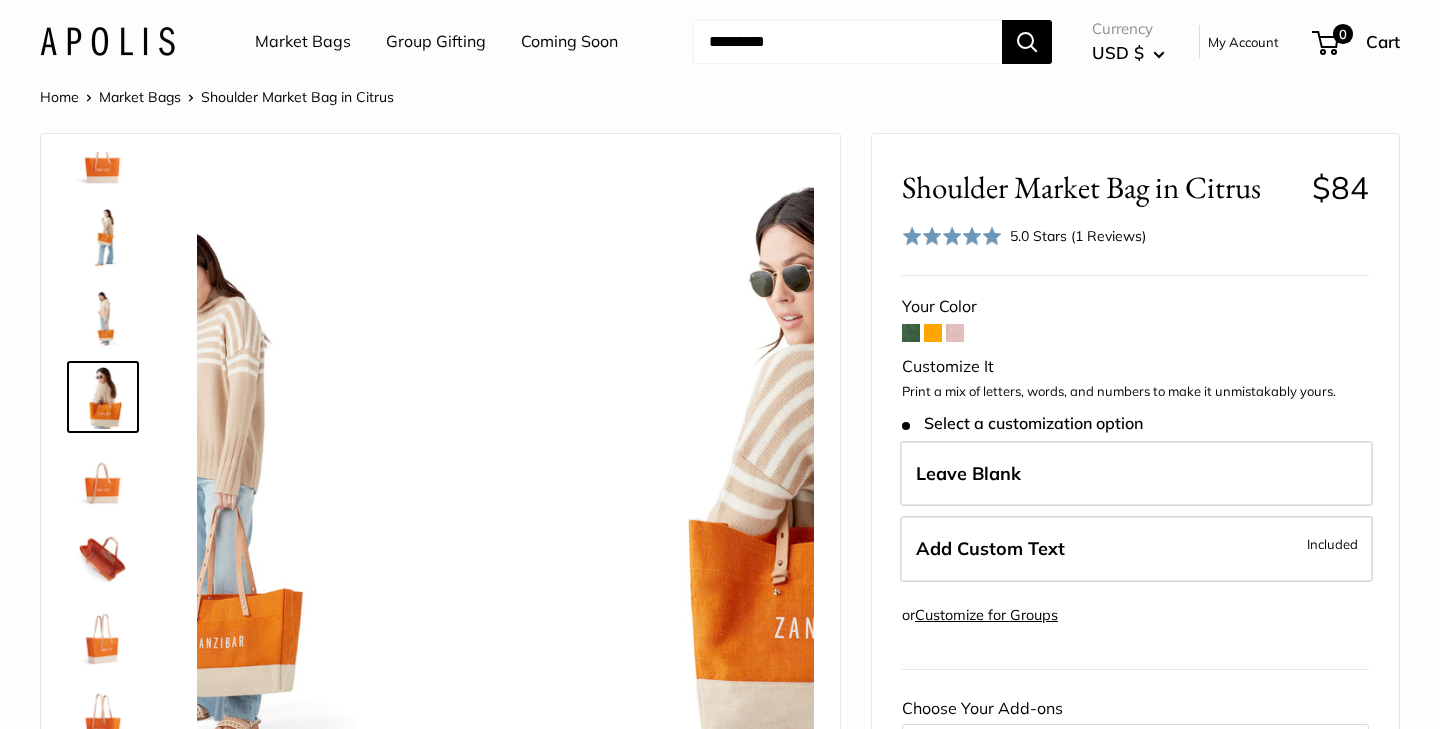 scroll, scrollTop: 0, scrollLeft: 0, axis: both 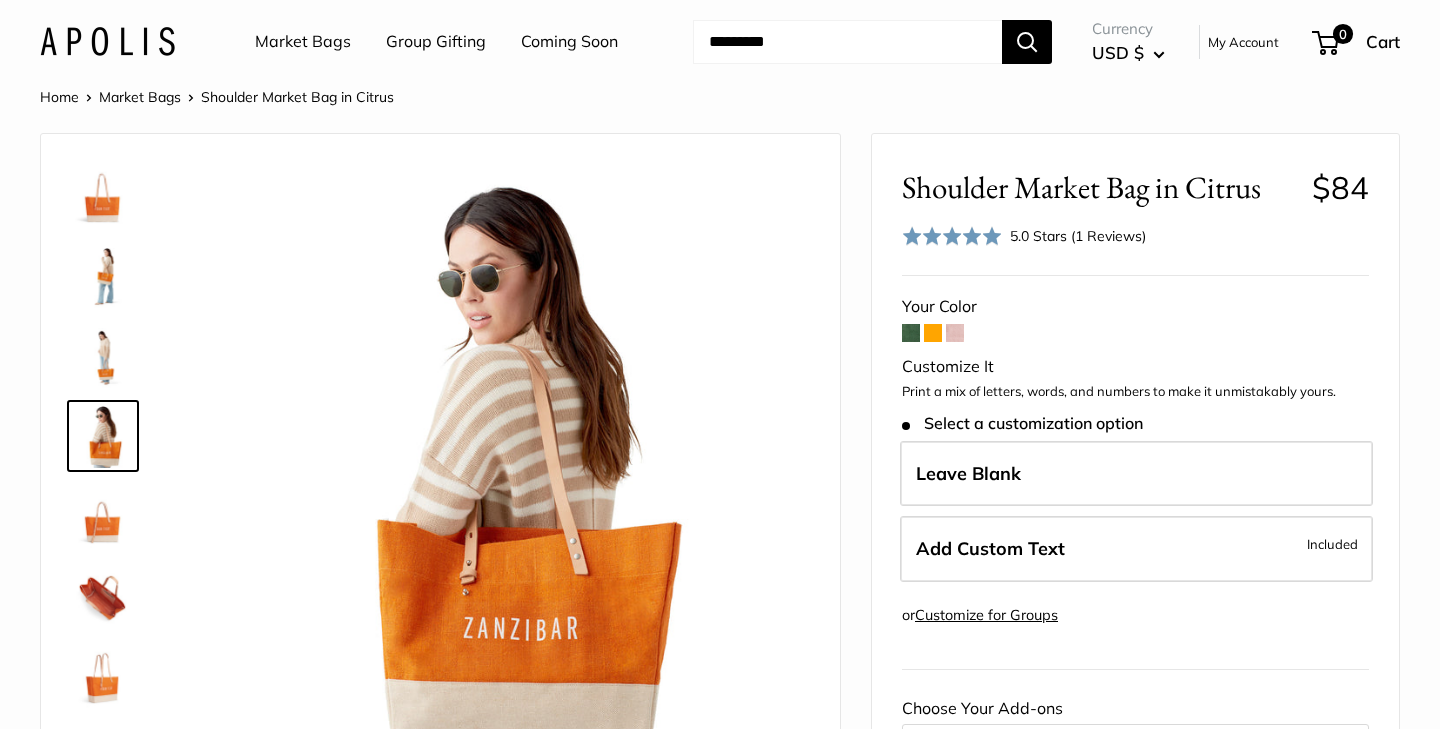 click at bounding box center [103, 516] 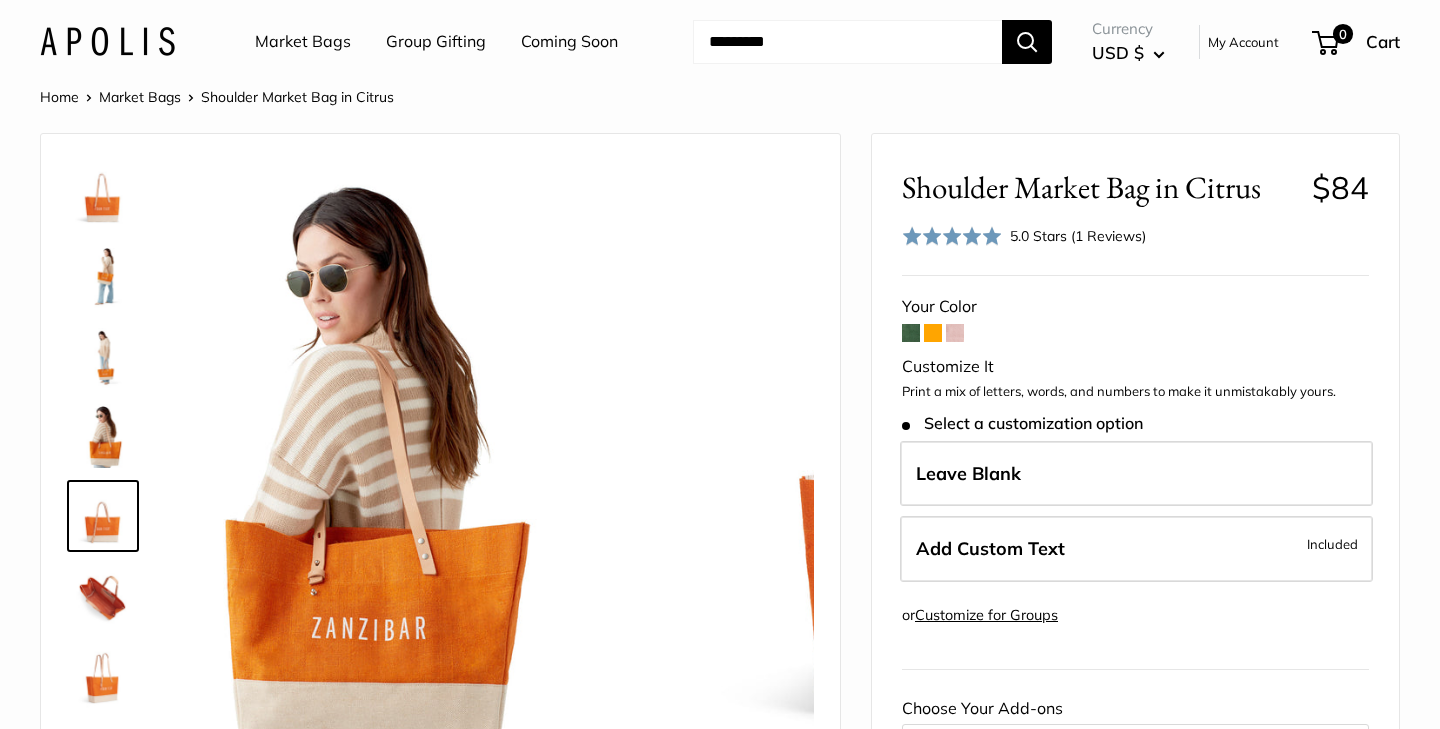 scroll, scrollTop: 62, scrollLeft: 0, axis: vertical 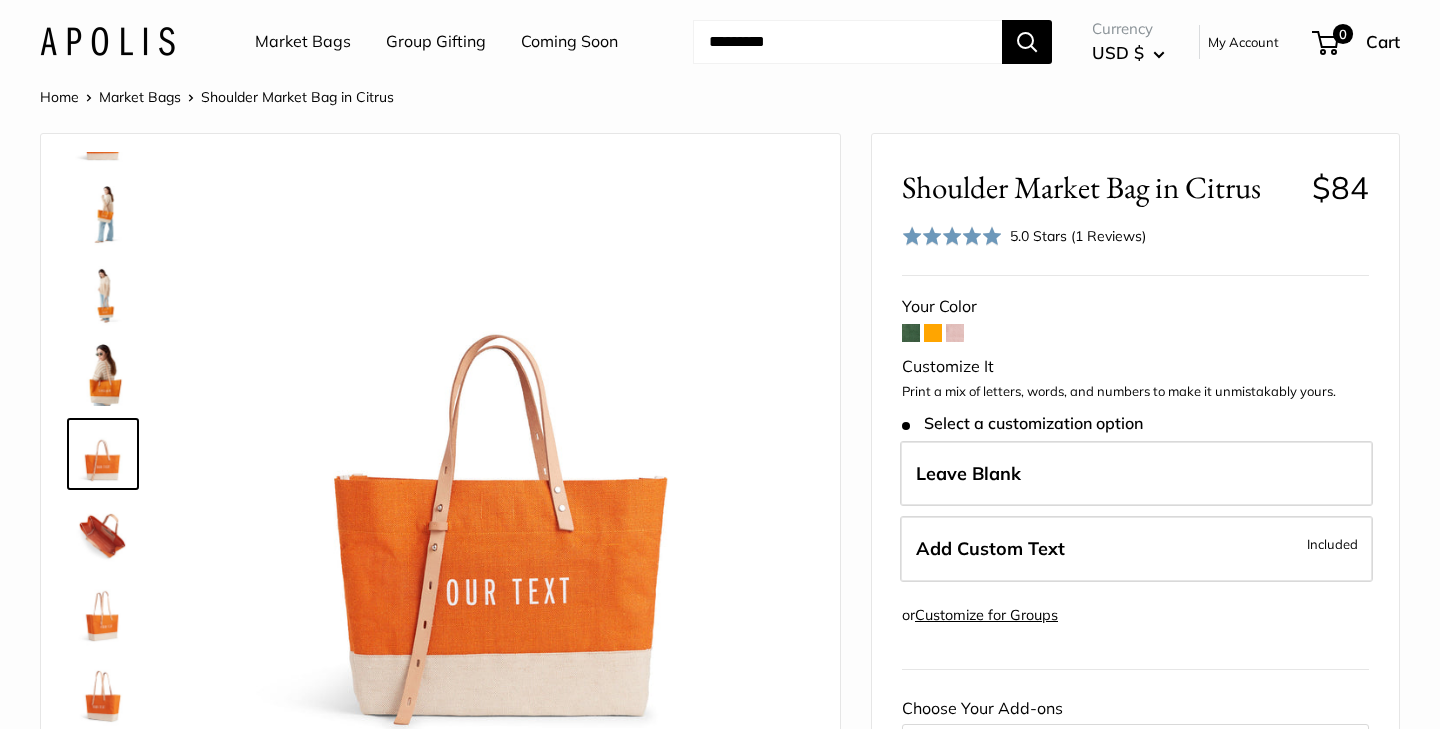 click at bounding box center (103, 534) 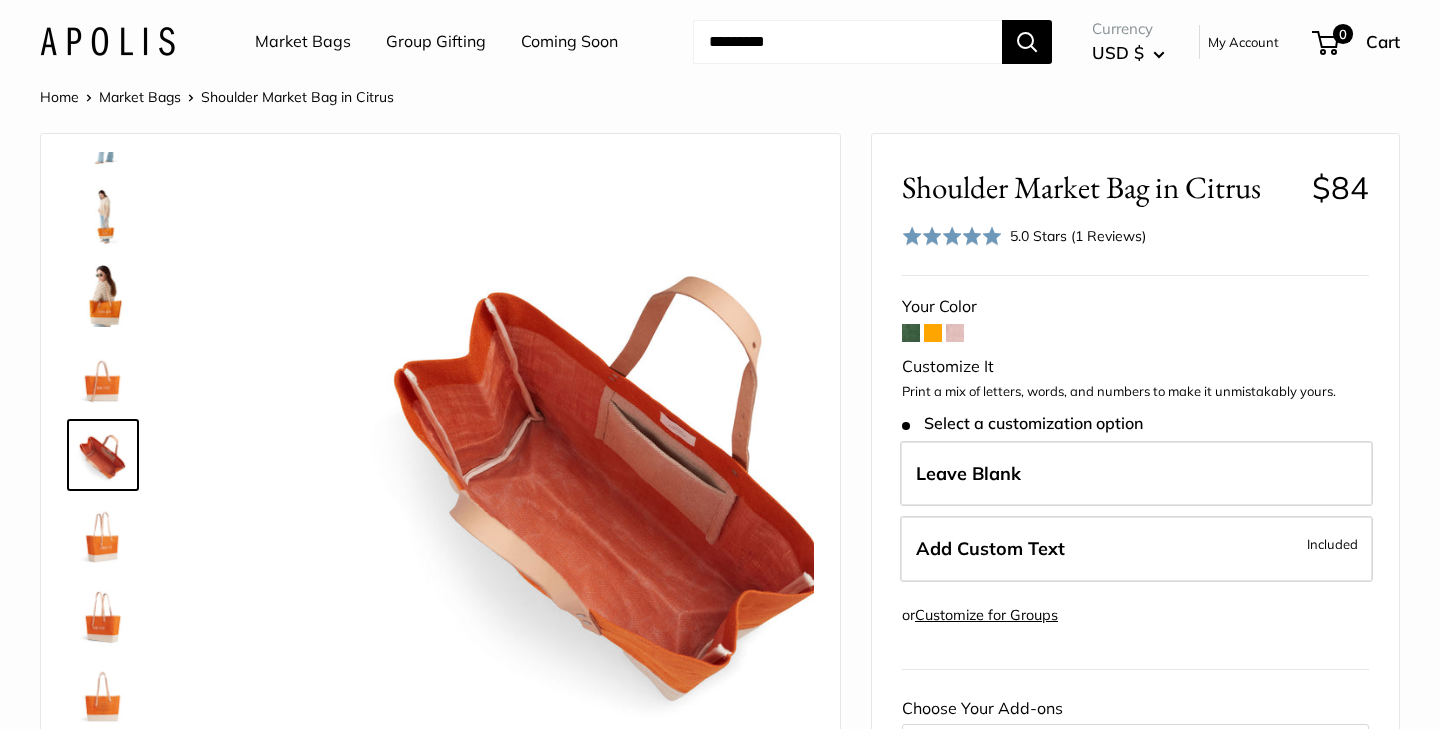 scroll, scrollTop: 142, scrollLeft: 0, axis: vertical 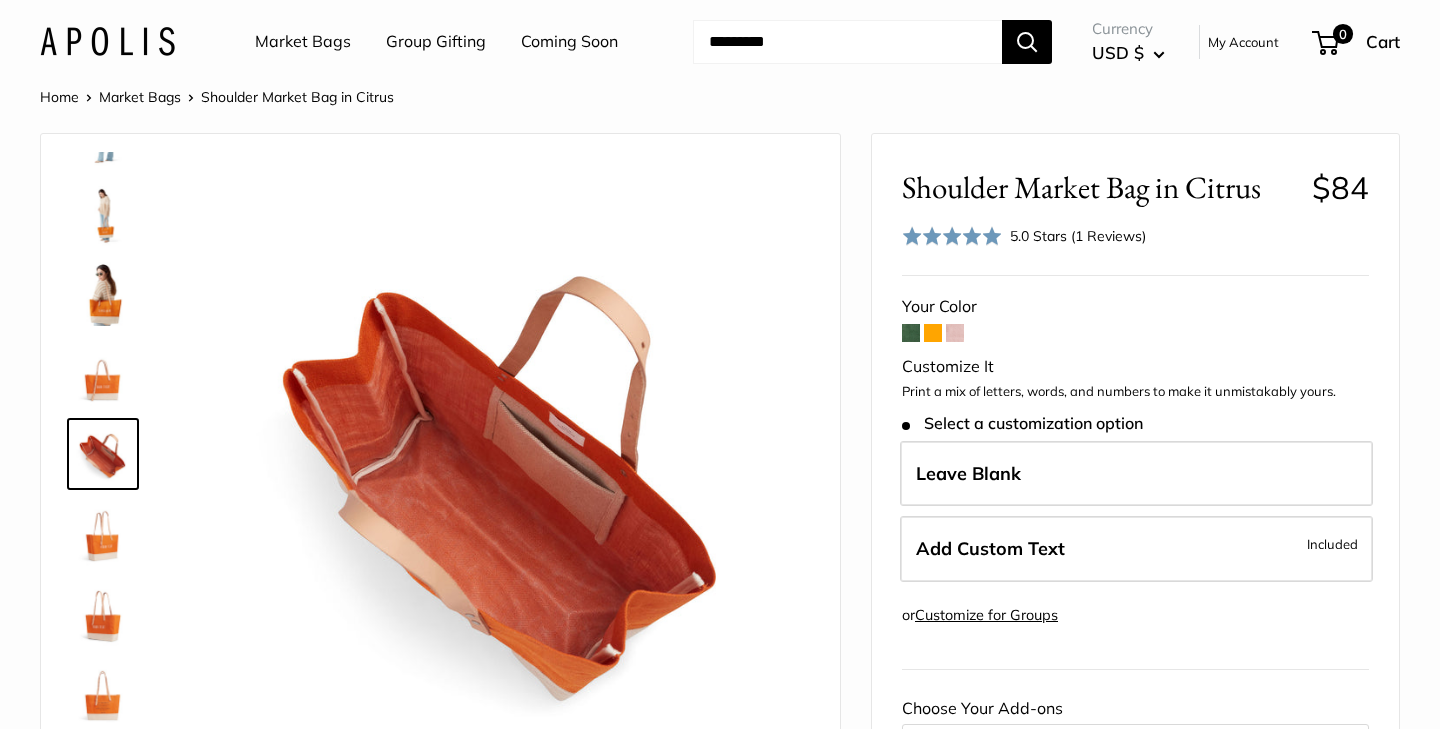 click at bounding box center (103, 294) 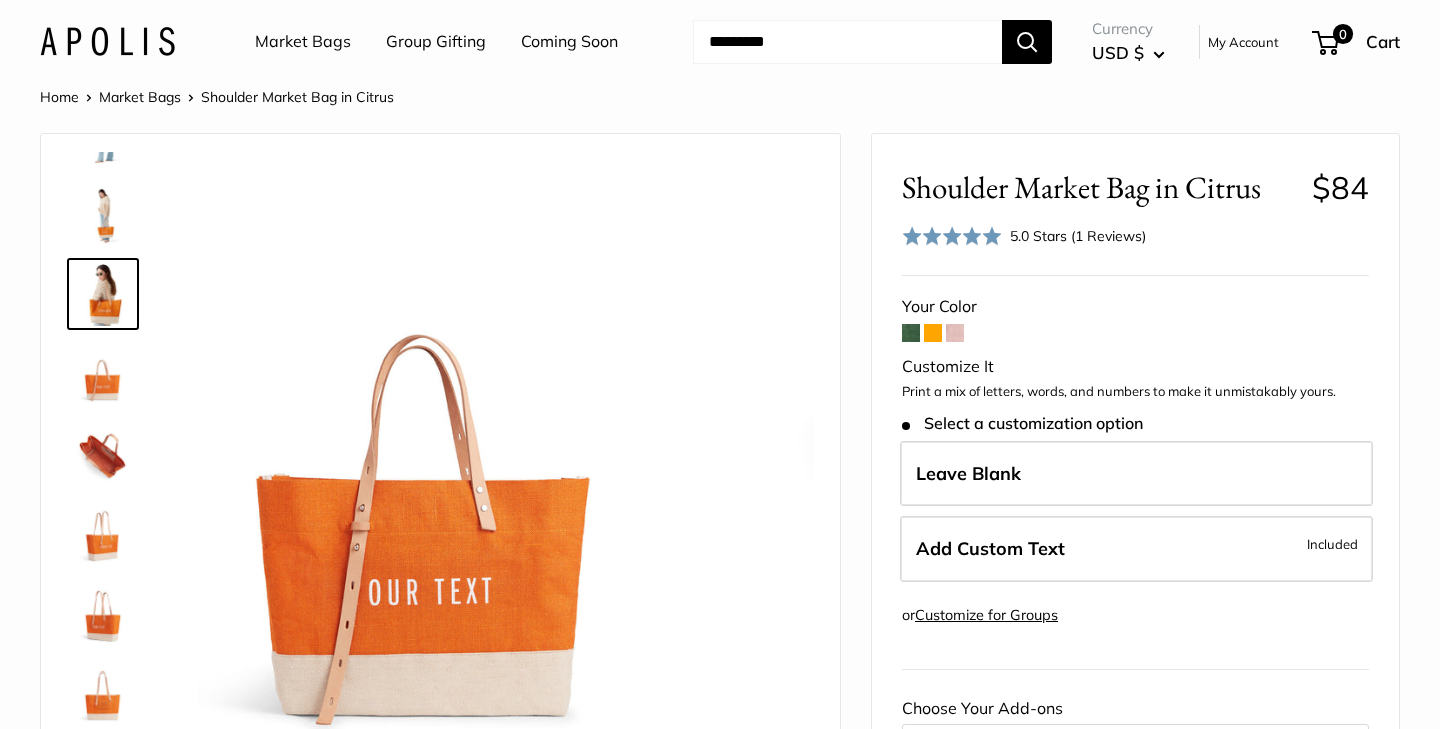 scroll, scrollTop: 0, scrollLeft: 0, axis: both 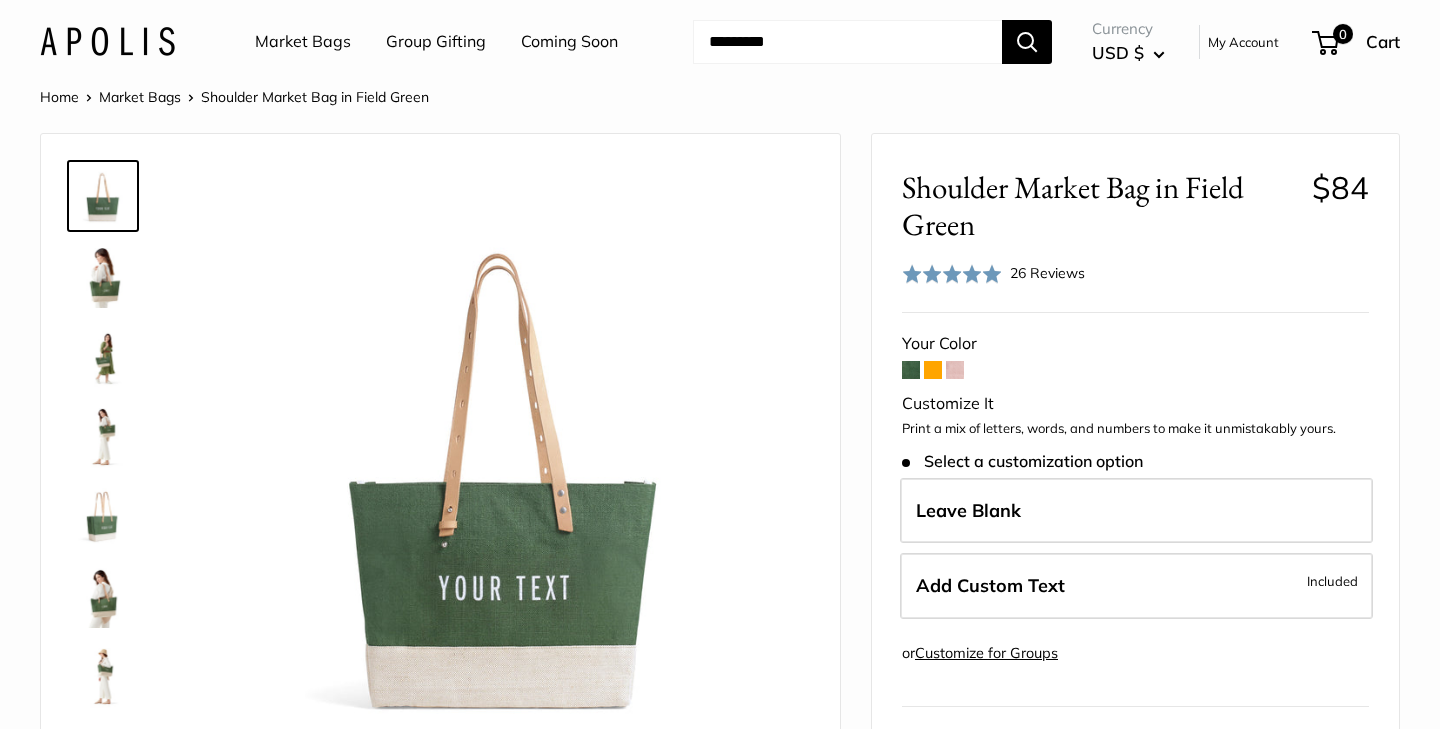 click at bounding box center (103, 276) 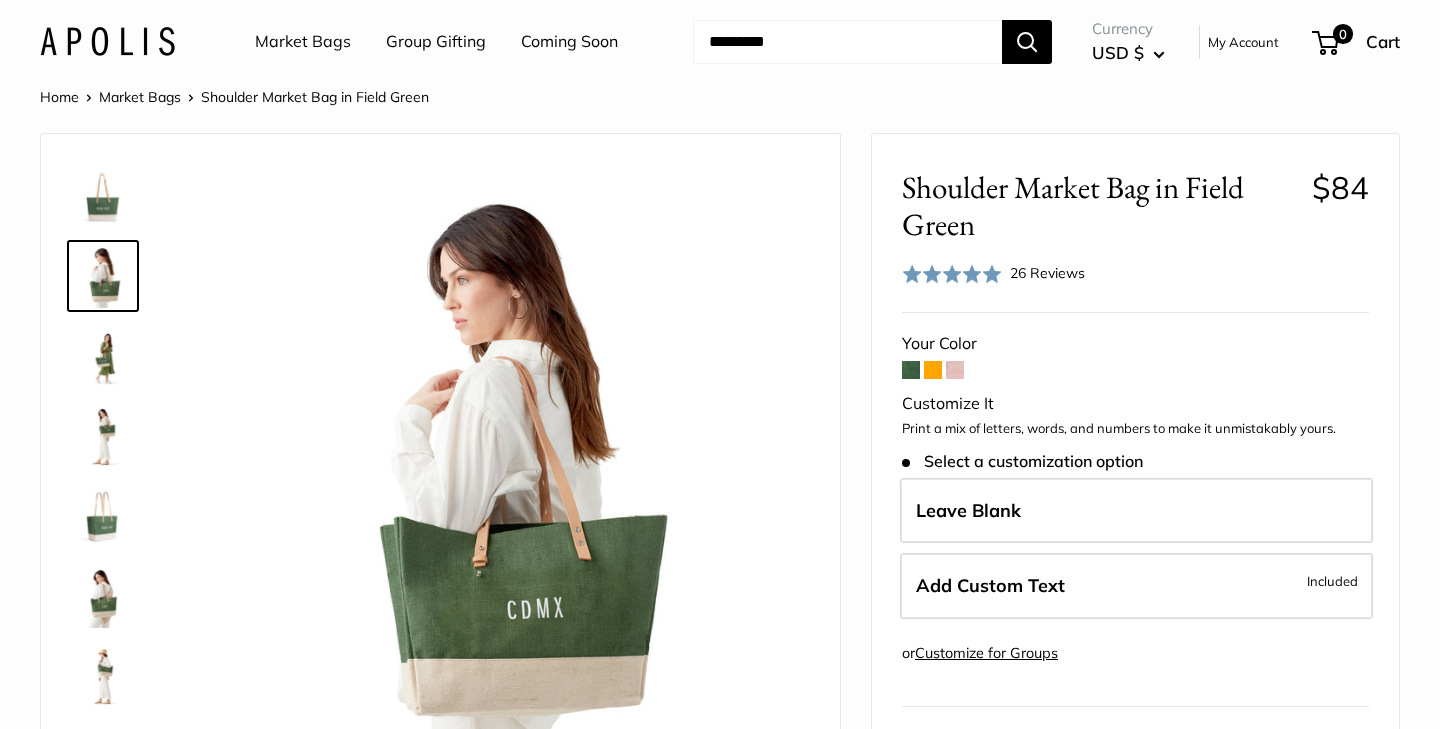 scroll, scrollTop: 0, scrollLeft: 0, axis: both 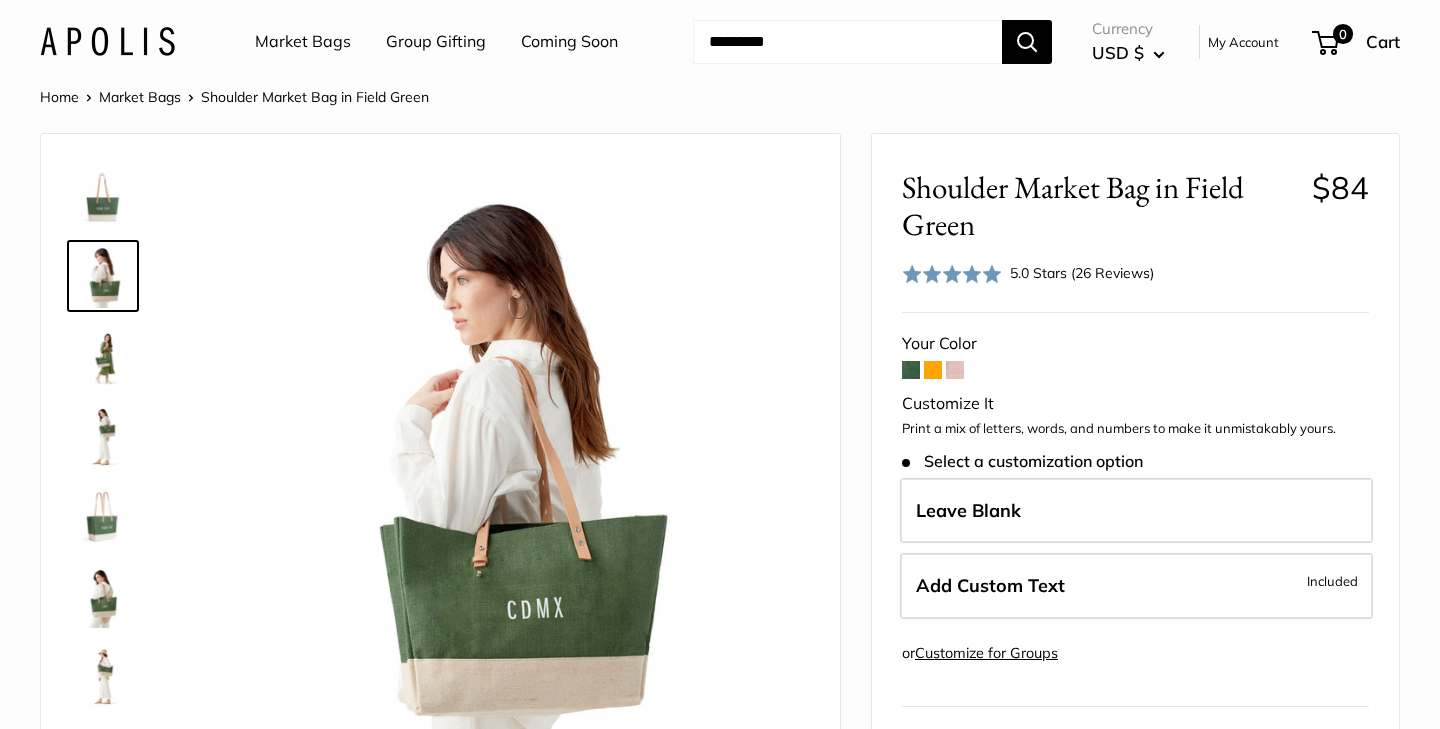 click at bounding box center (103, 356) 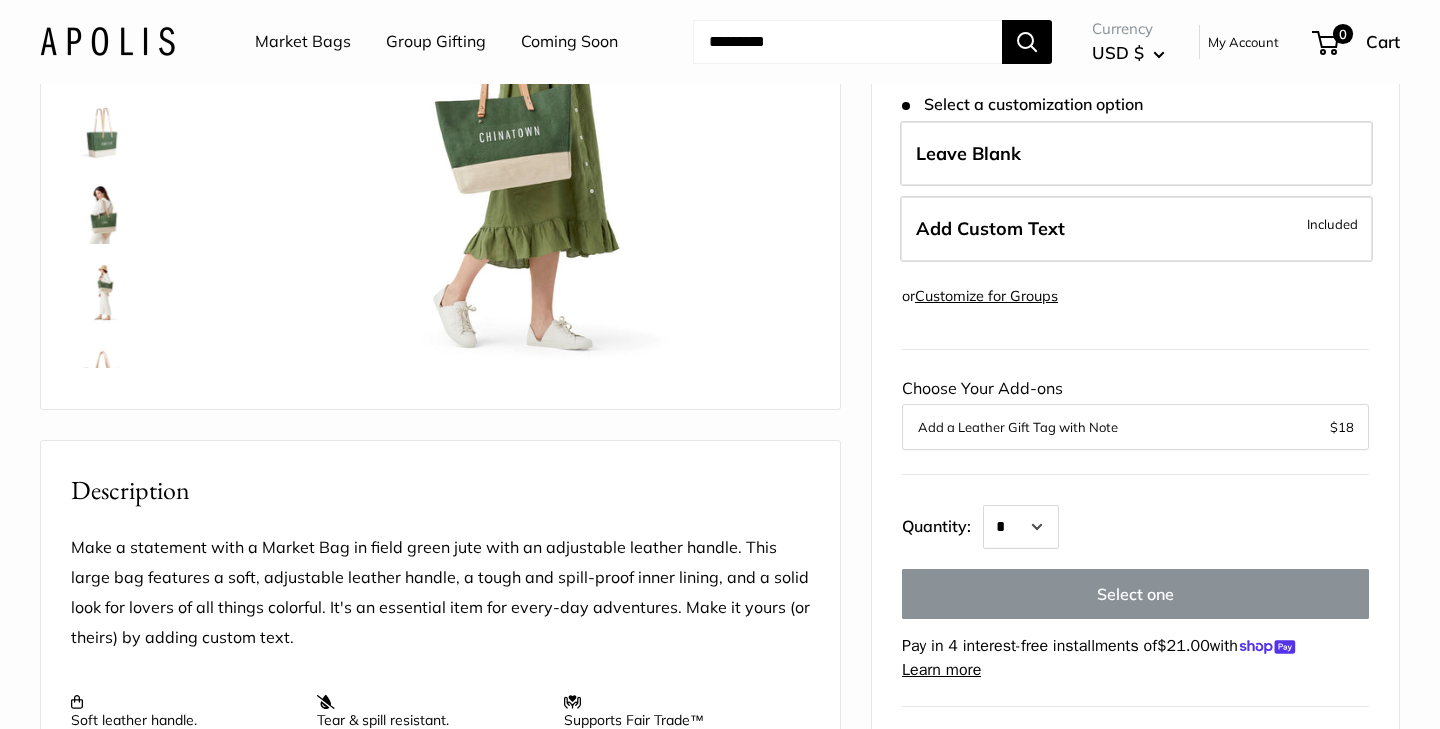 scroll, scrollTop: 0, scrollLeft: 0, axis: both 